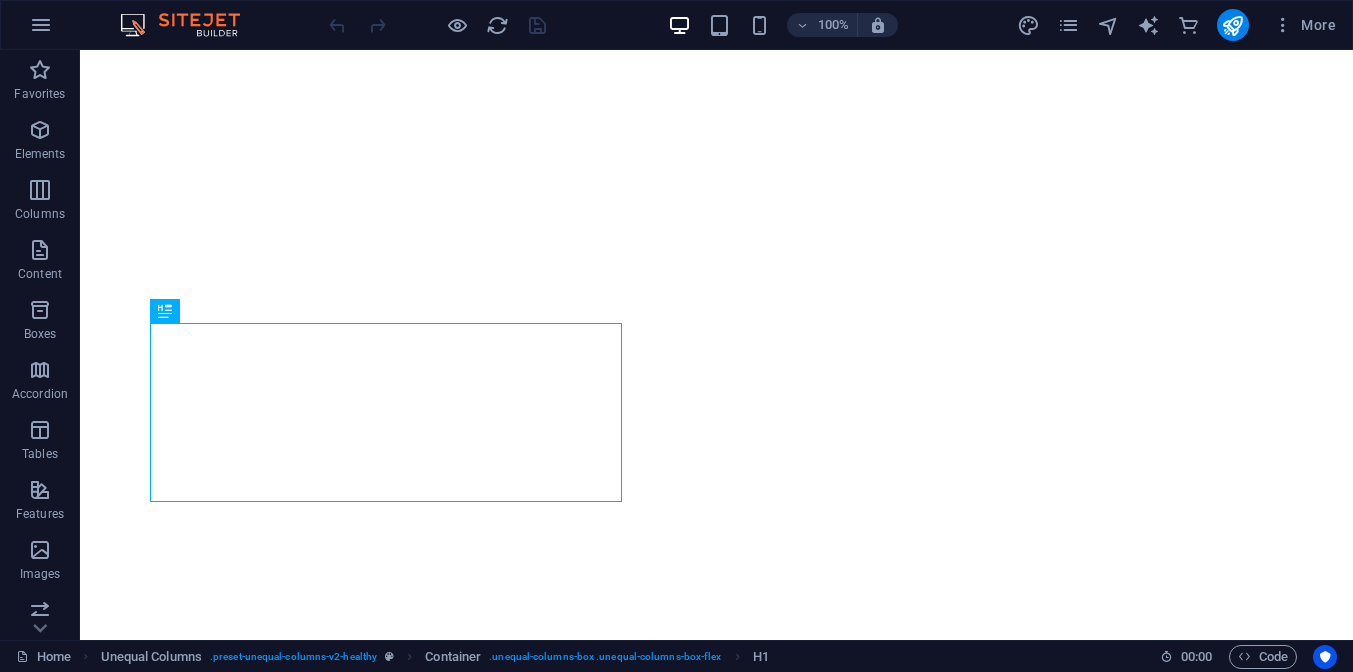 scroll, scrollTop: 0, scrollLeft: 0, axis: both 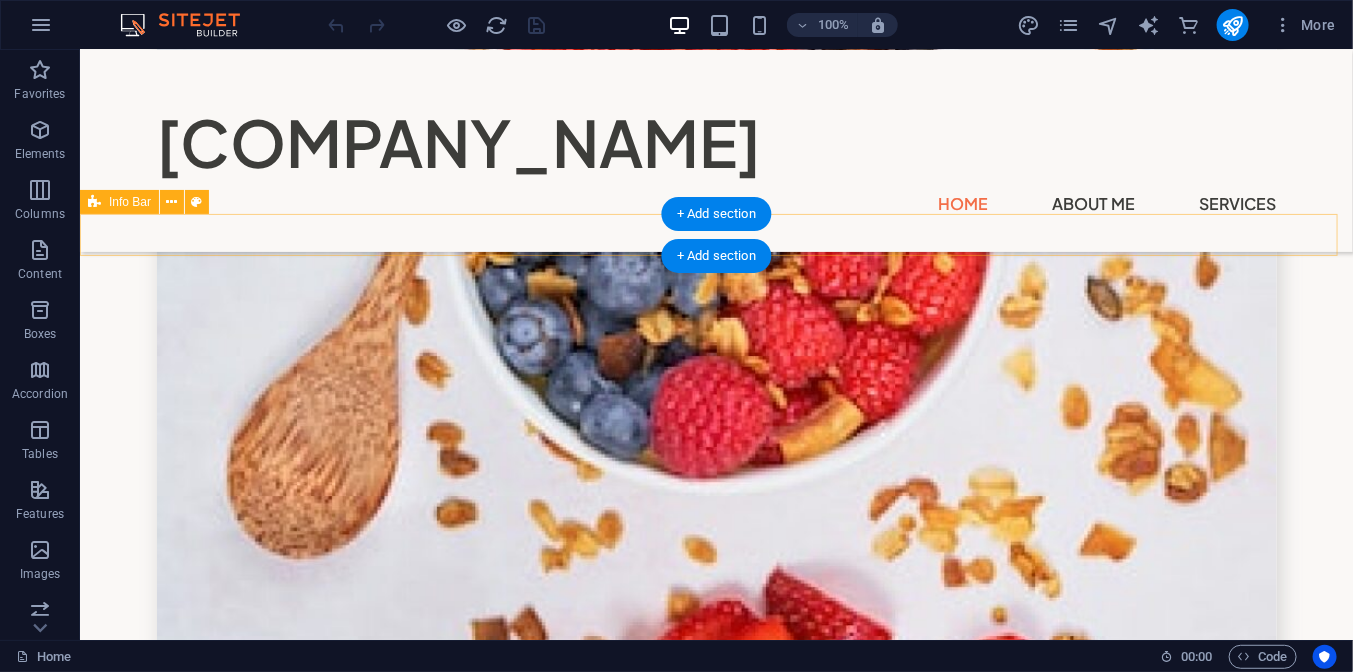 click on "Street , [CITY] [POSTAL_CODE] [PHONE] [EMAIL]" at bounding box center [715, 7564] 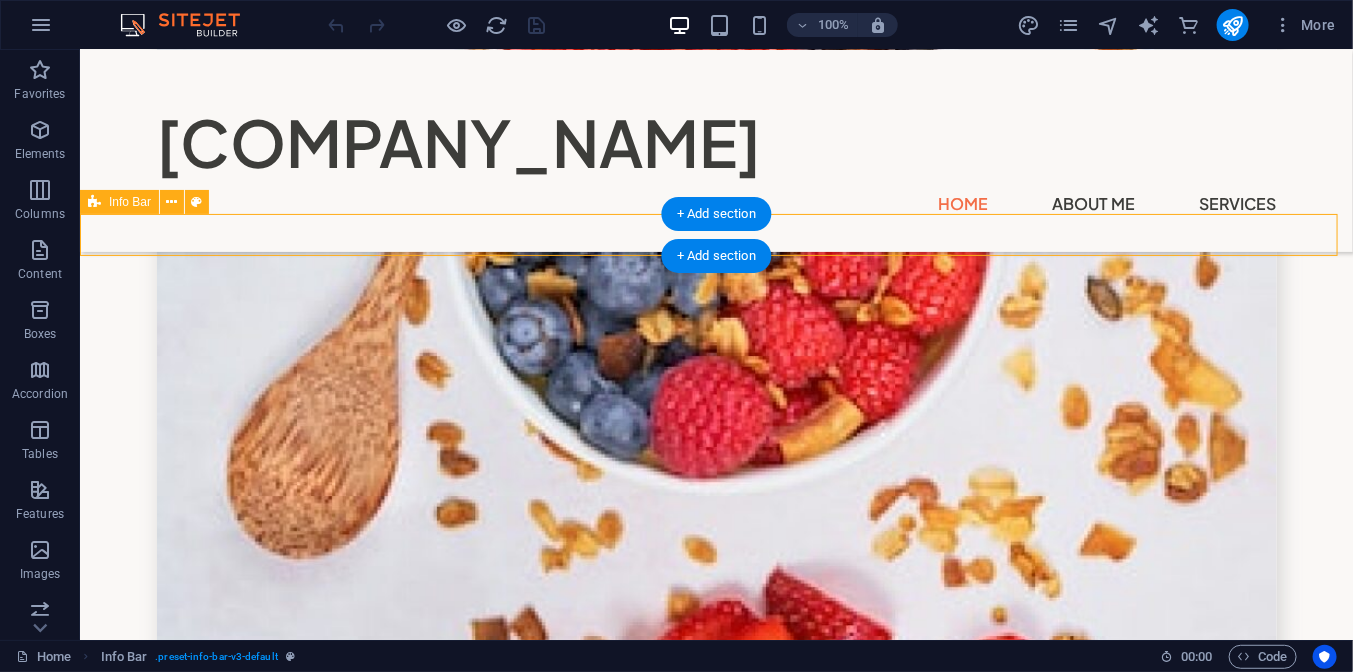click on "Street , [CITY] [POSTAL_CODE] [PHONE] [EMAIL]" at bounding box center [715, 7564] 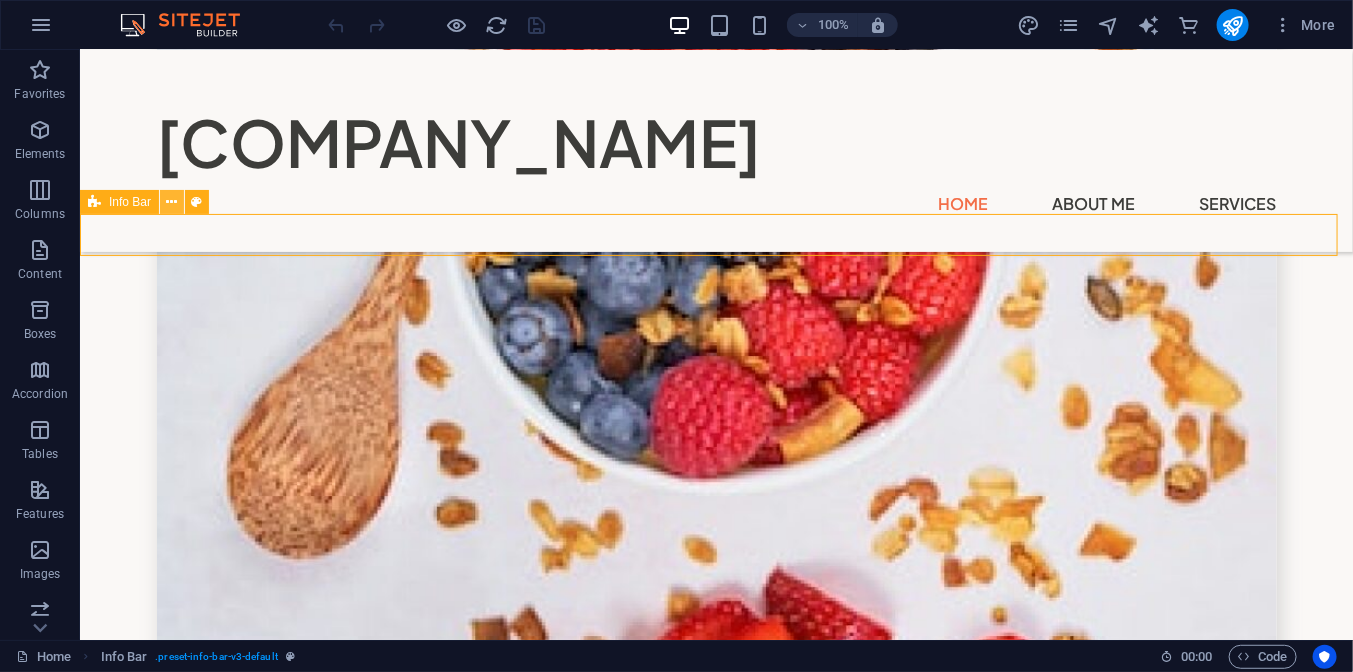 click at bounding box center [172, 202] 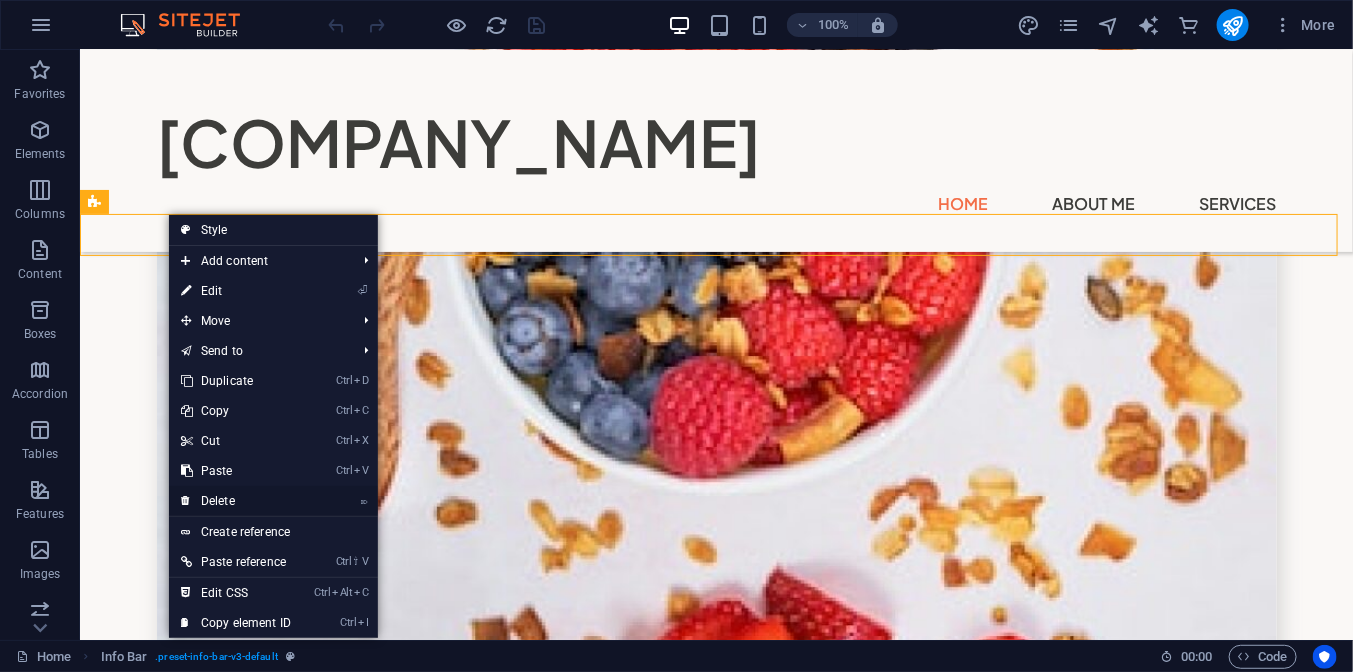click on "⌦  Delete" at bounding box center (236, 501) 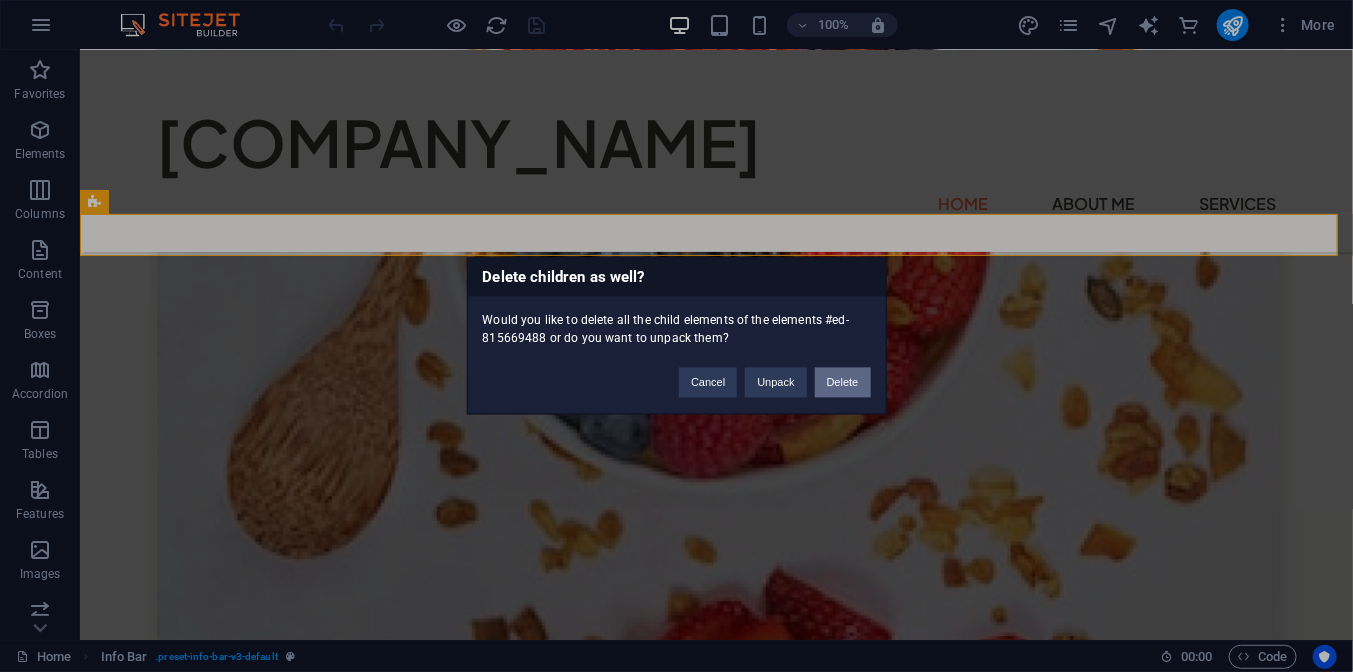 click on "Delete" at bounding box center [843, 383] 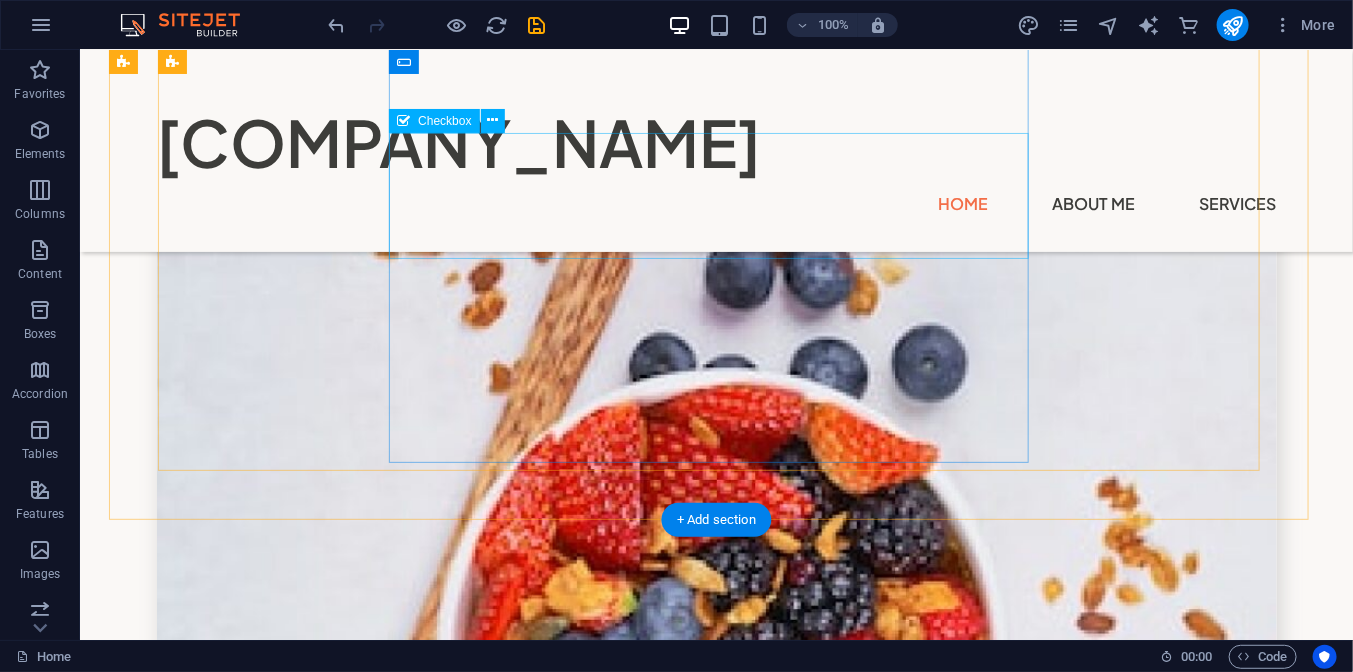 scroll, scrollTop: 5121, scrollLeft: 0, axis: vertical 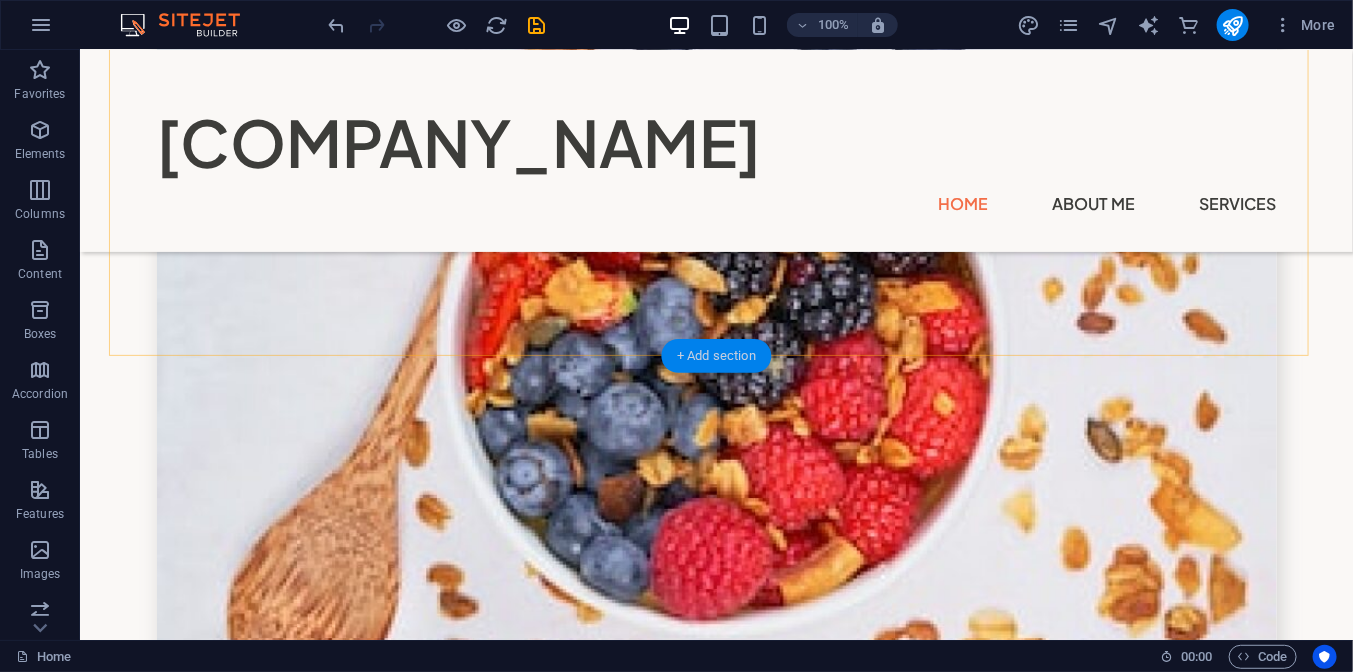 click on "+ Add section" at bounding box center [716, 356] 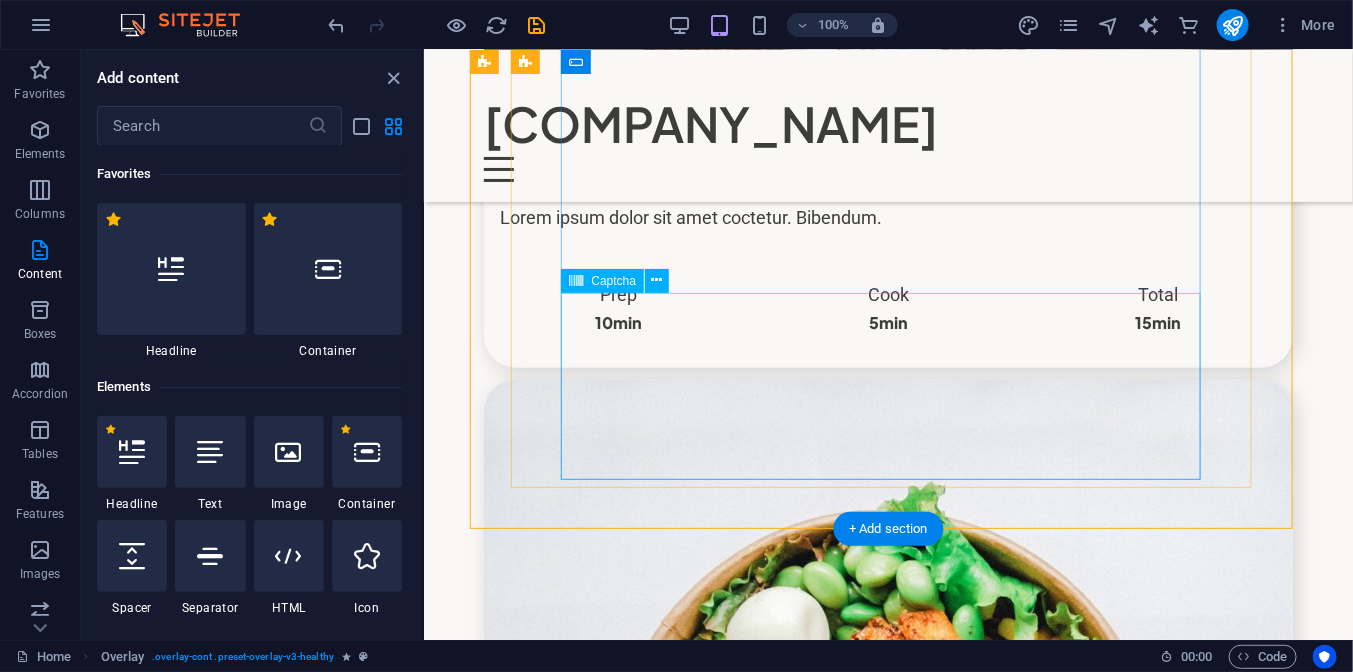 scroll, scrollTop: 3499, scrollLeft: 0, axis: vertical 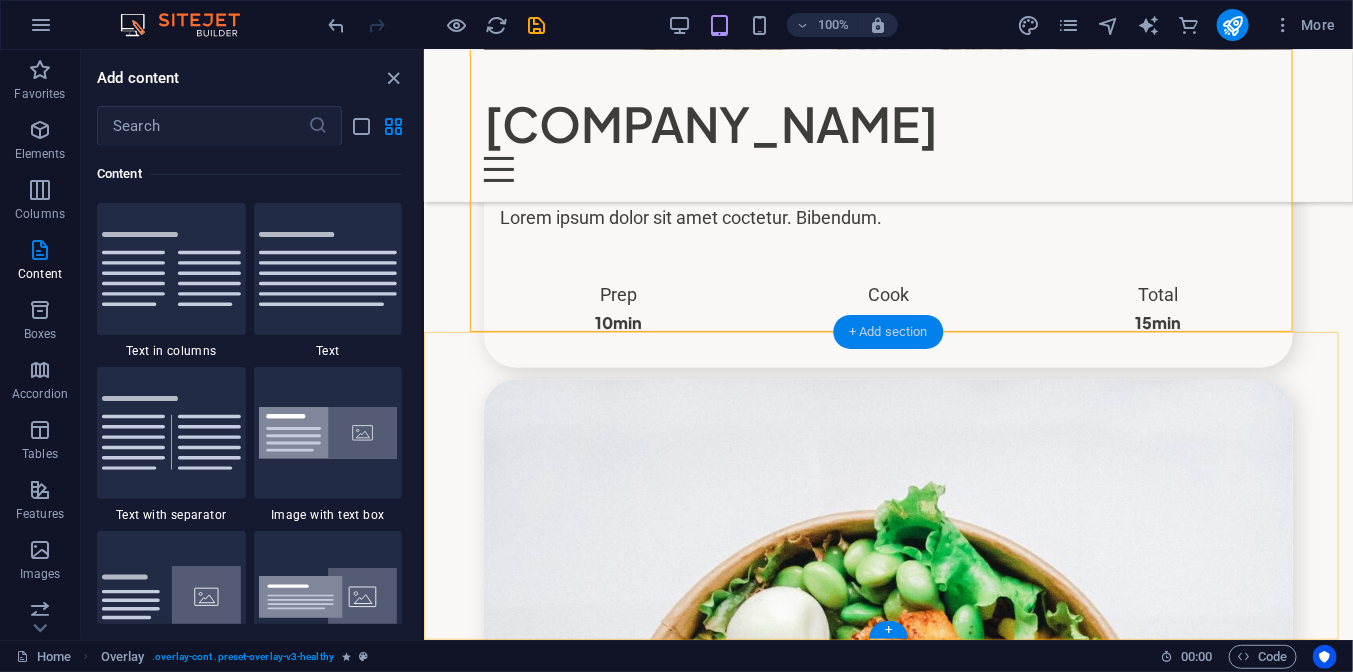 click on "+ Add section" at bounding box center [888, 332] 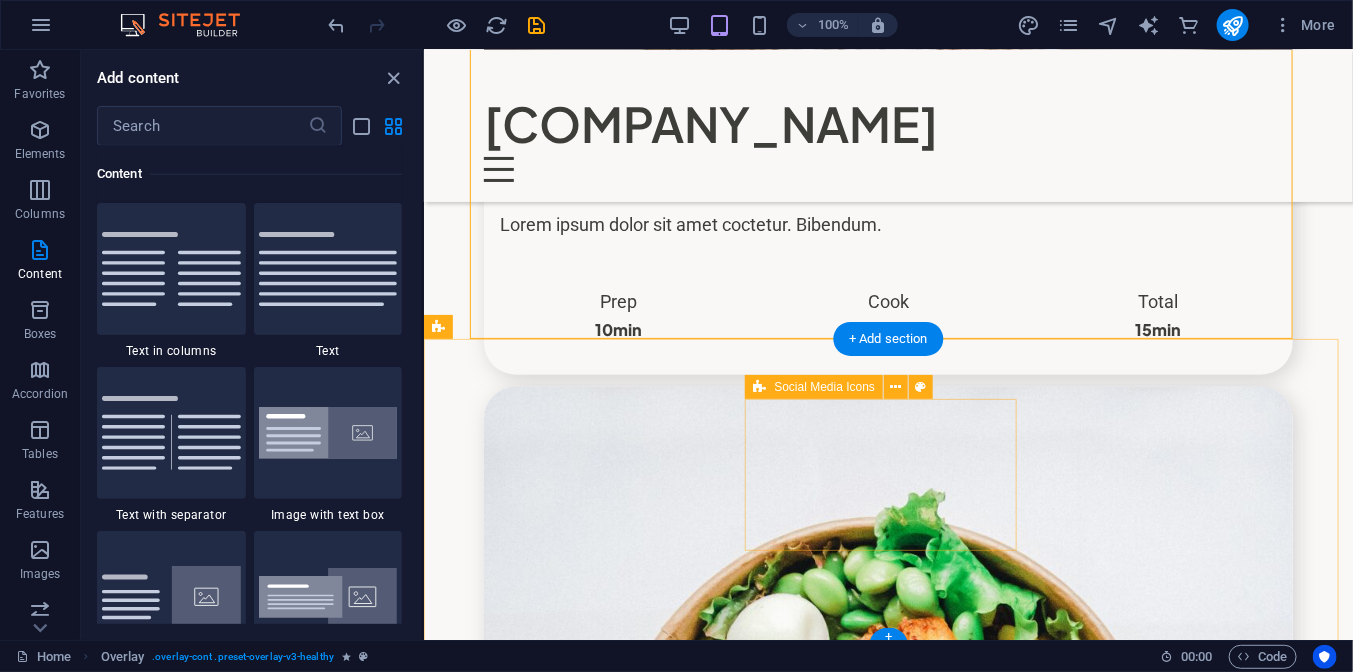 drag, startPoint x: 1300, startPoint y: 382, endPoint x: 893, endPoint y: 451, distance: 412.80746 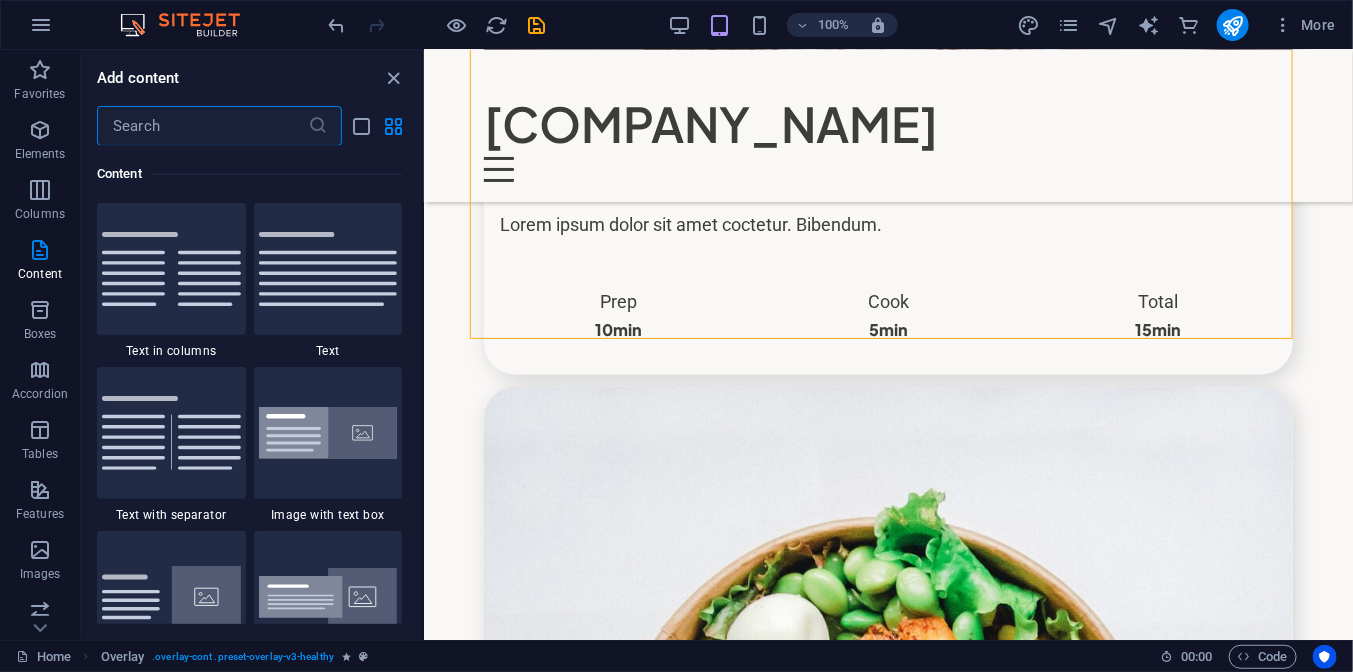 click at bounding box center [202, 126] 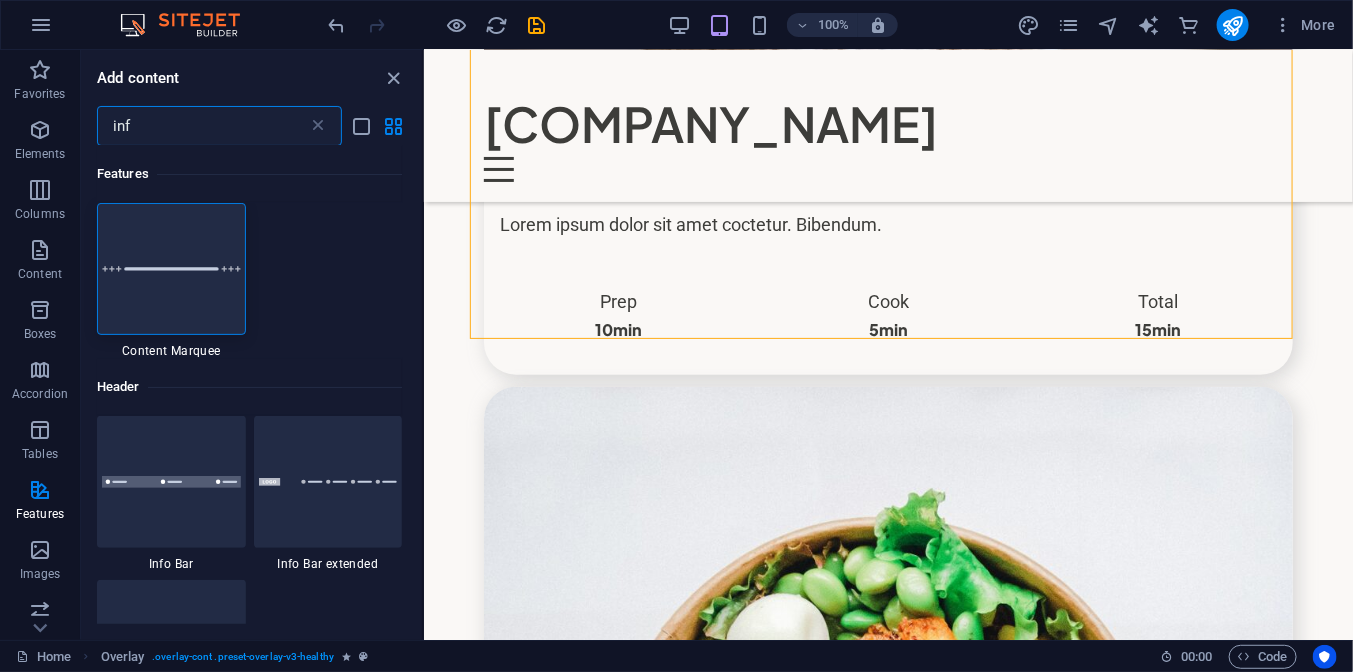 scroll, scrollTop: 0, scrollLeft: 0, axis: both 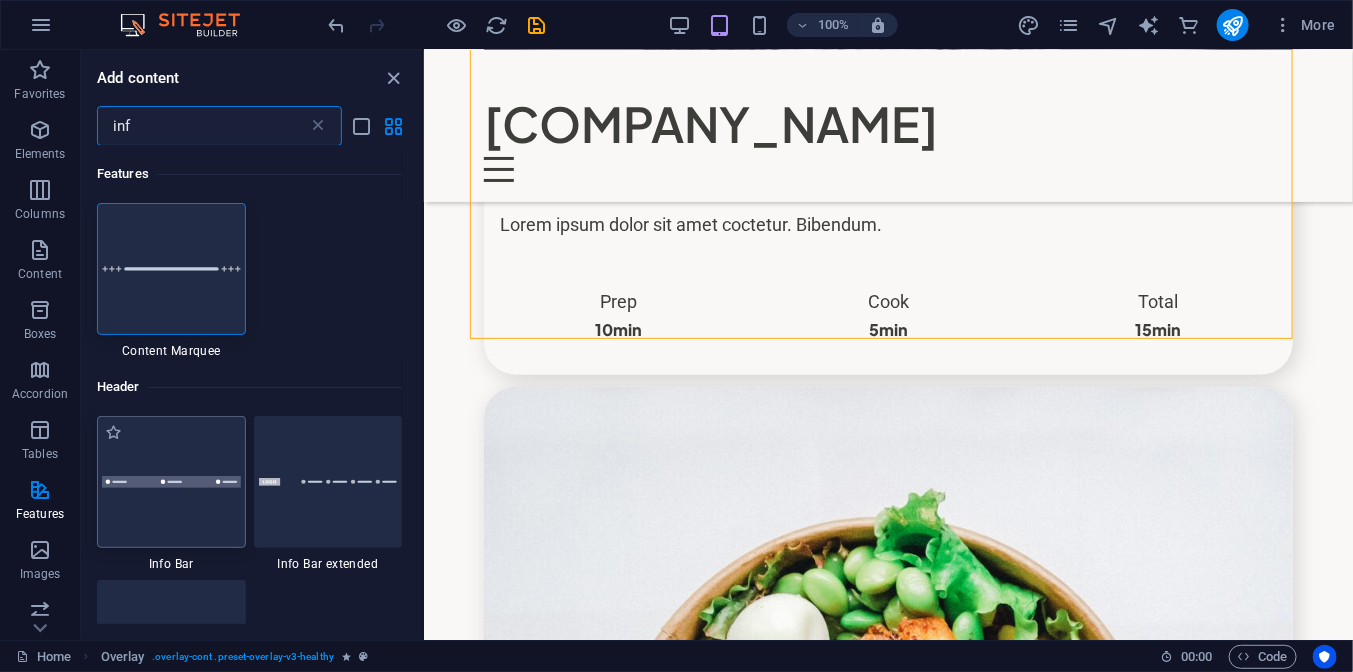 type on "inf" 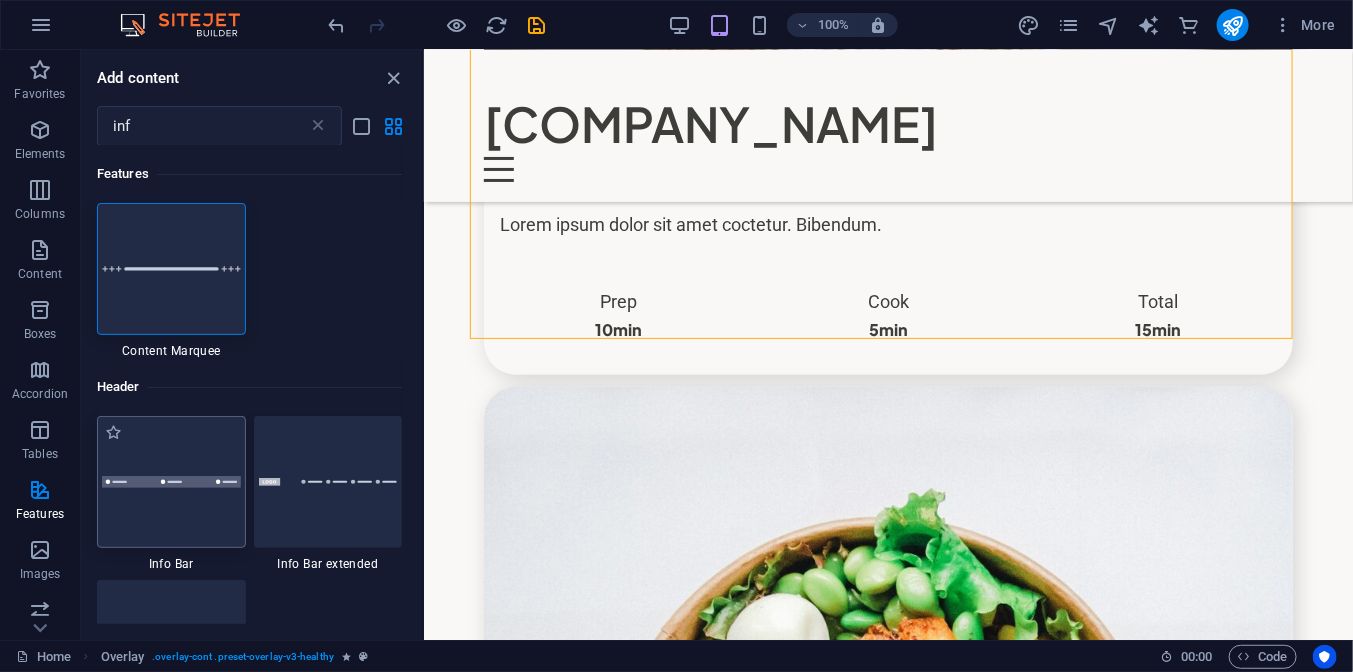 click at bounding box center [171, 482] 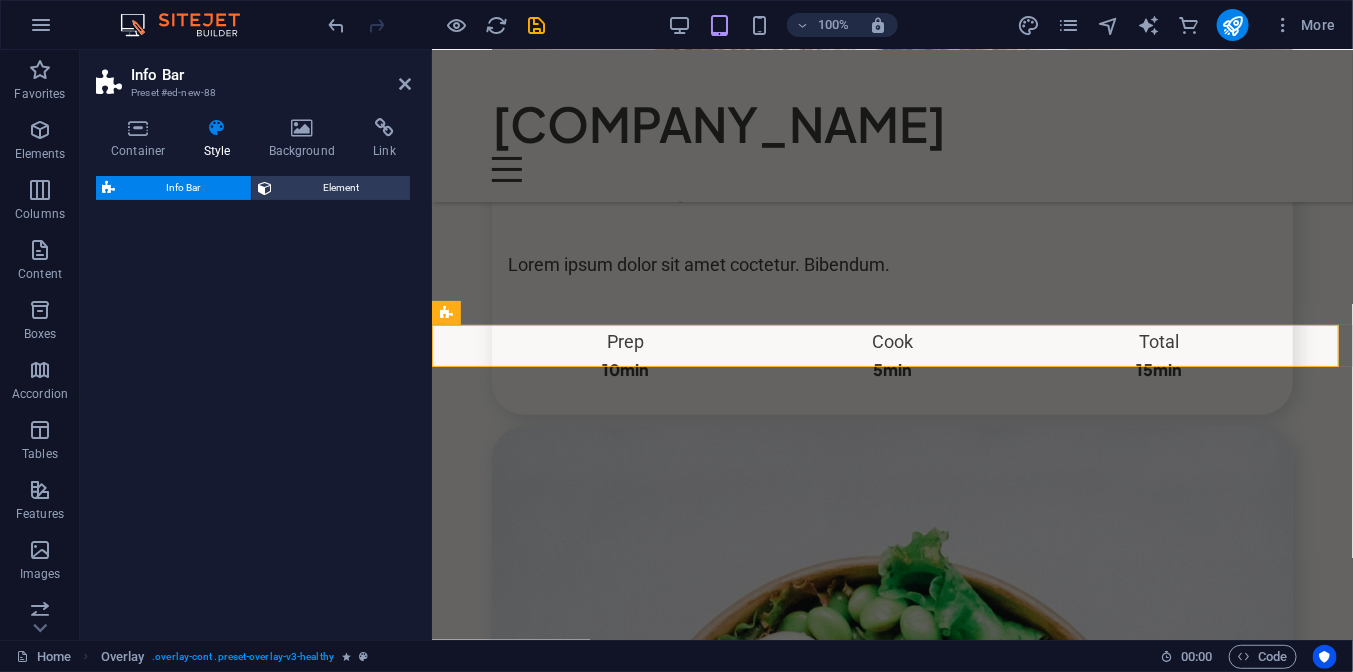 select on "rem" 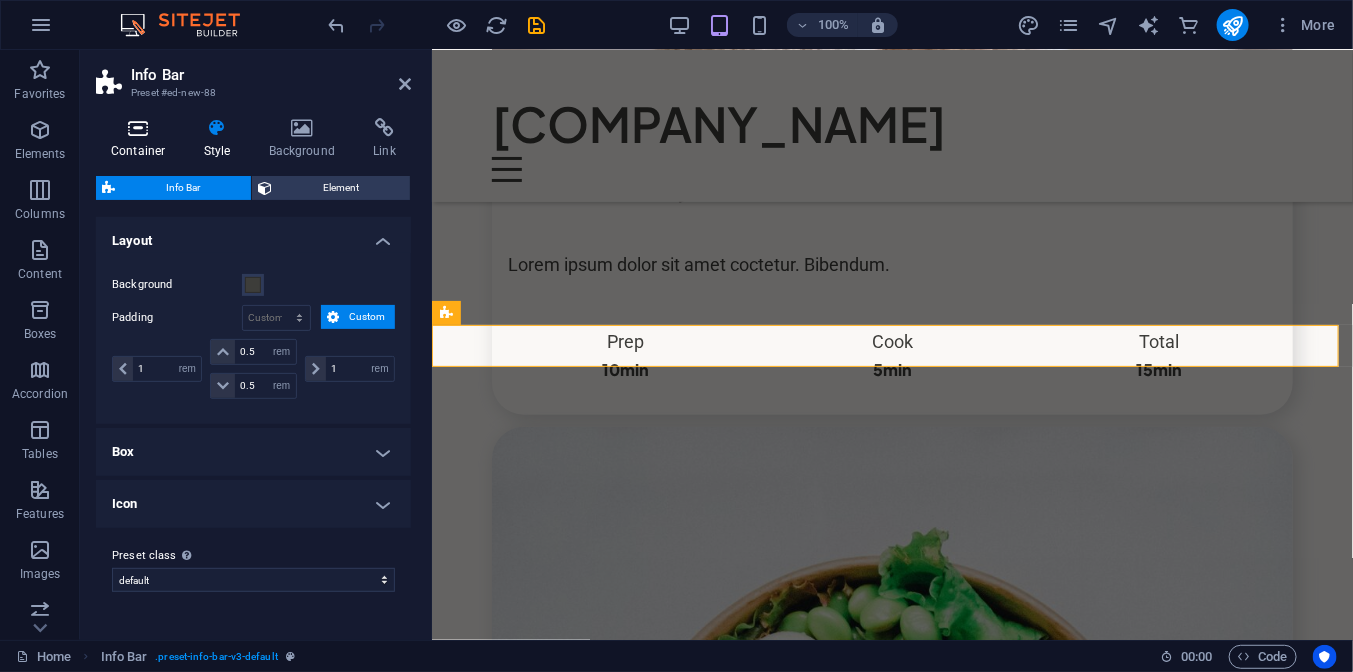 click on "Container" at bounding box center (142, 139) 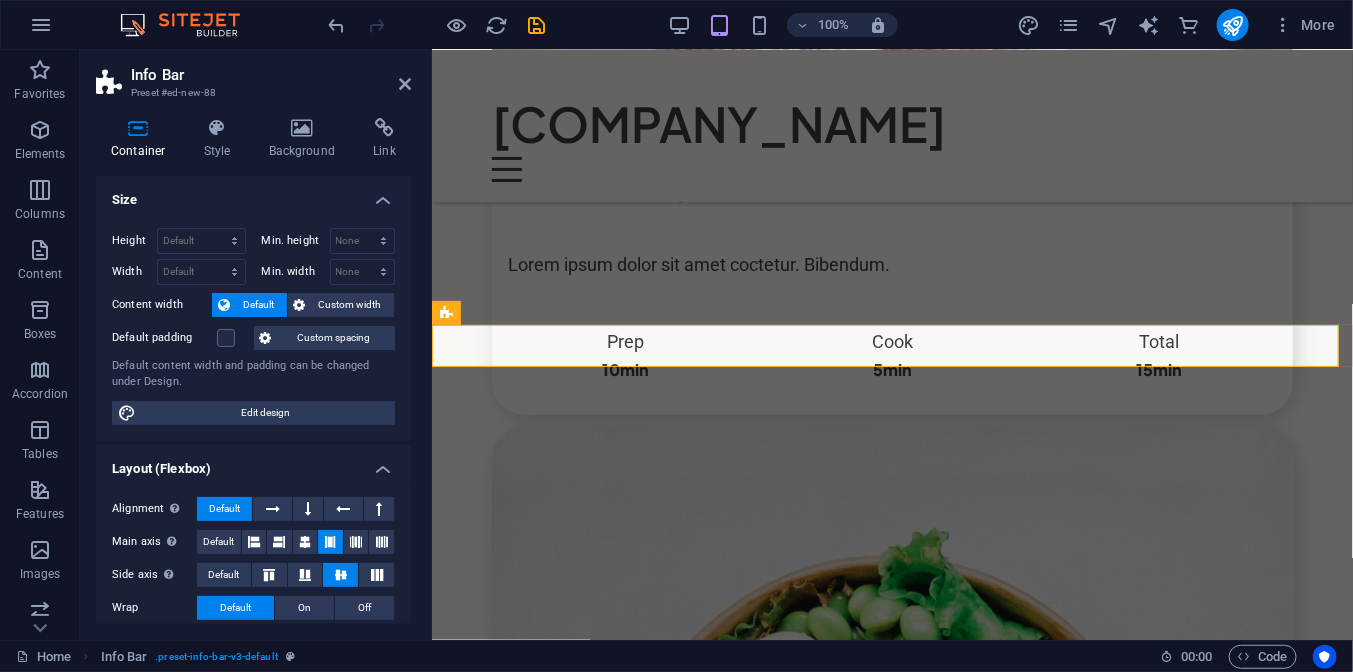 click on "100% More" at bounding box center [676, 25] 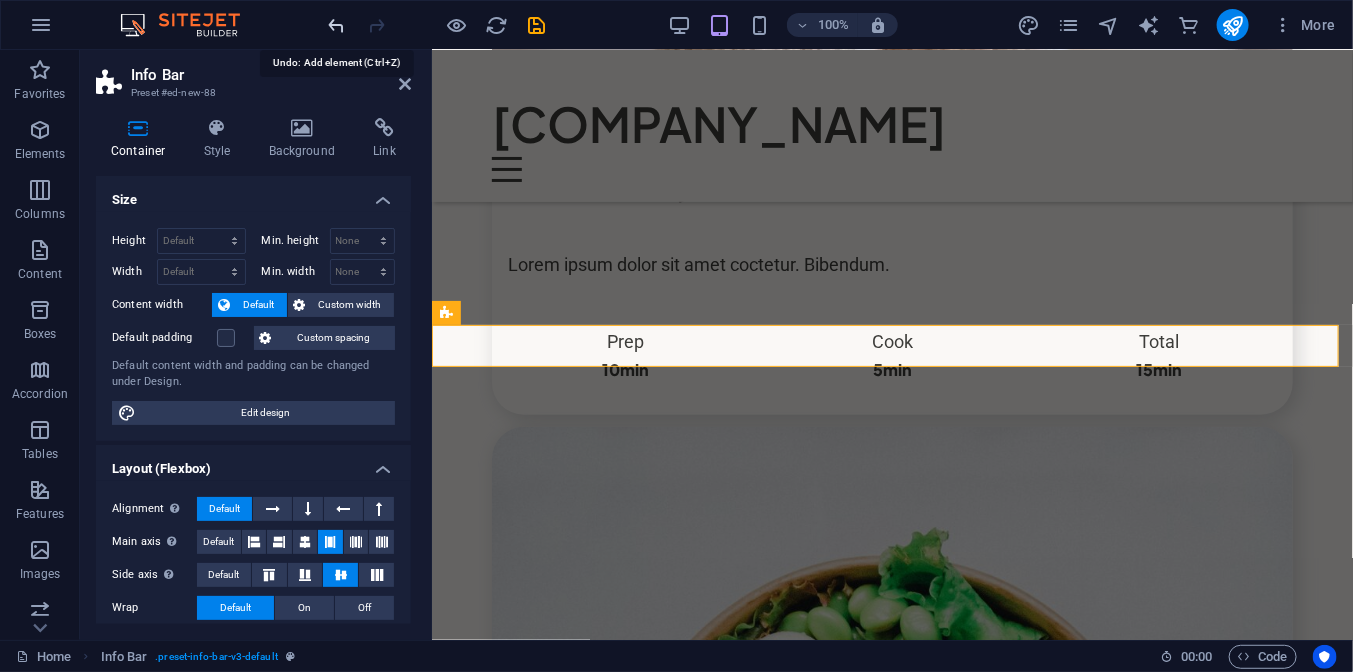 click at bounding box center [337, 25] 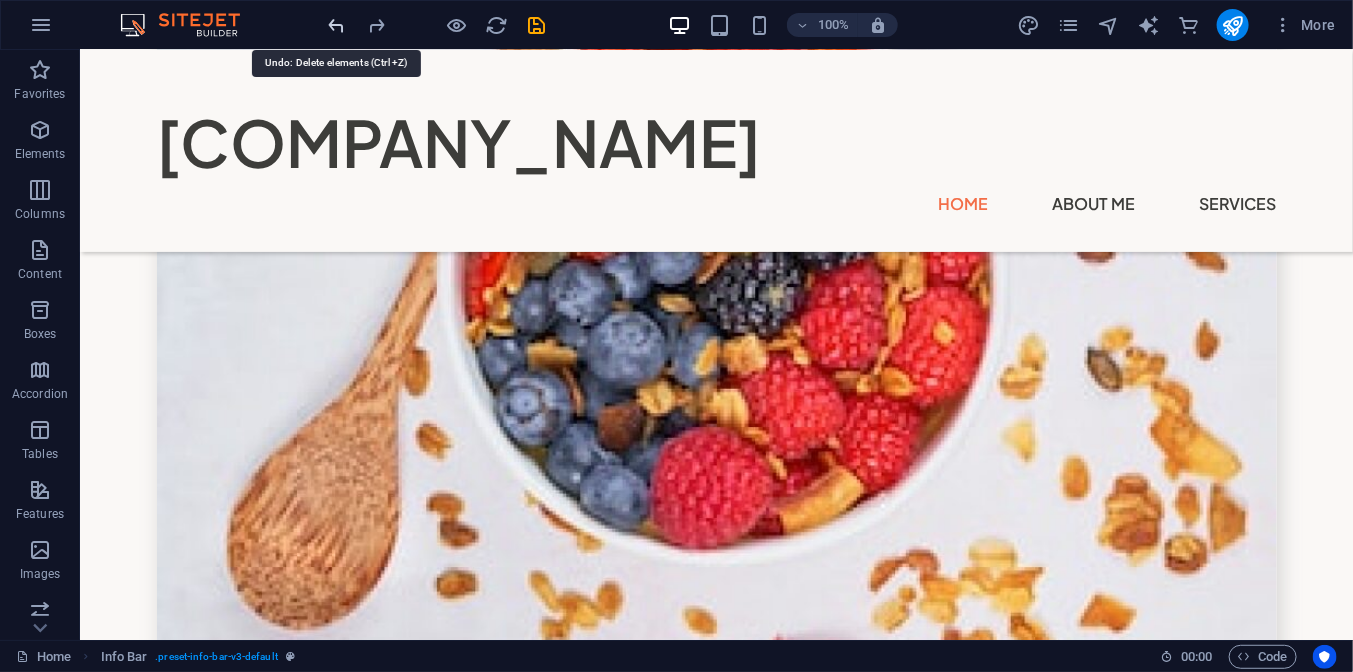 scroll, scrollTop: 5221, scrollLeft: 0, axis: vertical 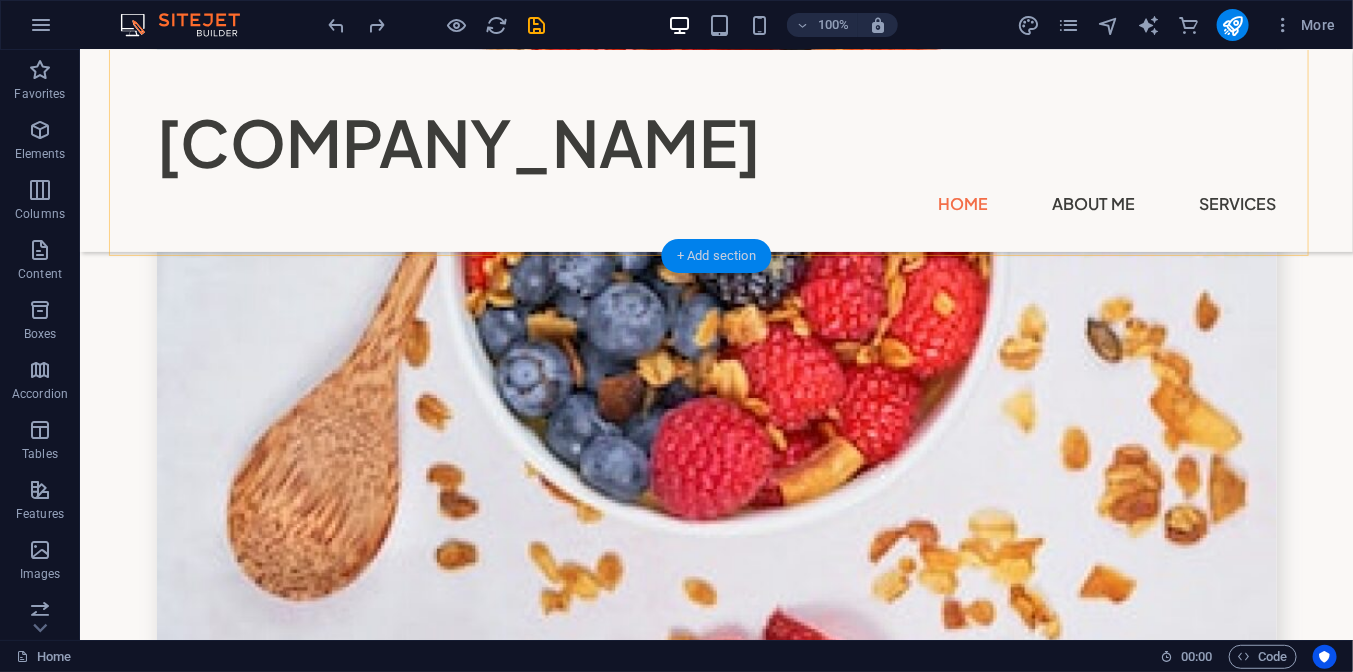 drag, startPoint x: 668, startPoint y: 253, endPoint x: 236, endPoint y: 204, distance: 434.77005 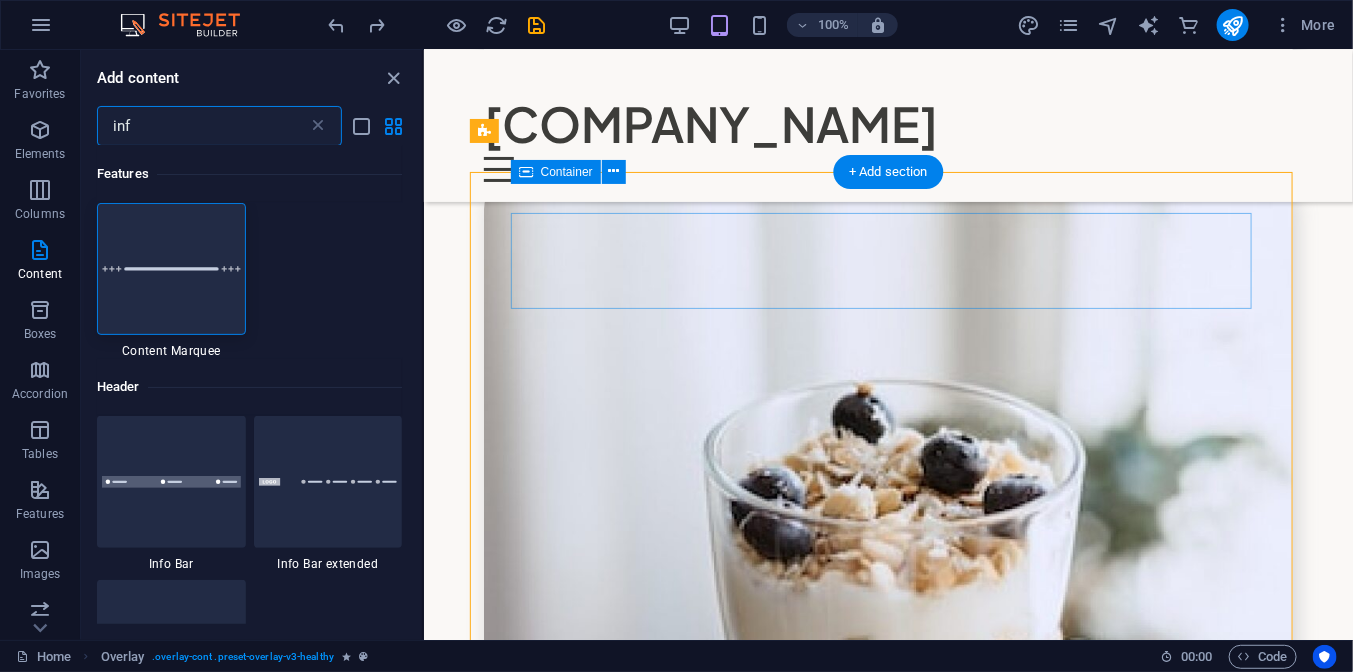 scroll, scrollTop: 5179, scrollLeft: 0, axis: vertical 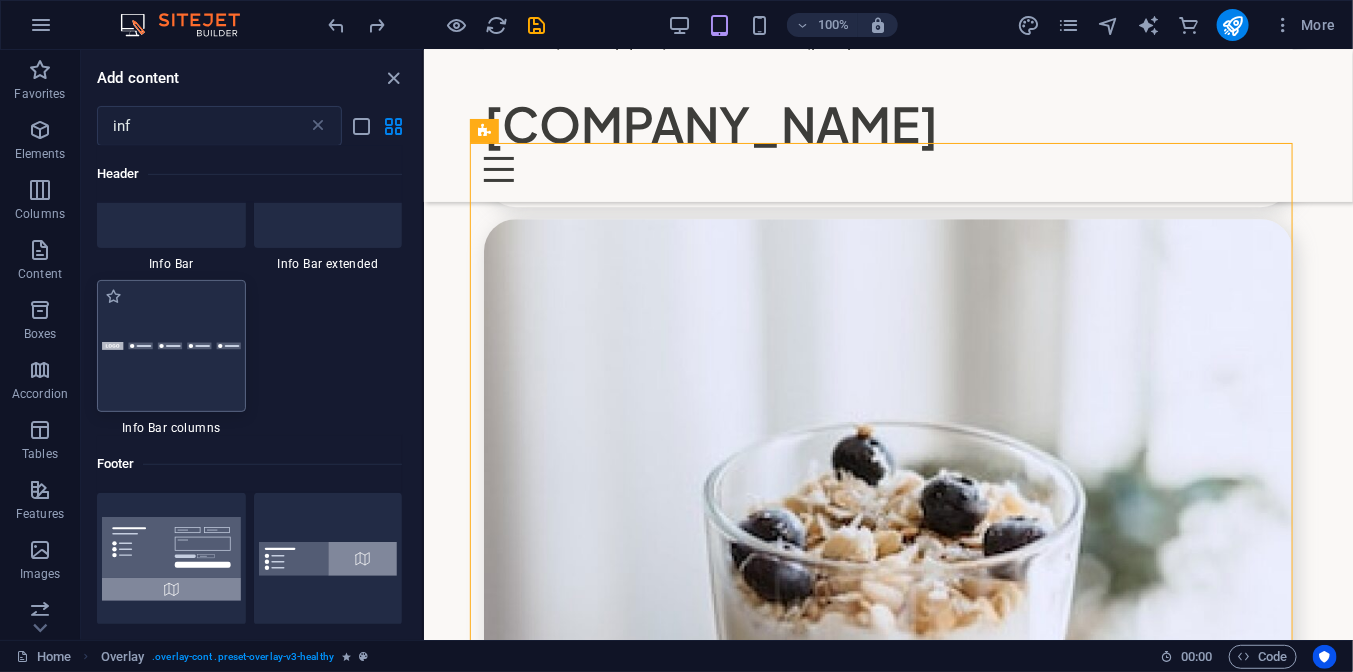 click at bounding box center [171, 346] 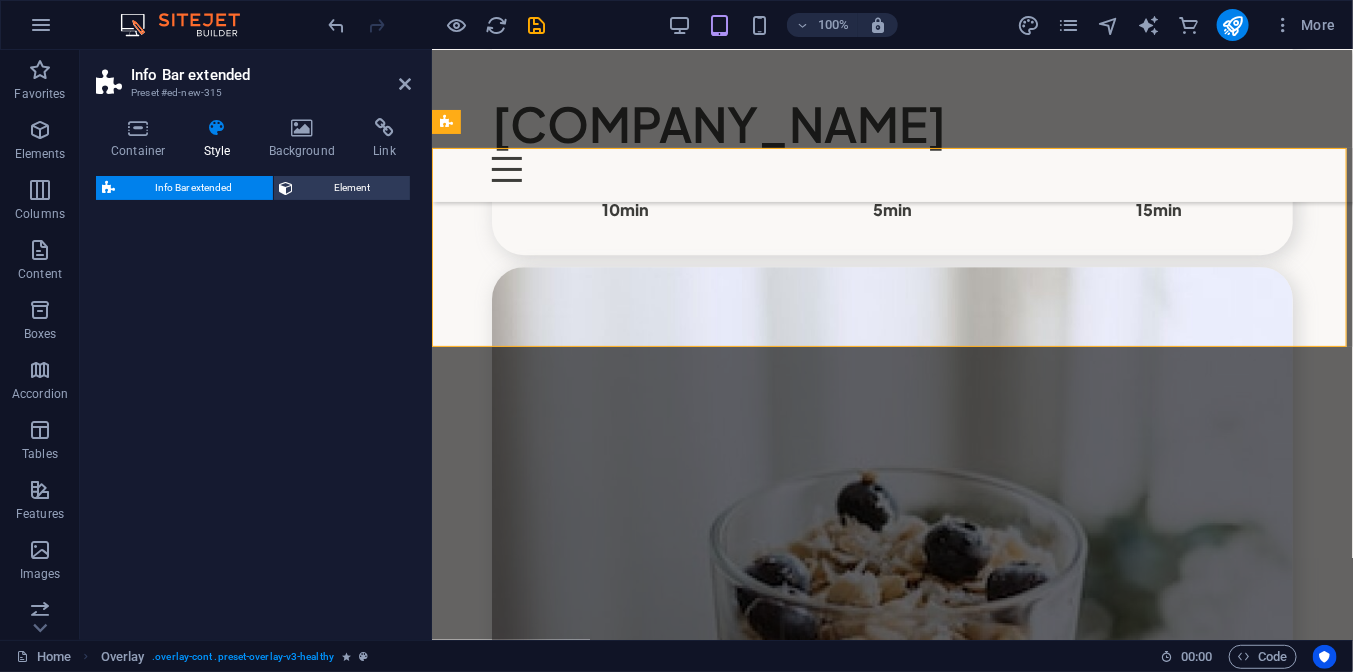 scroll, scrollTop: 6163, scrollLeft: 0, axis: vertical 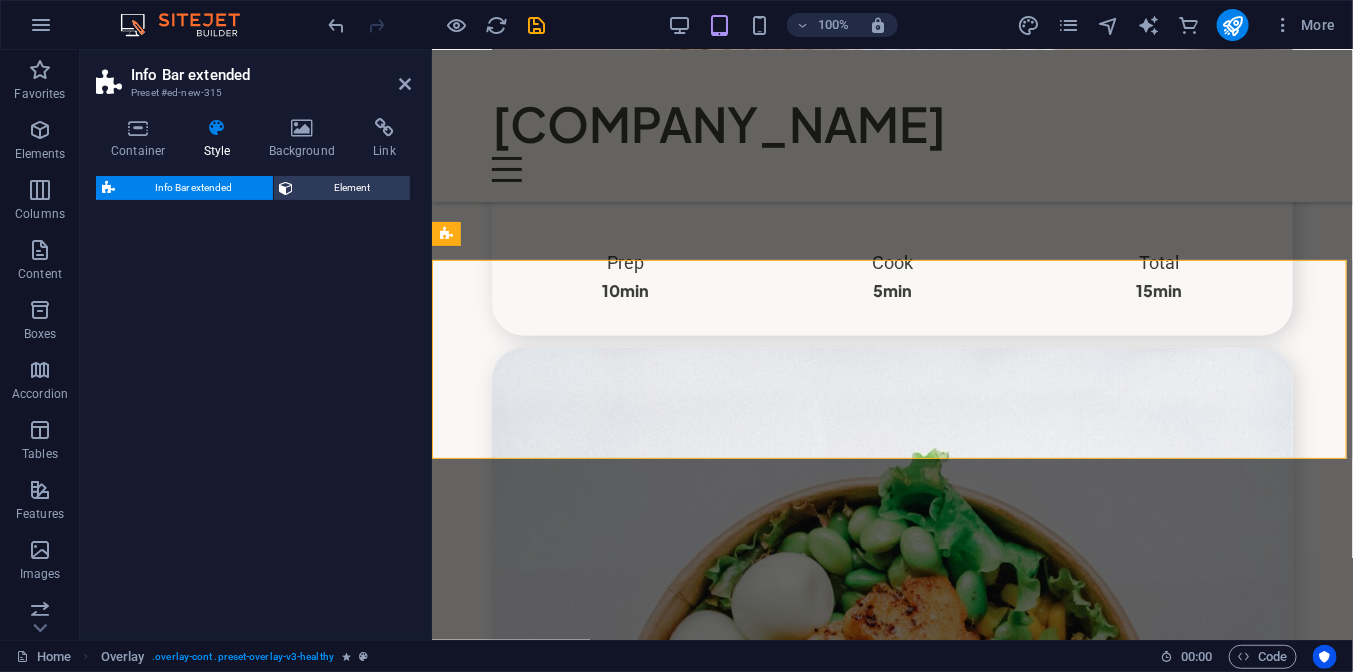 select on "rem" 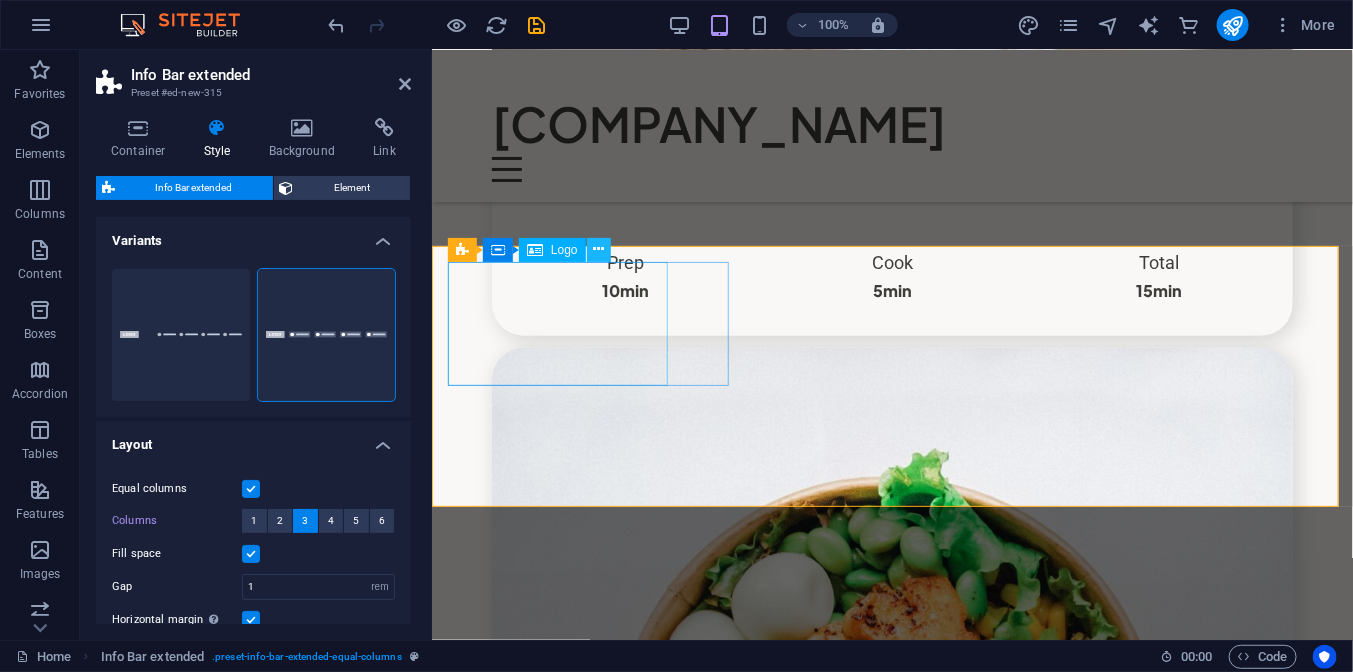 click at bounding box center (599, 250) 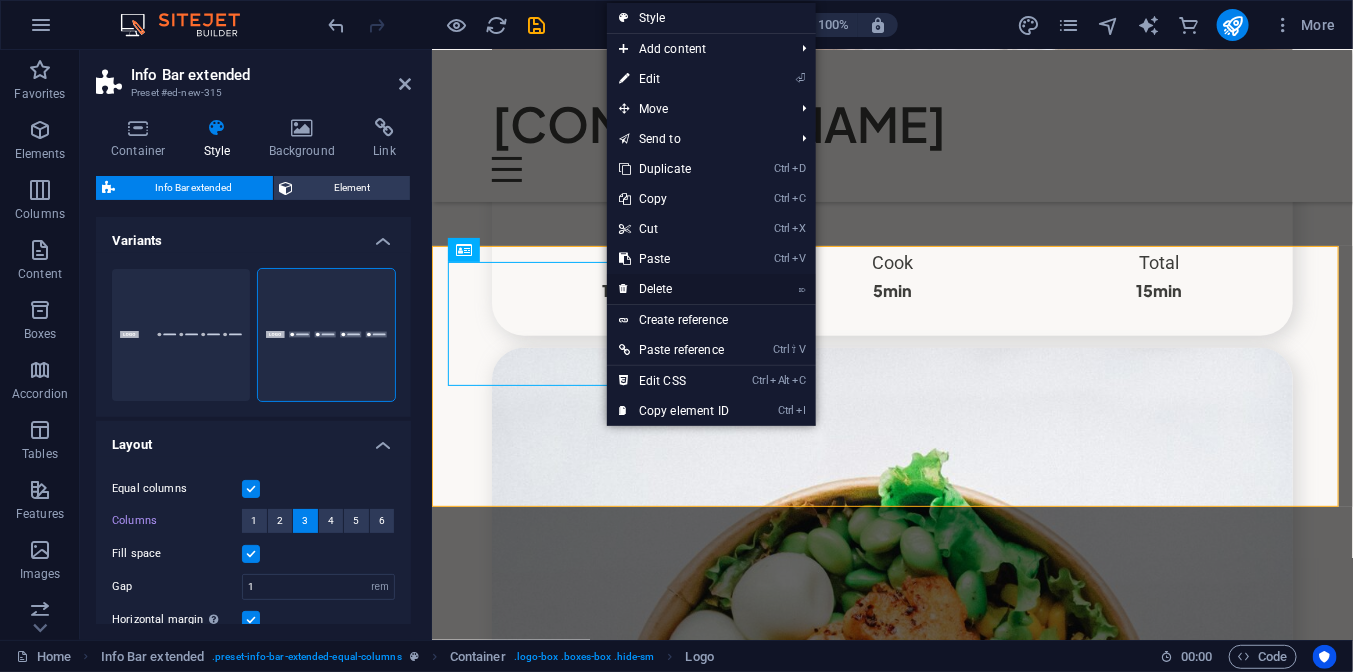 click on "⌦  Delete" at bounding box center (674, 289) 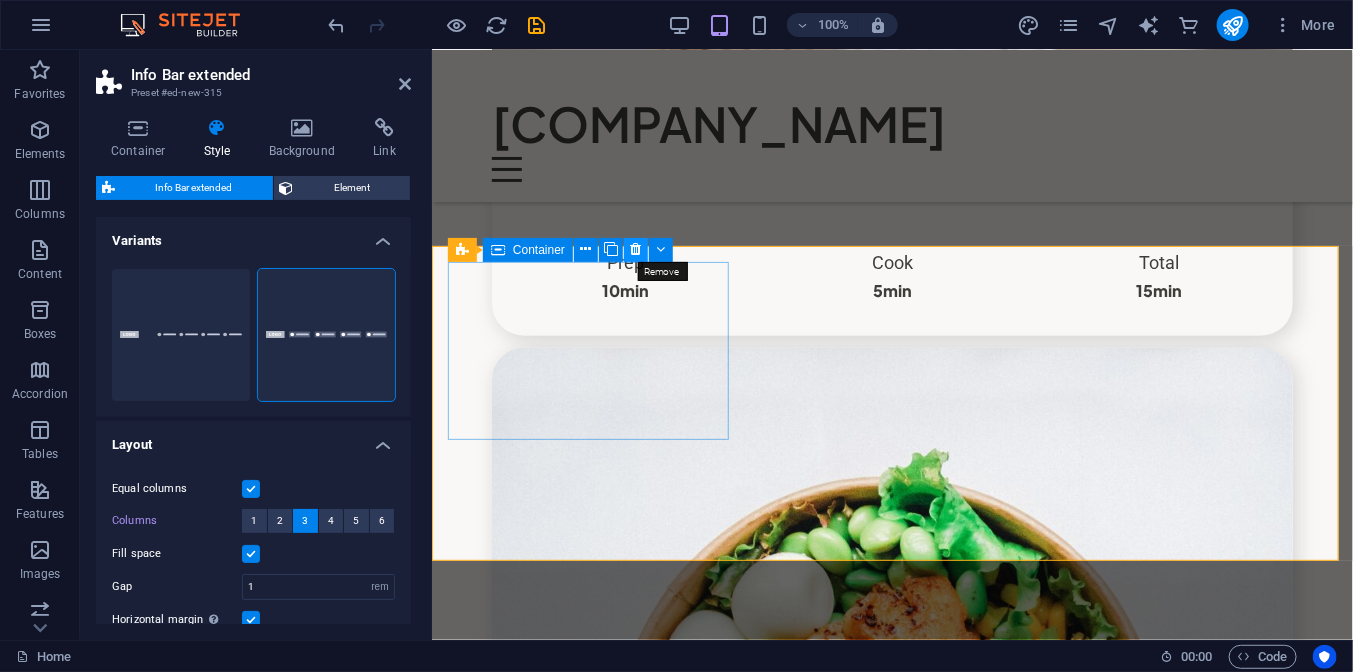 click at bounding box center [636, 249] 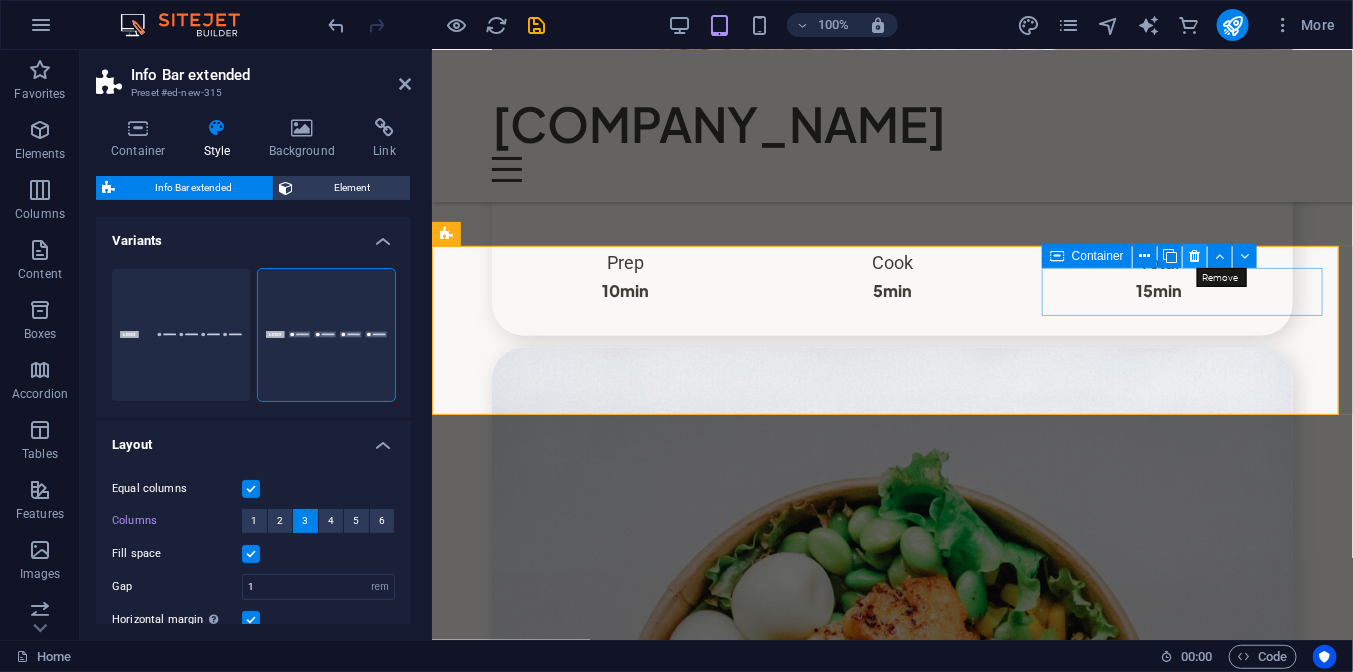 click at bounding box center (1194, 256) 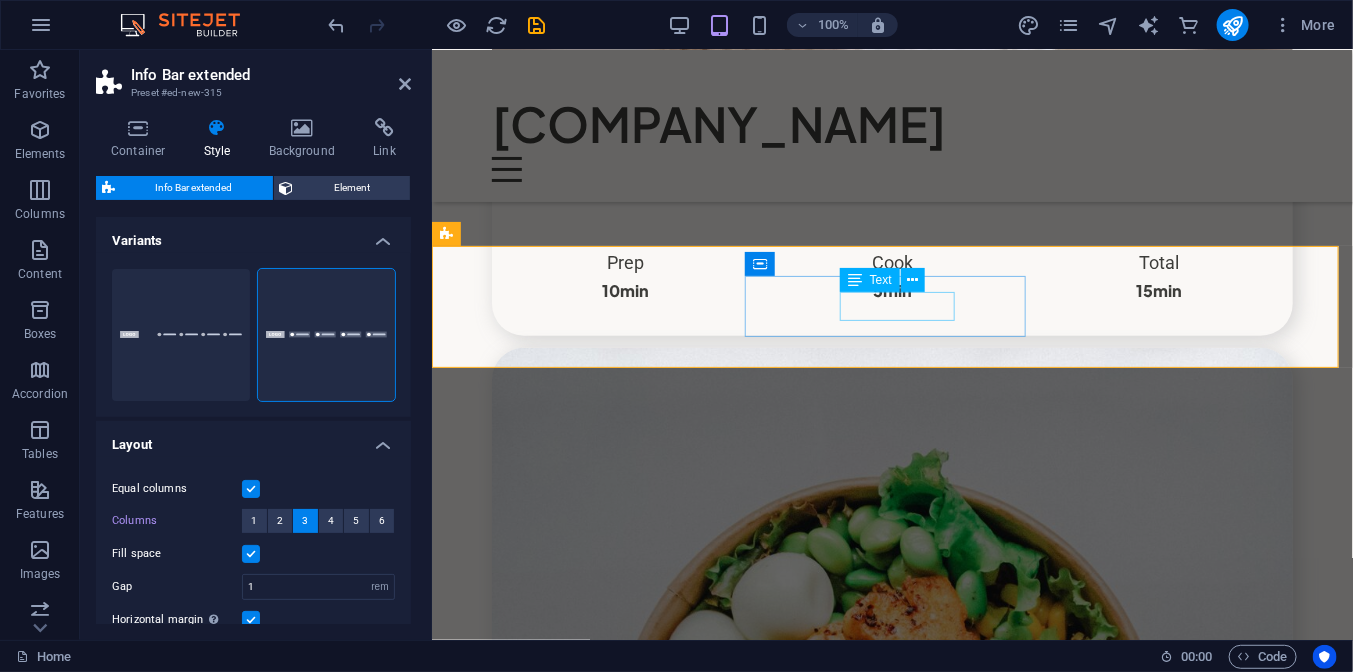 click on "0123 - 456789" at bounding box center (519, 4946) 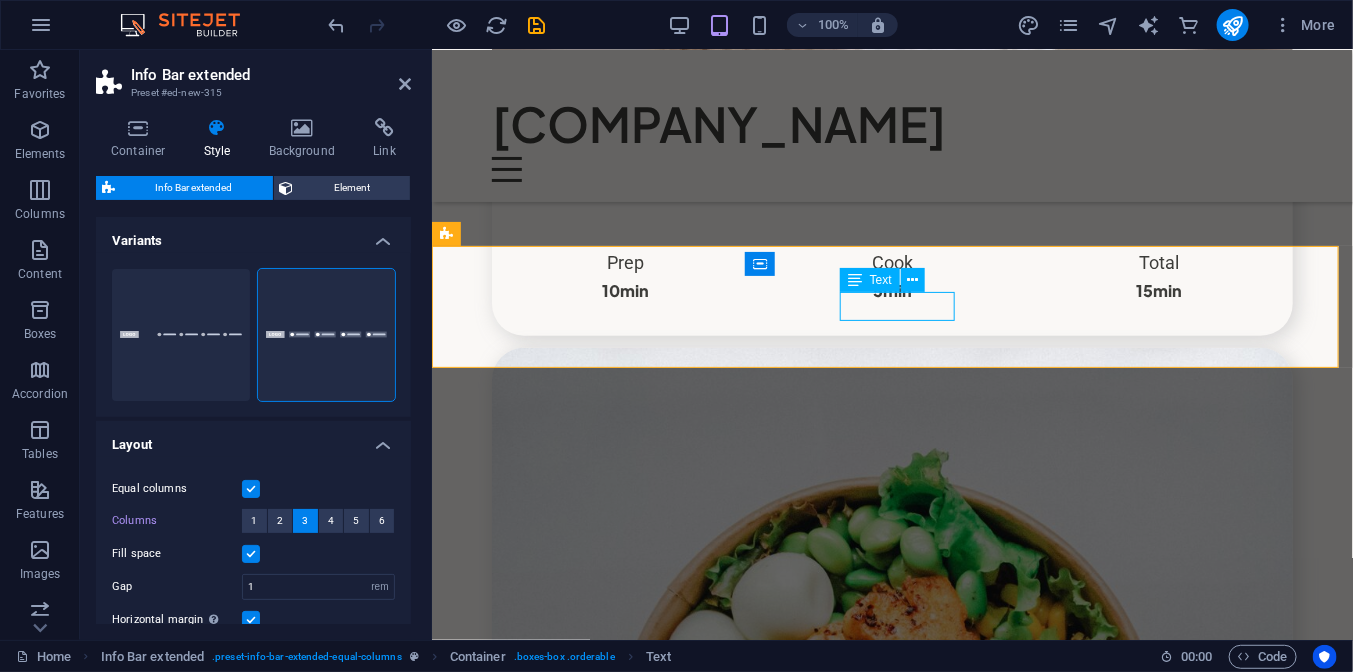 click on "0123 - 456789" at bounding box center (519, 4946) 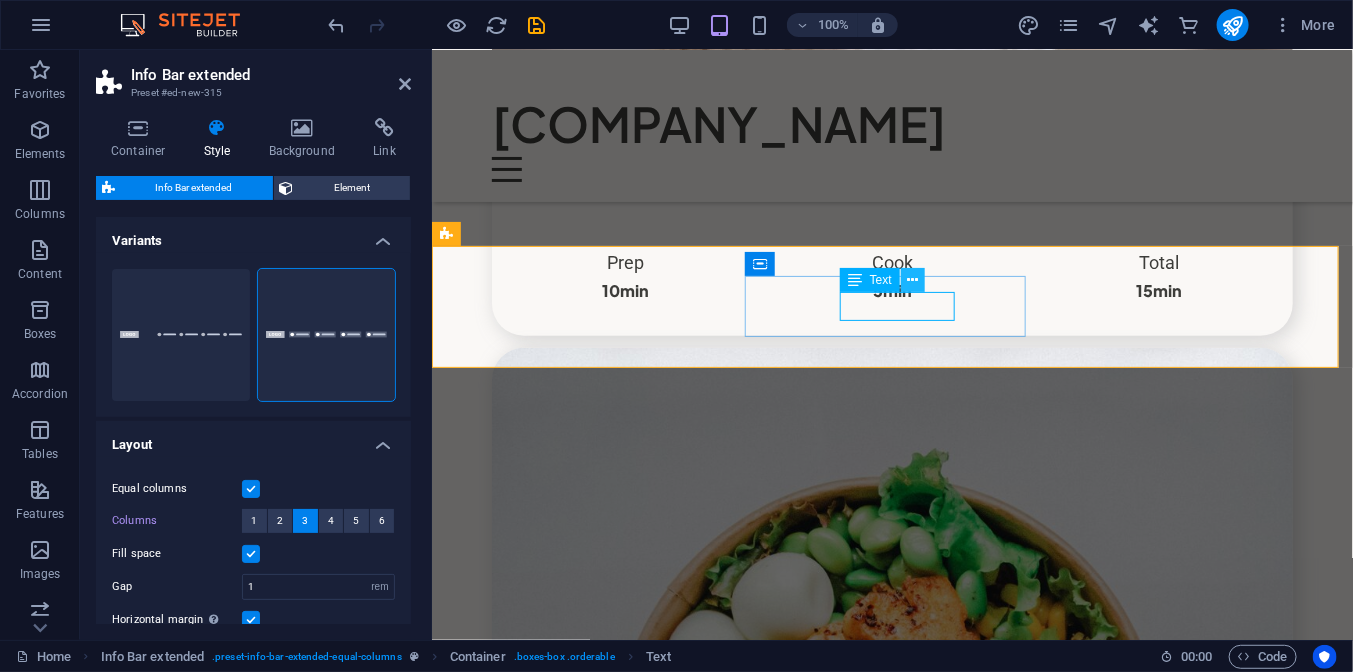 click at bounding box center (913, 280) 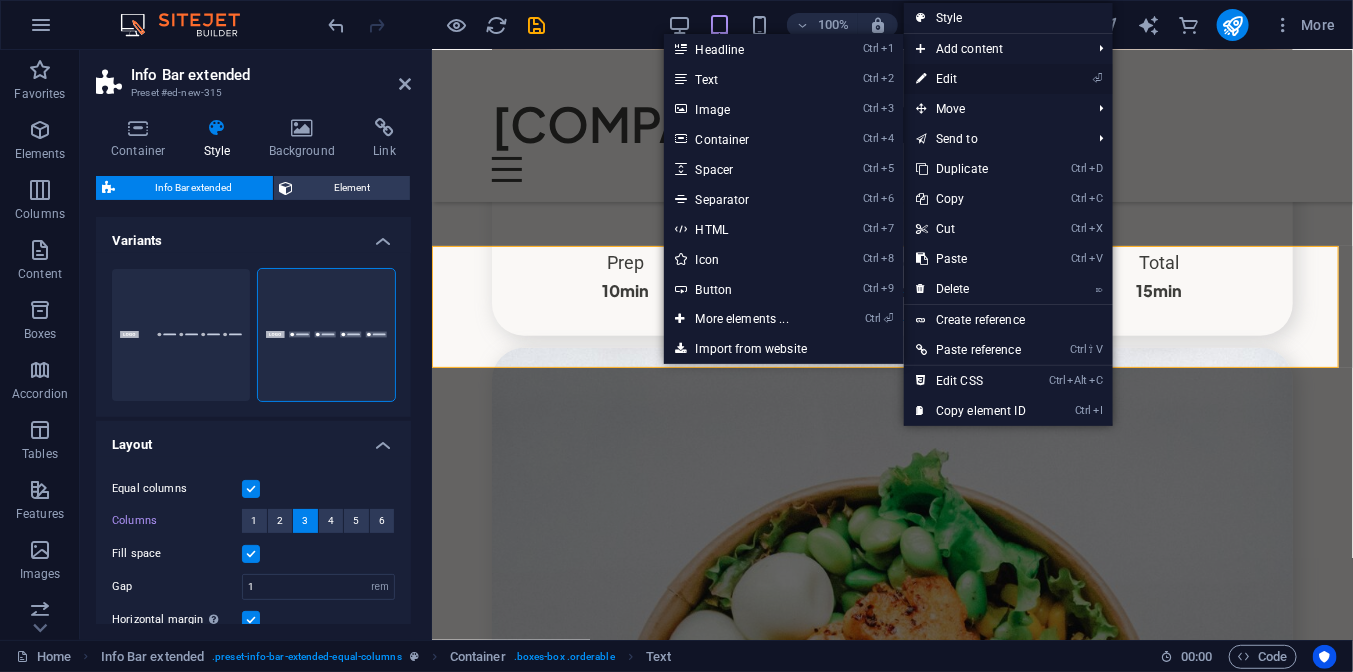 click on "⏎  Edit" at bounding box center (971, 79) 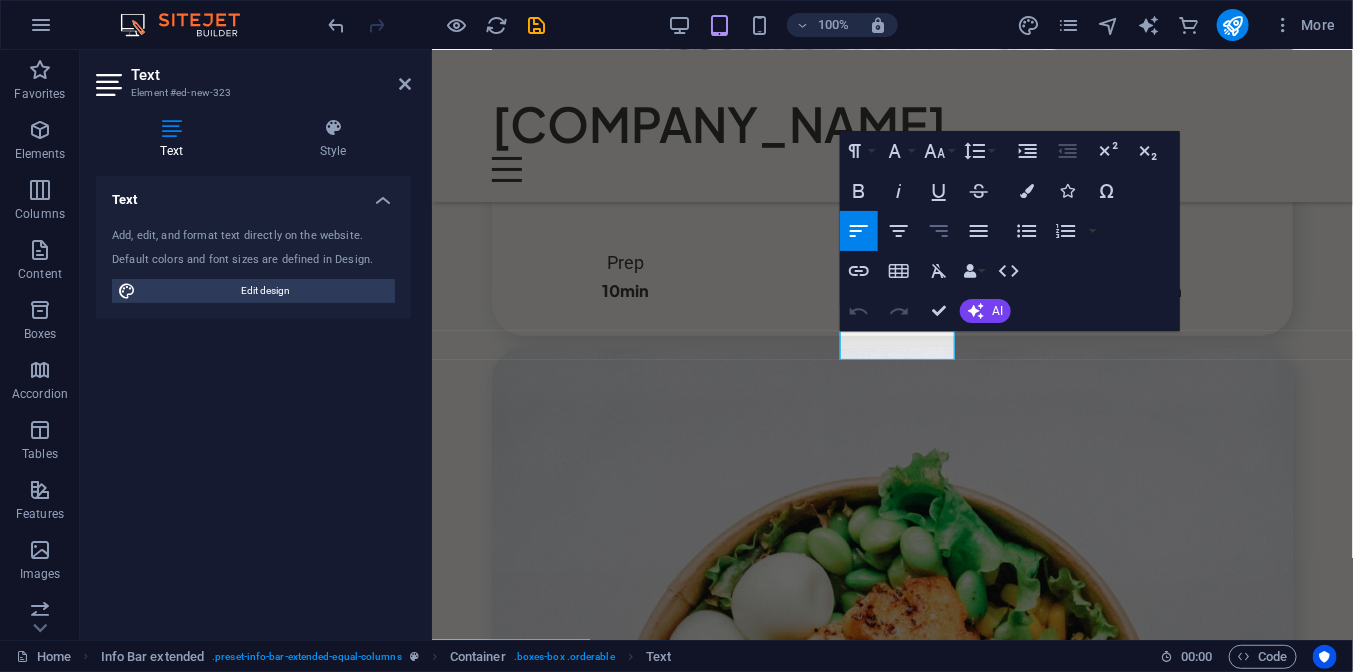 scroll, scrollTop: 6124, scrollLeft: 0, axis: vertical 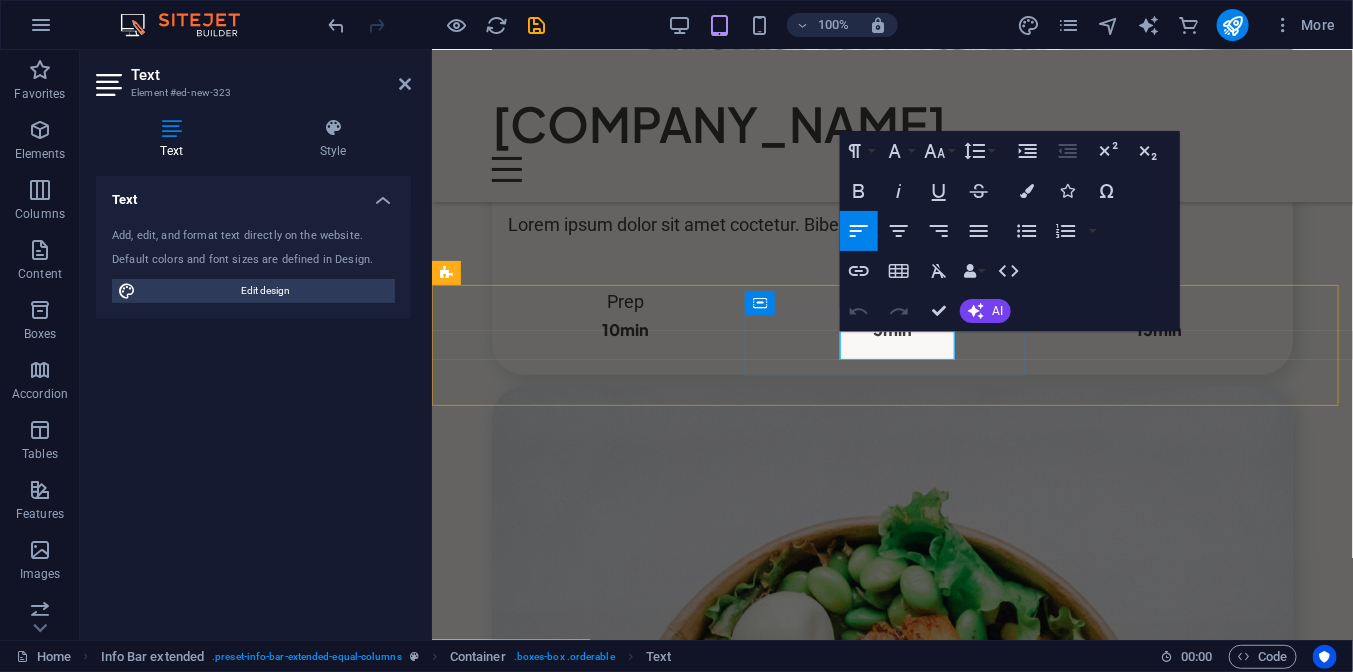 click on "0123 - 456789" at bounding box center (519, 4985) 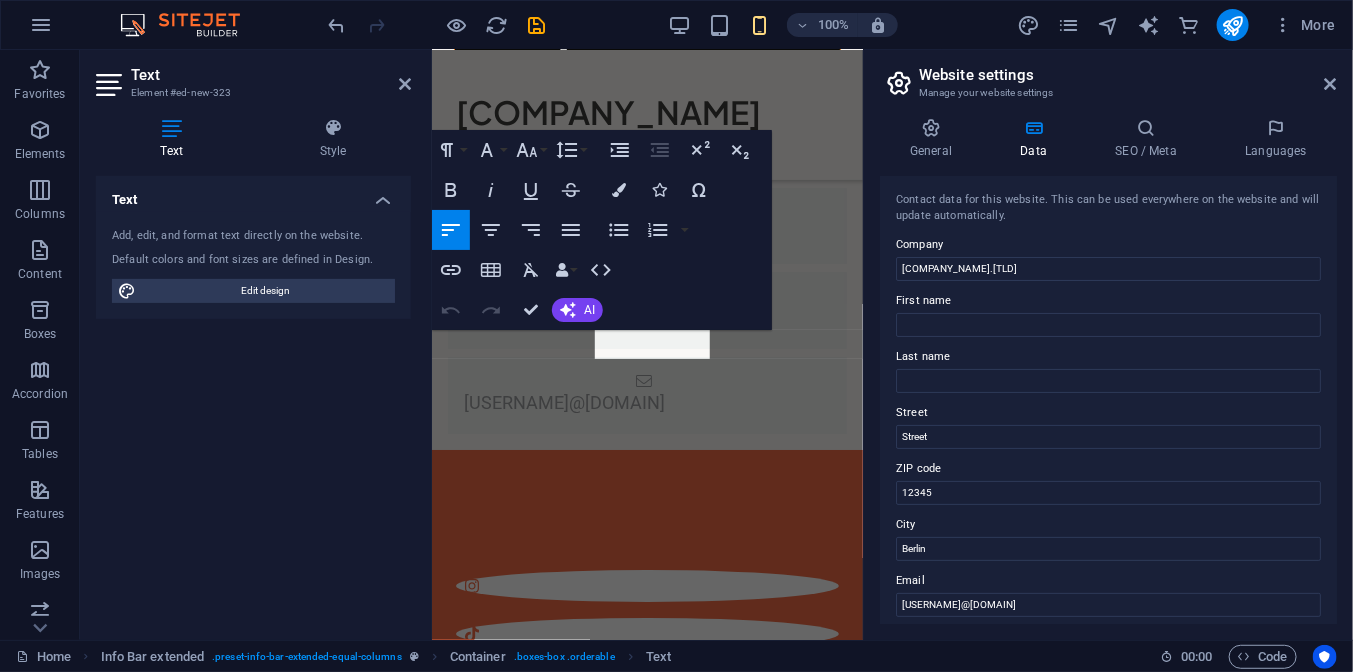 scroll, scrollTop: 8530, scrollLeft: 0, axis: vertical 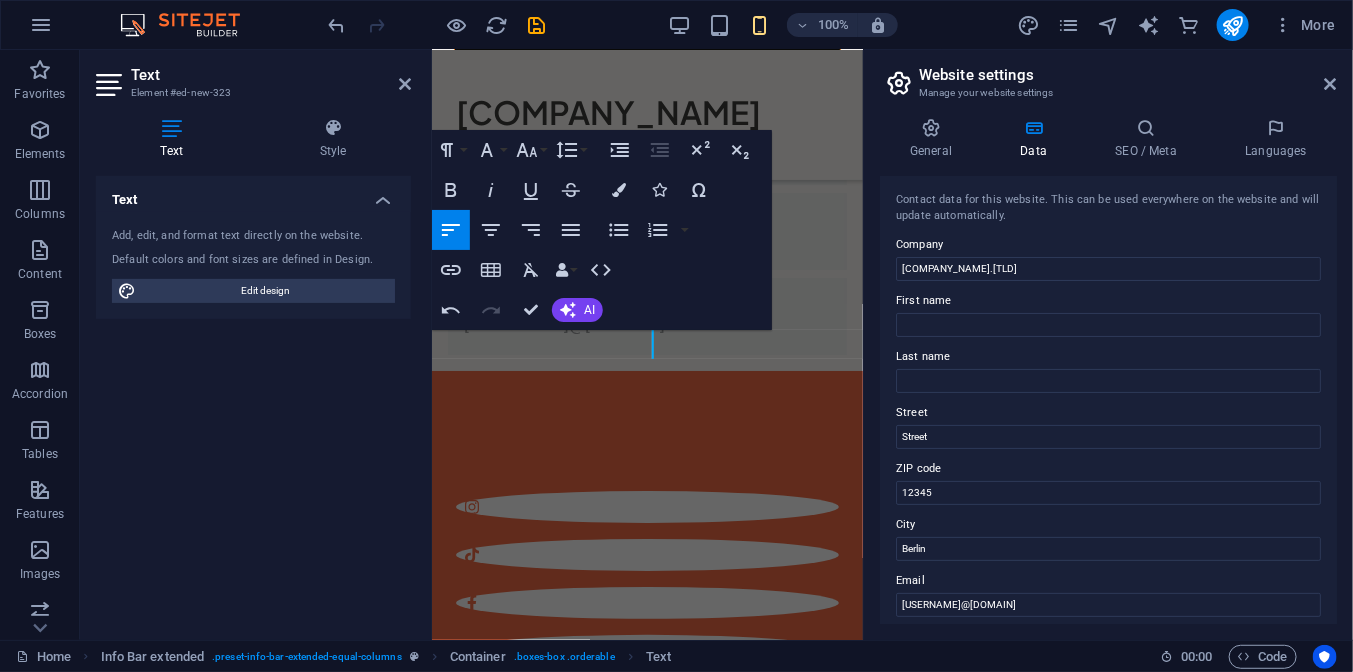 type 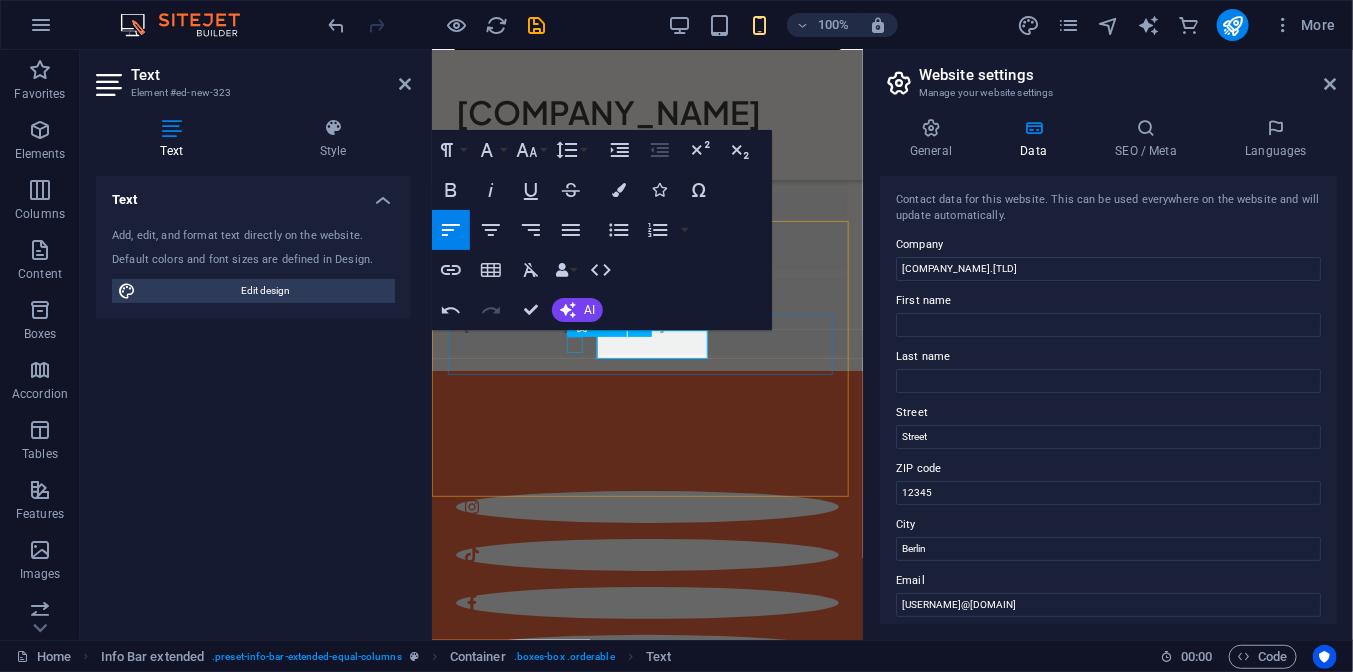 click at bounding box center [642, 216] 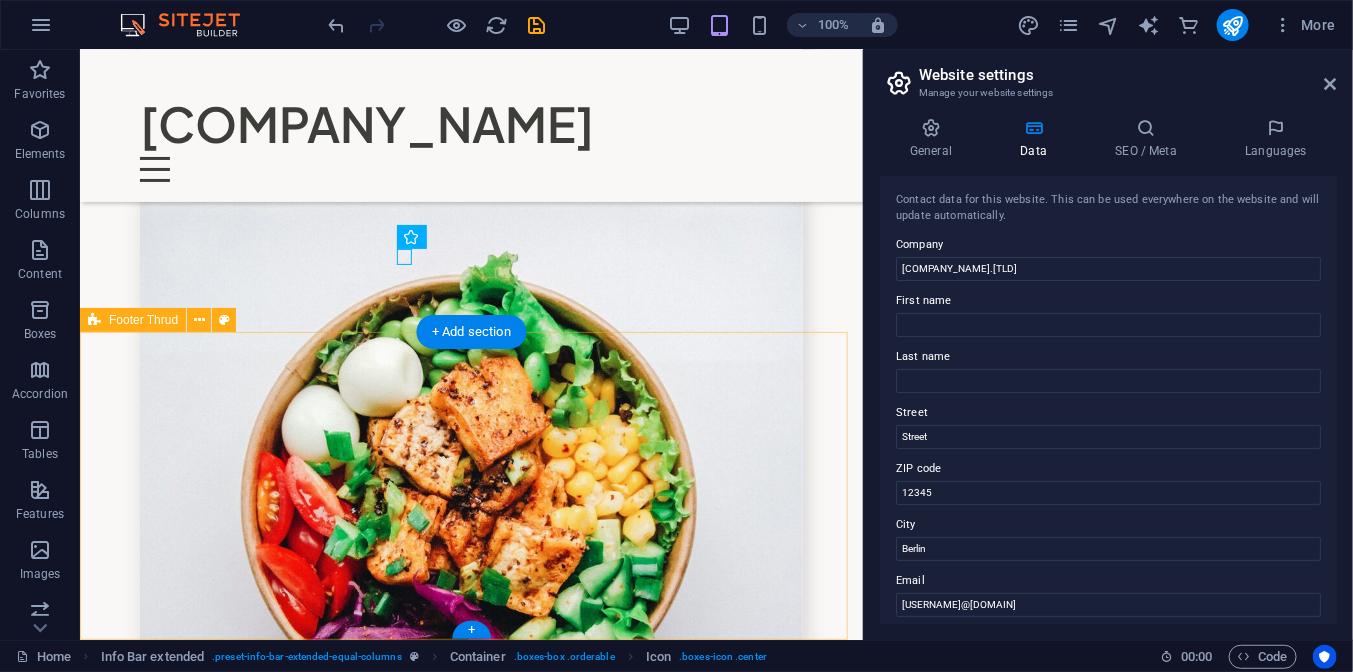 scroll, scrollTop: 6063, scrollLeft: 0, axis: vertical 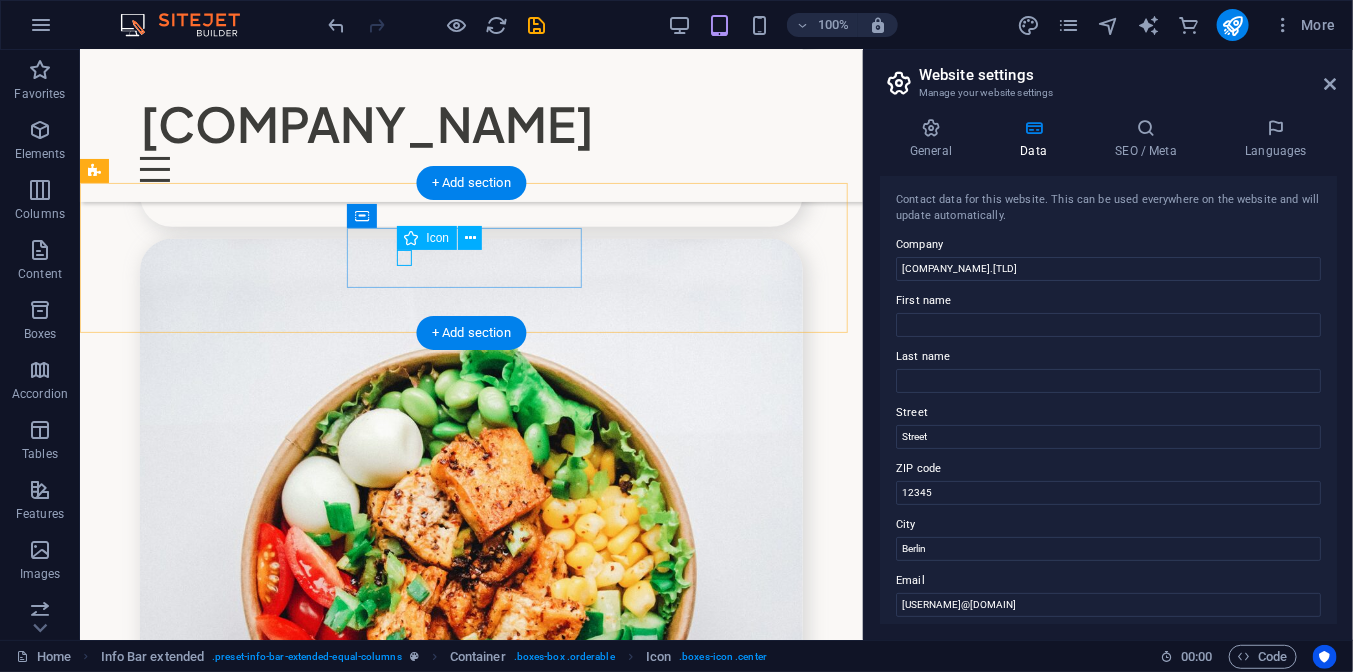 click at bounding box center [466, 4569] 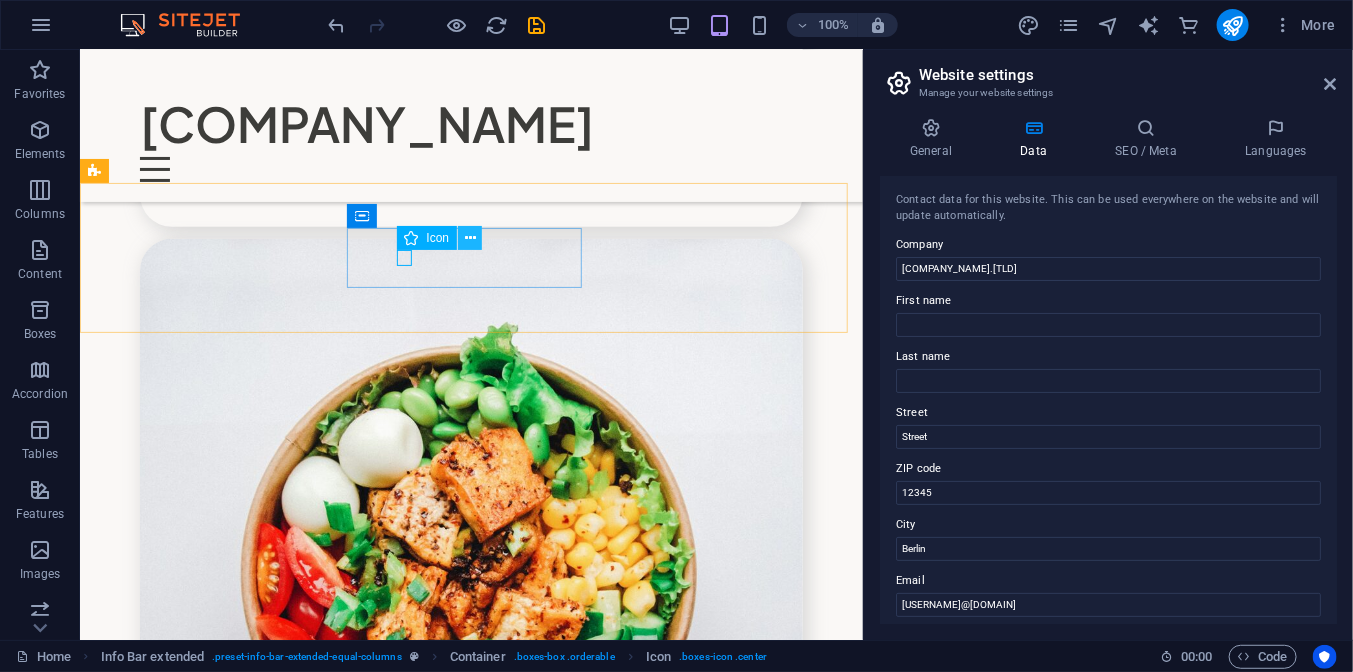 click at bounding box center (470, 238) 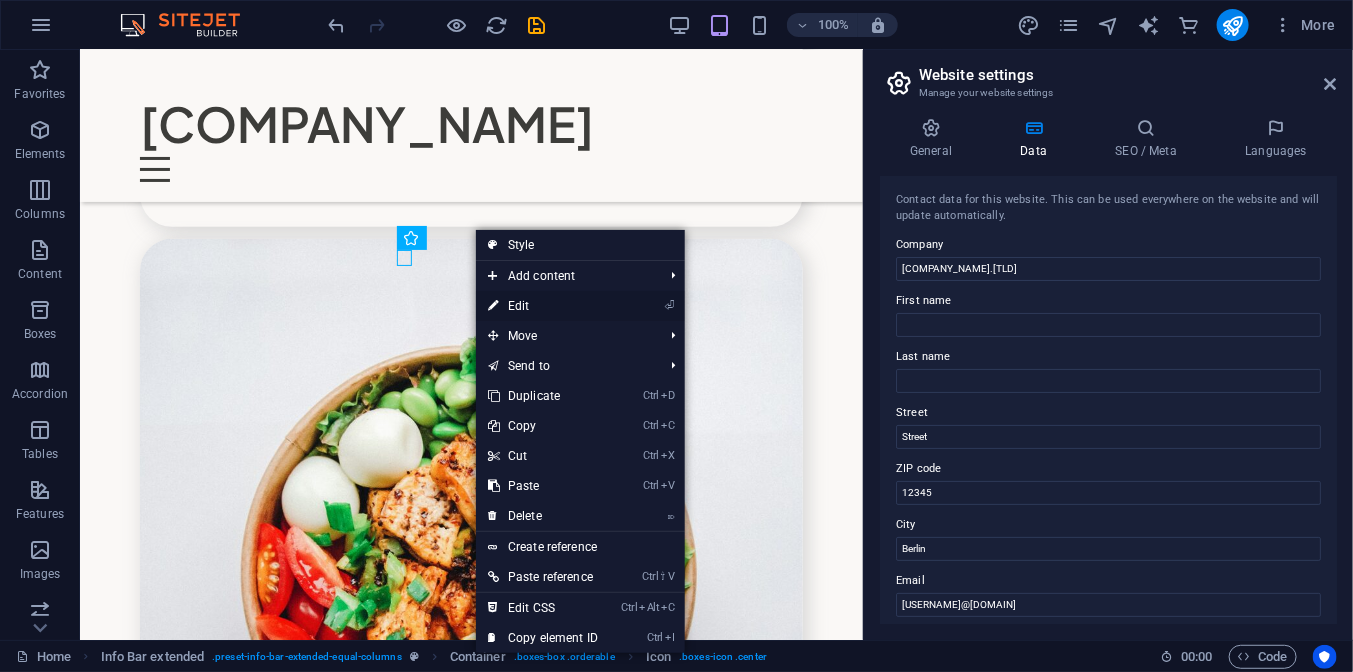 click on "⏎  Edit" at bounding box center (543, 306) 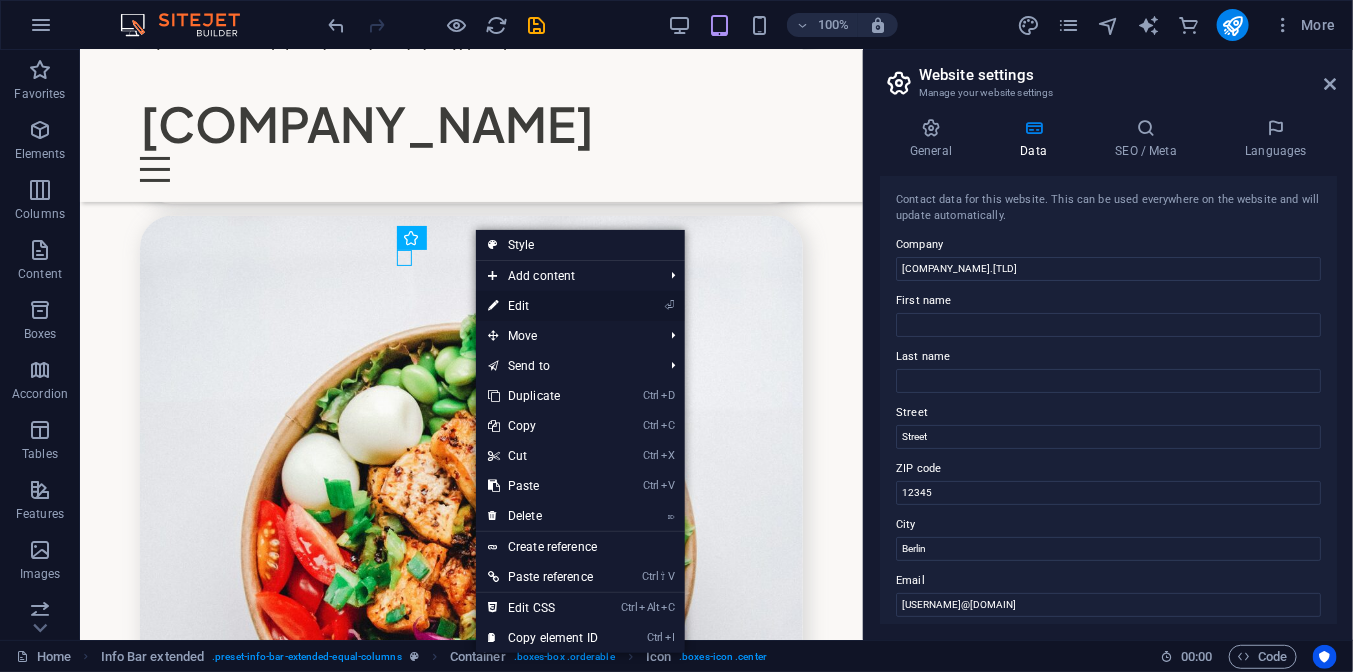 select on "xMidYMid" 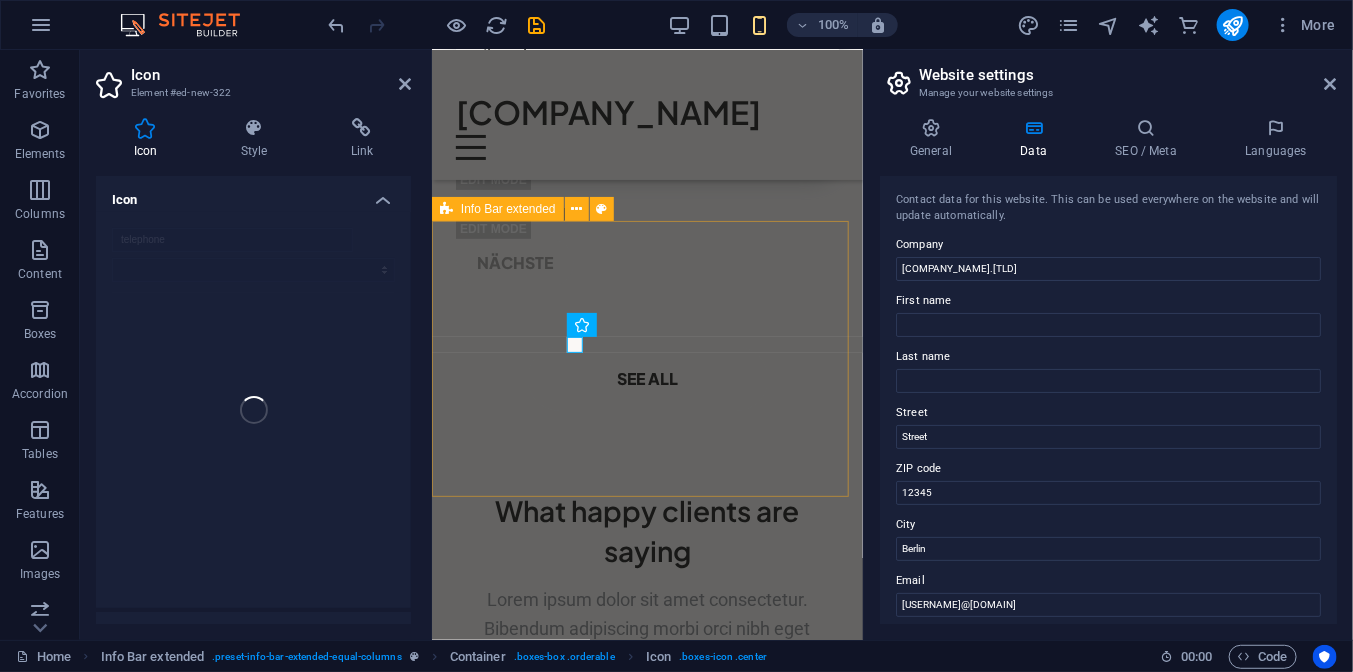 scroll, scrollTop: 8530, scrollLeft: 0, axis: vertical 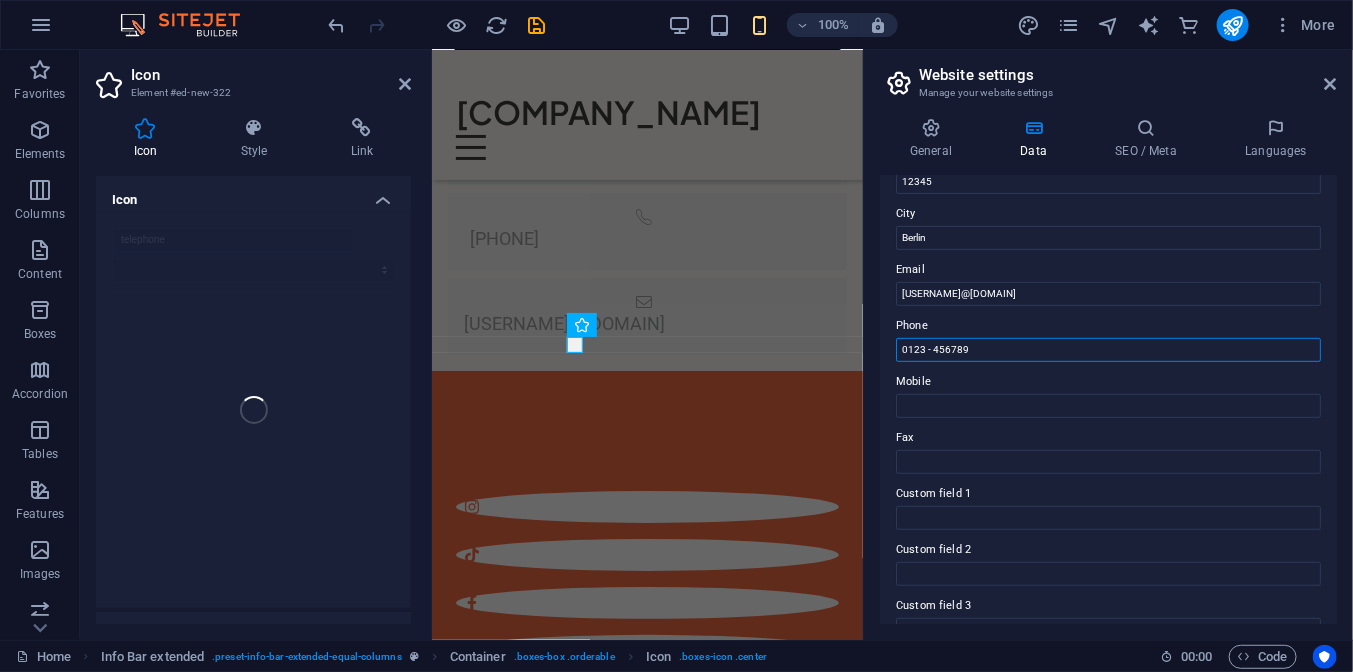 click on "0123 - 456789" at bounding box center (1108, 350) 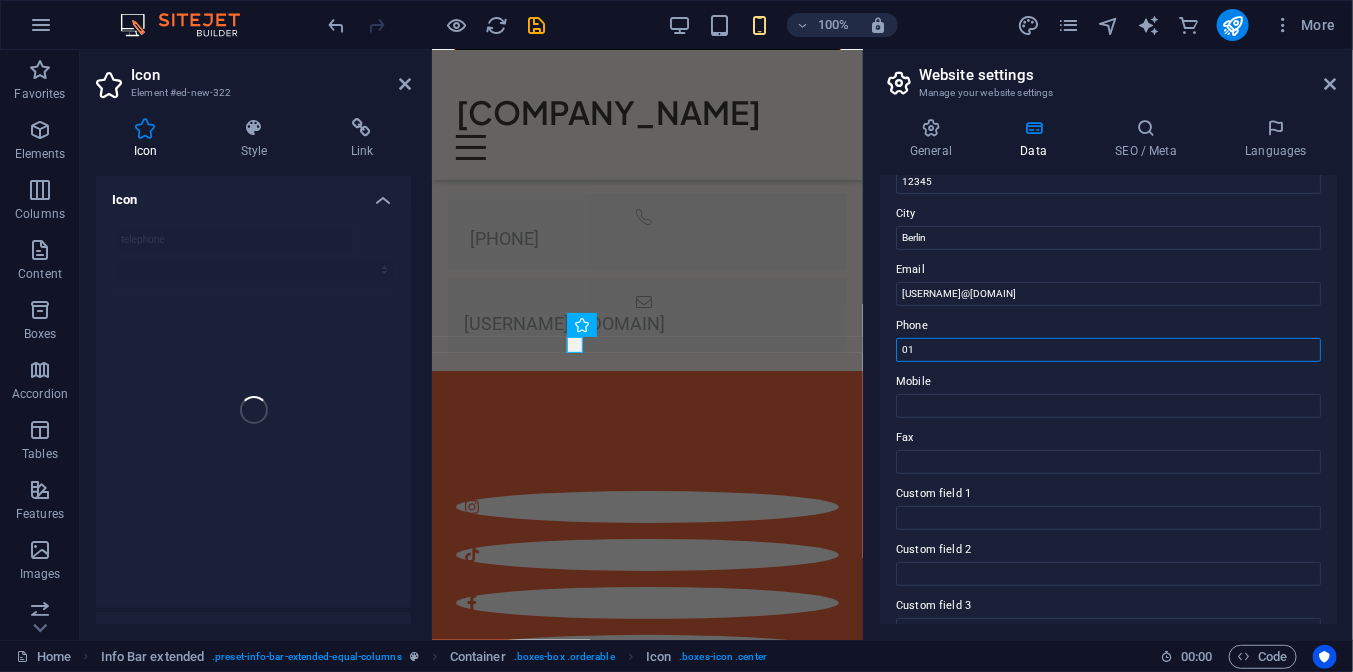 type on "0" 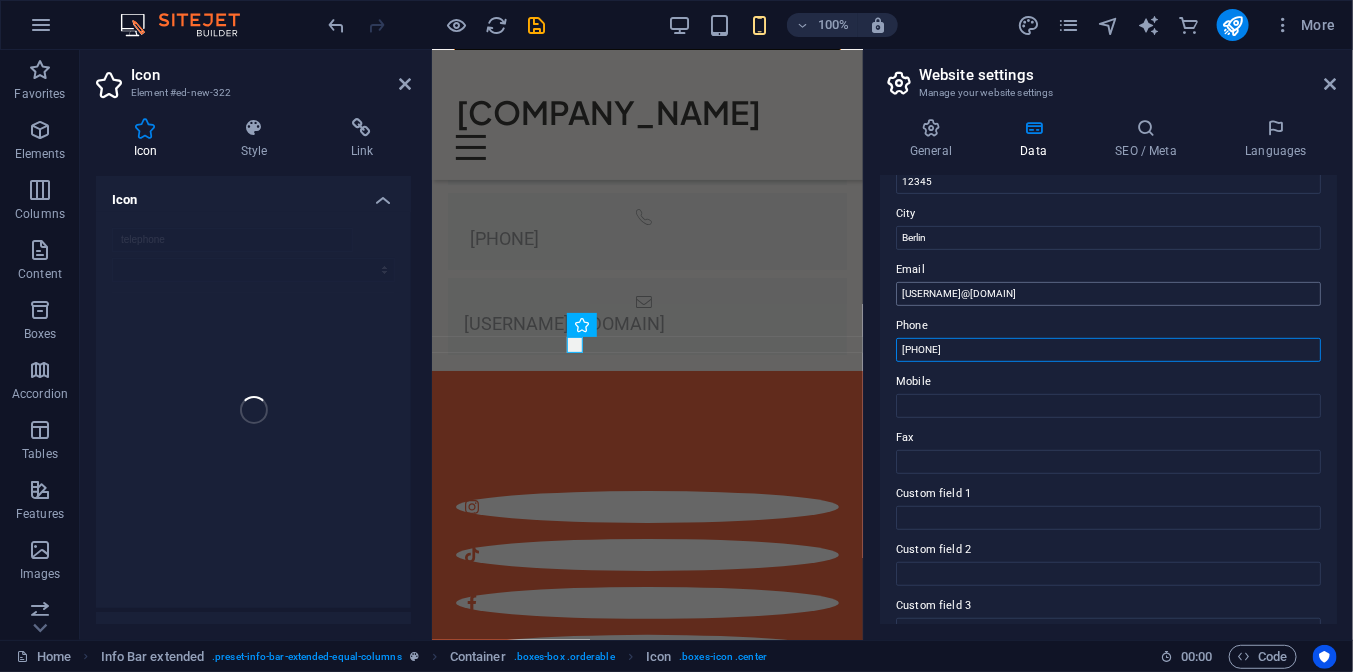 type on "[PHONE]" 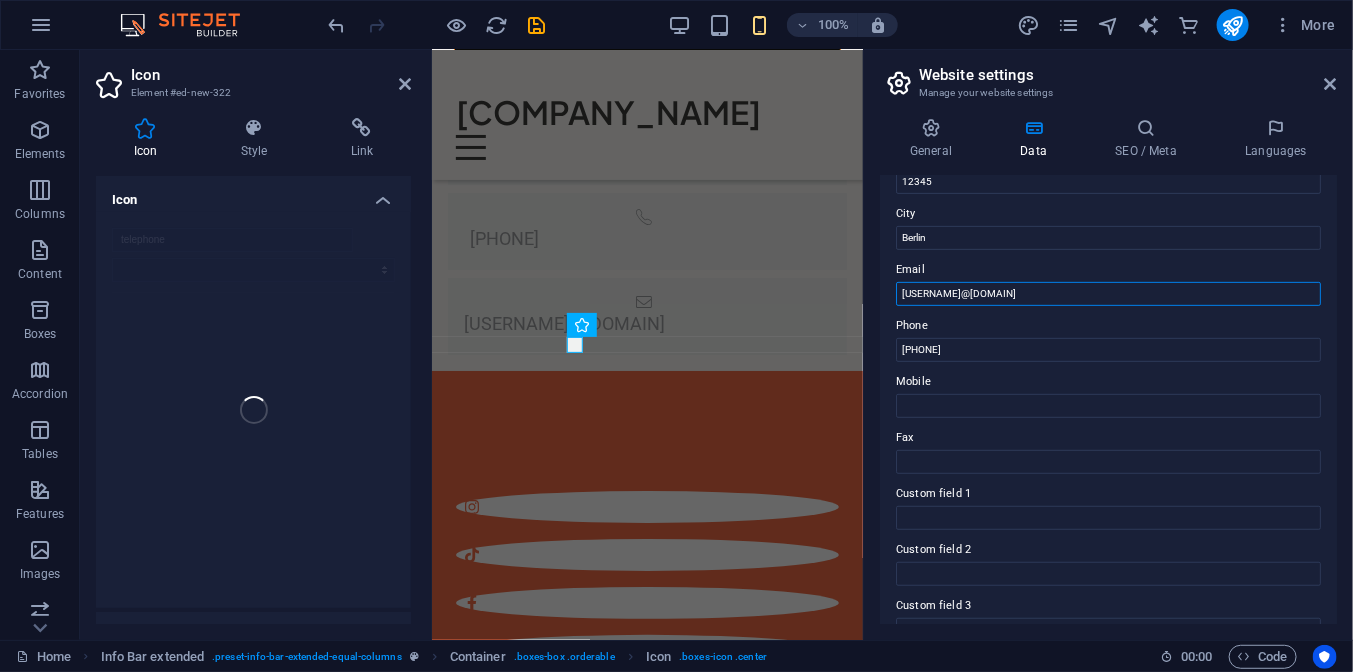 click on "[USERNAME]@[DOMAIN]" at bounding box center [1108, 294] 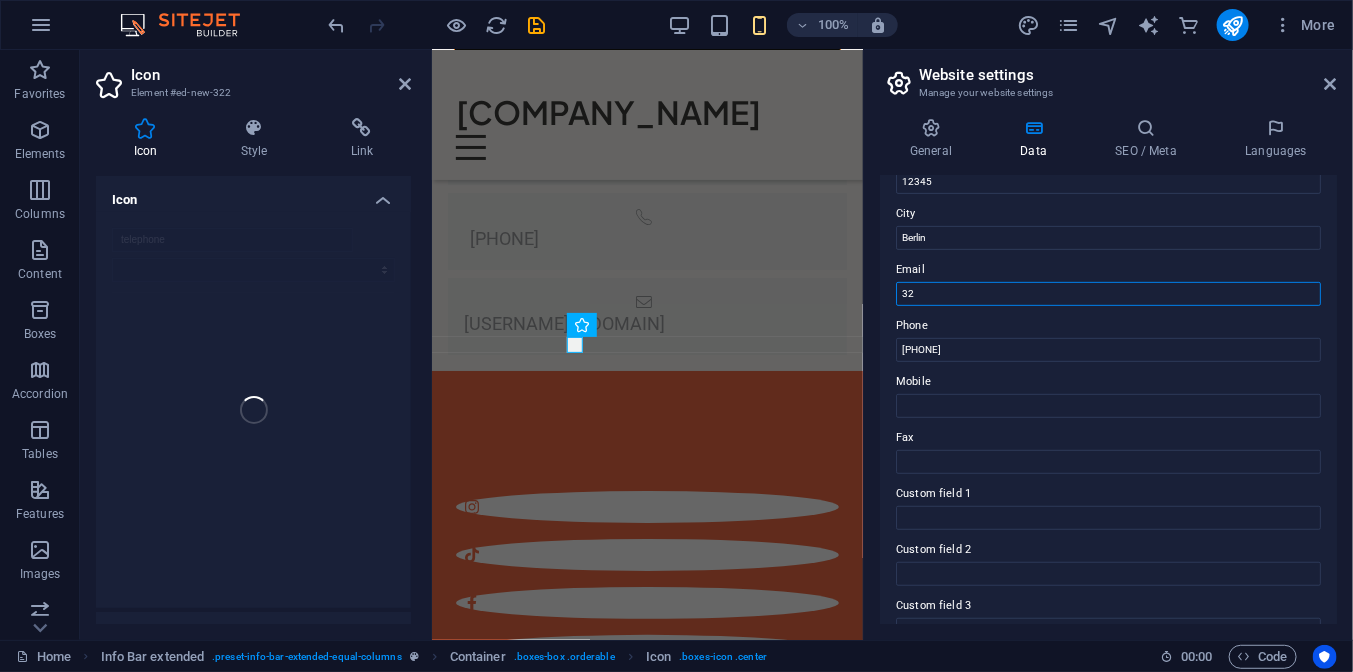 type on "3" 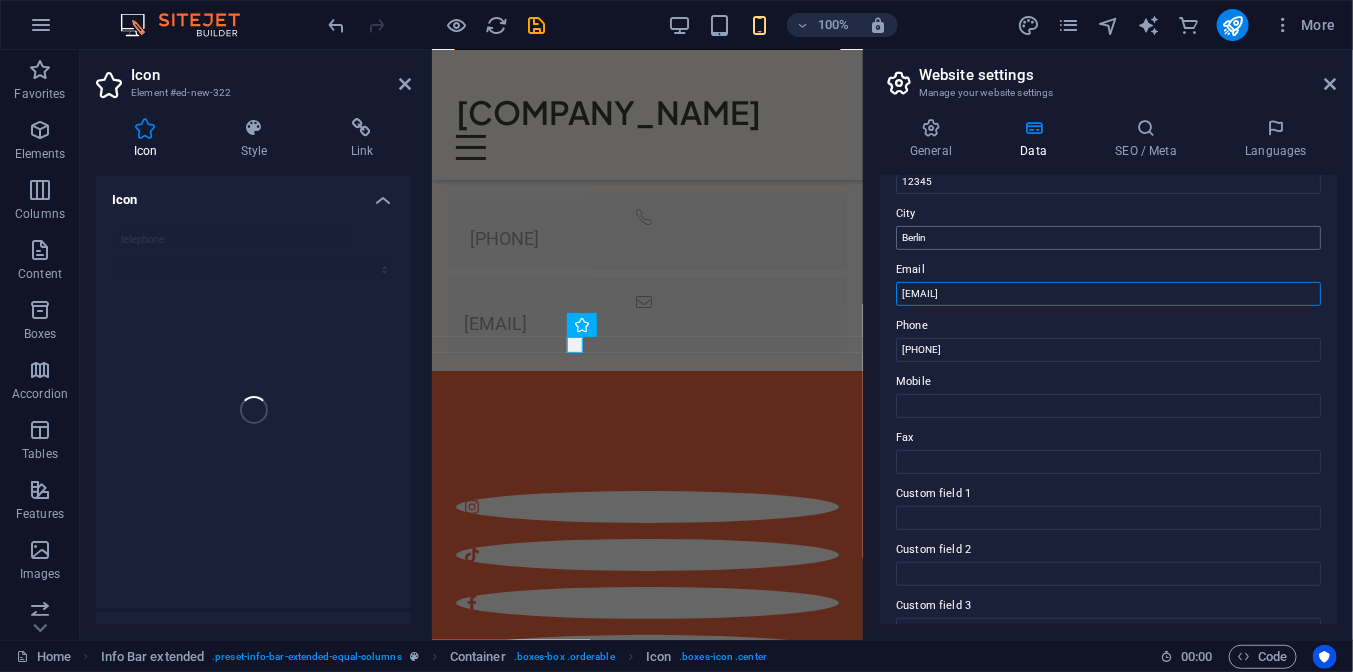 type on "[EMAIL]" 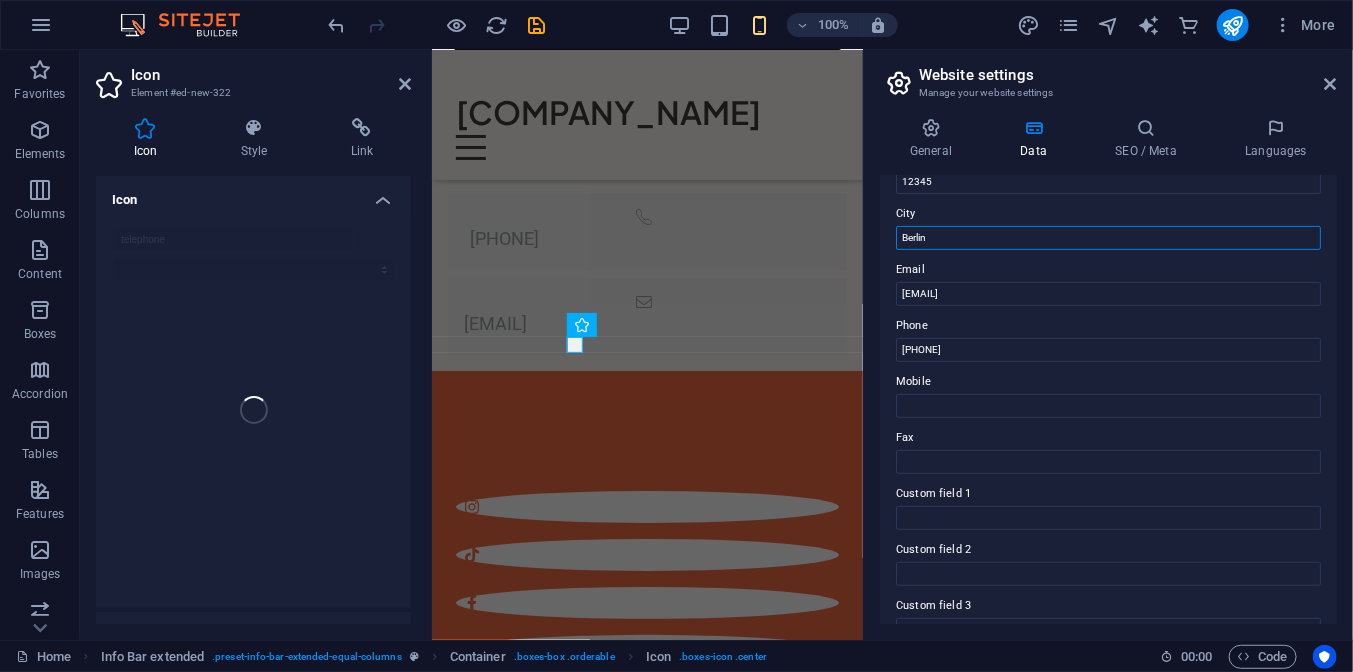 click on "Berlin" at bounding box center [1108, 238] 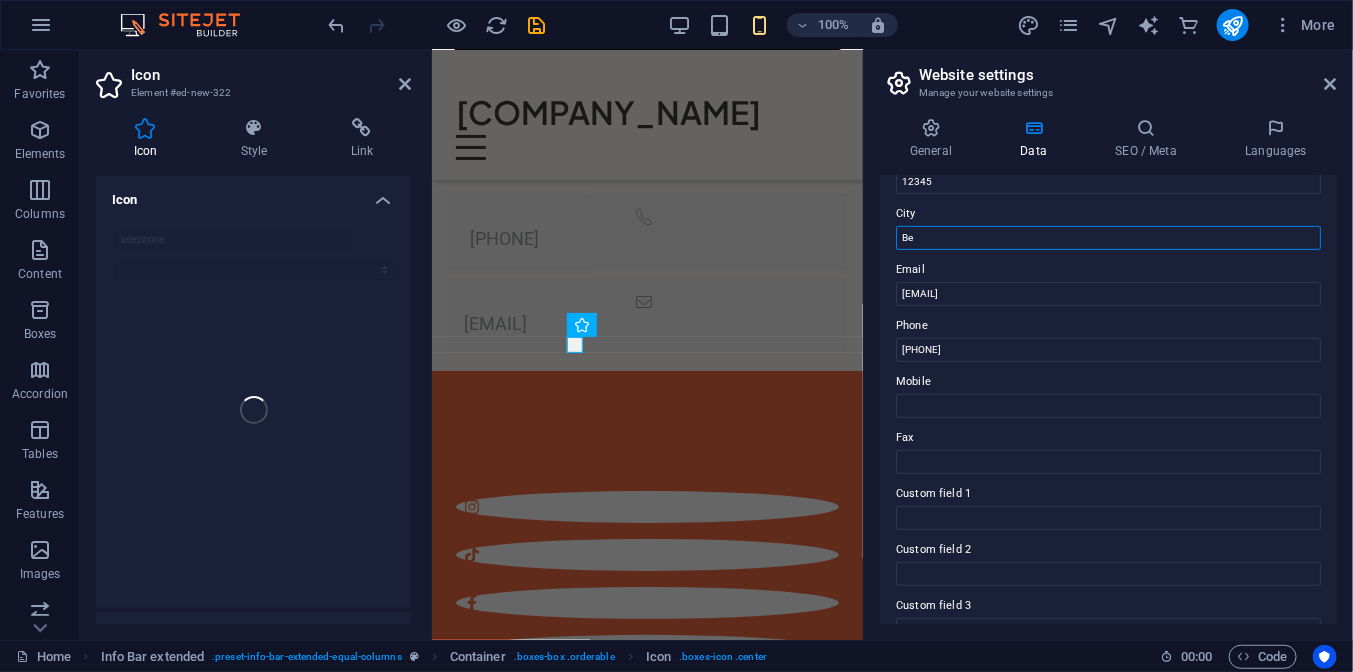 type on "B" 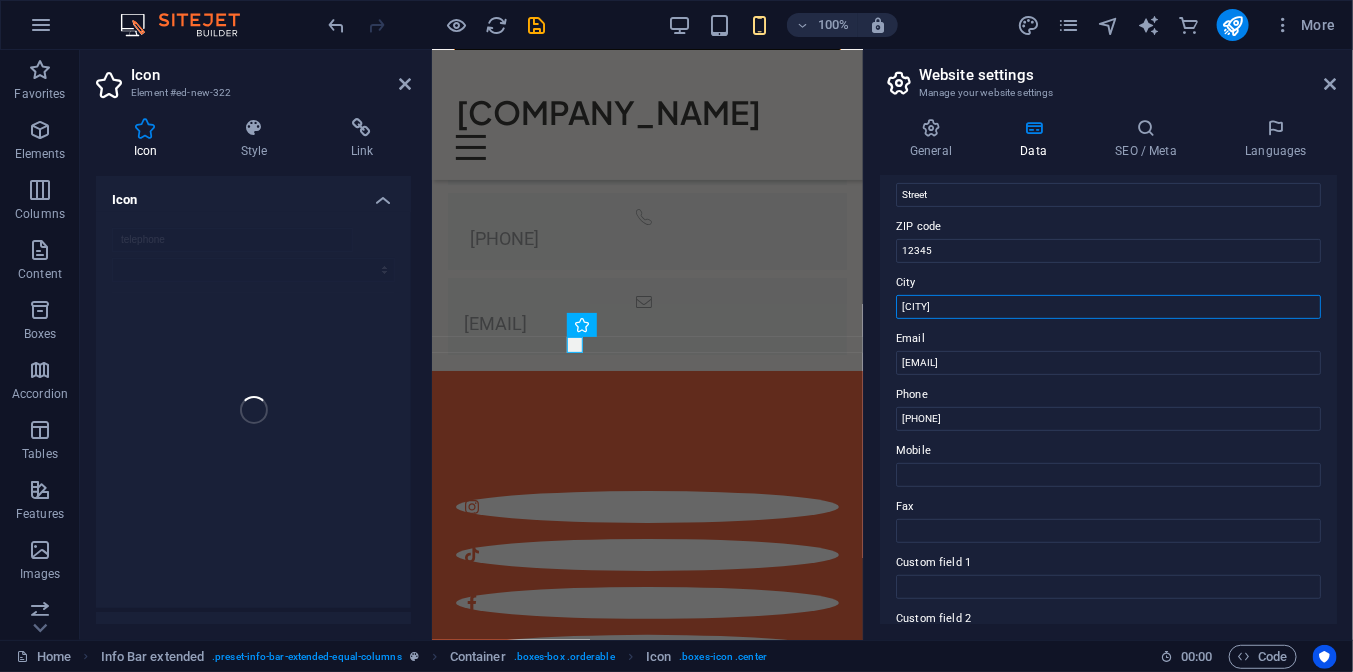 scroll, scrollTop: 211, scrollLeft: 0, axis: vertical 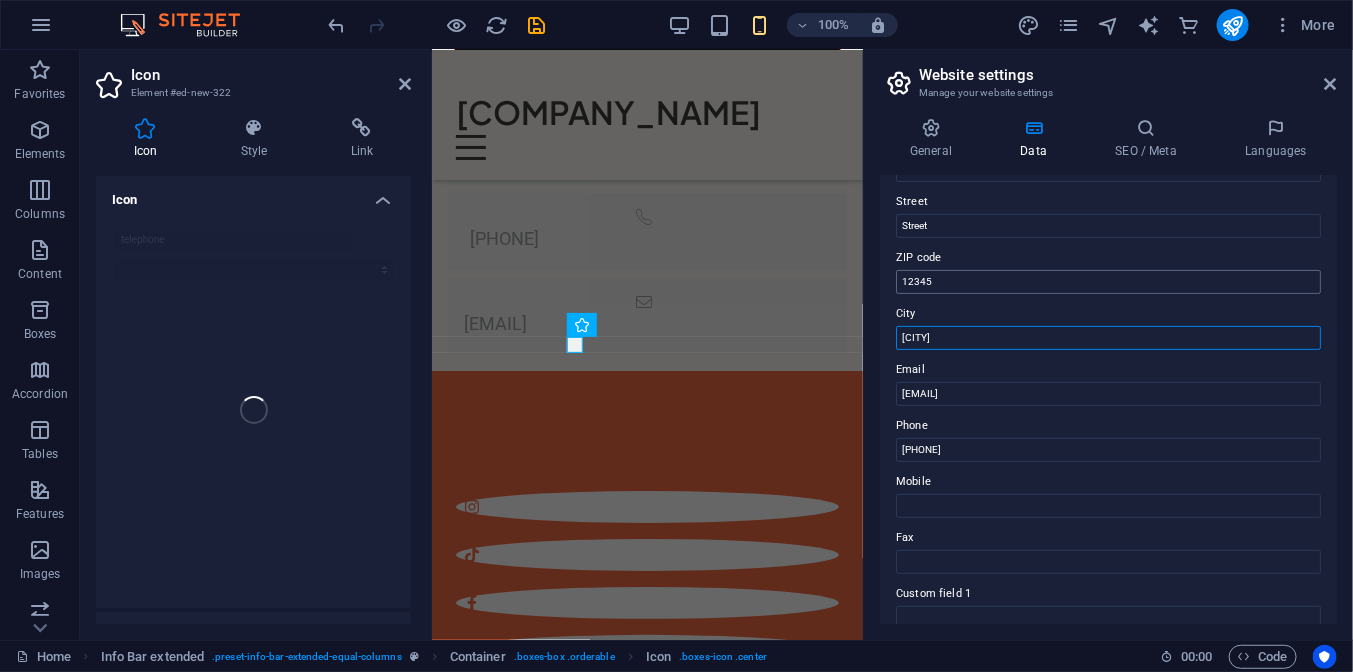 type on "[CITY]" 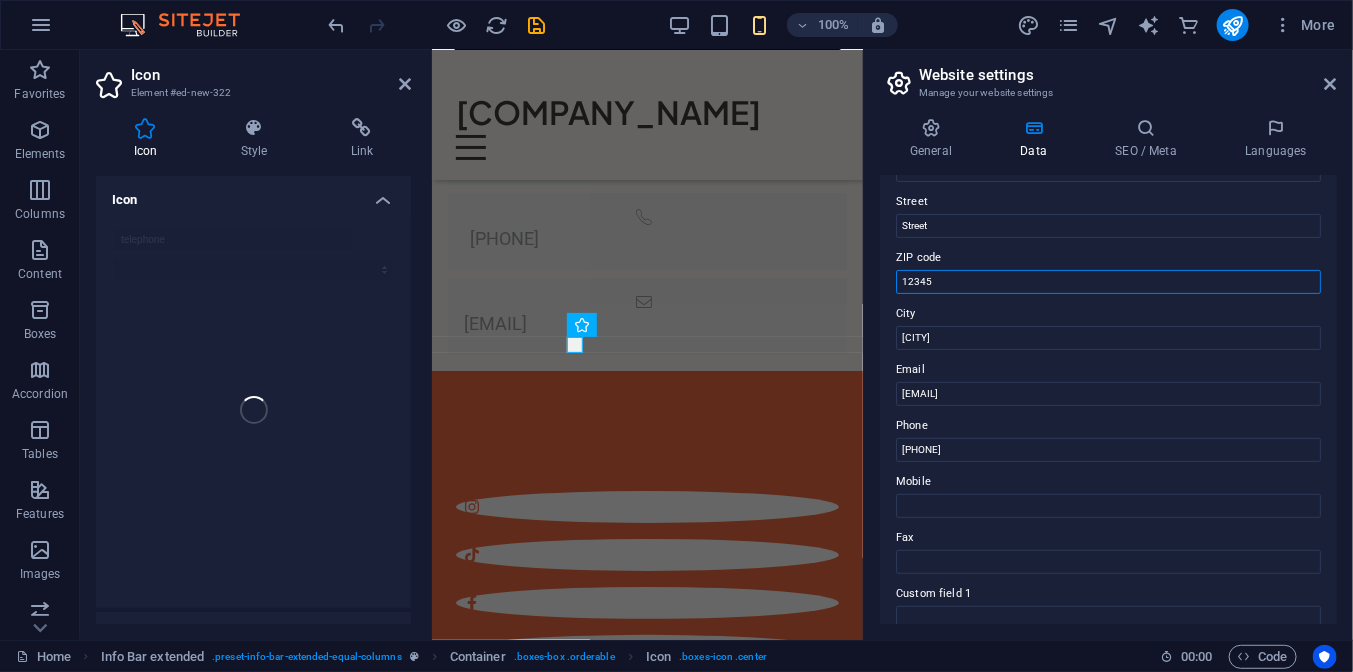 click on "12345" at bounding box center [1108, 282] 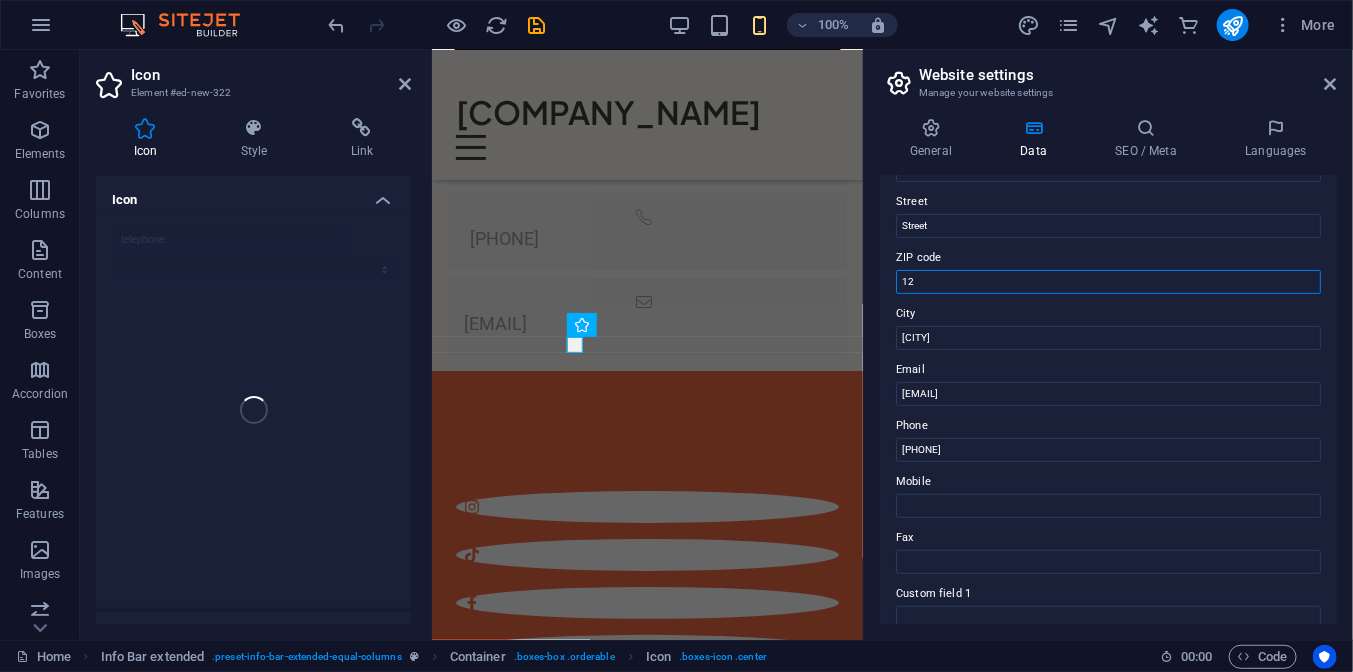 type on "1" 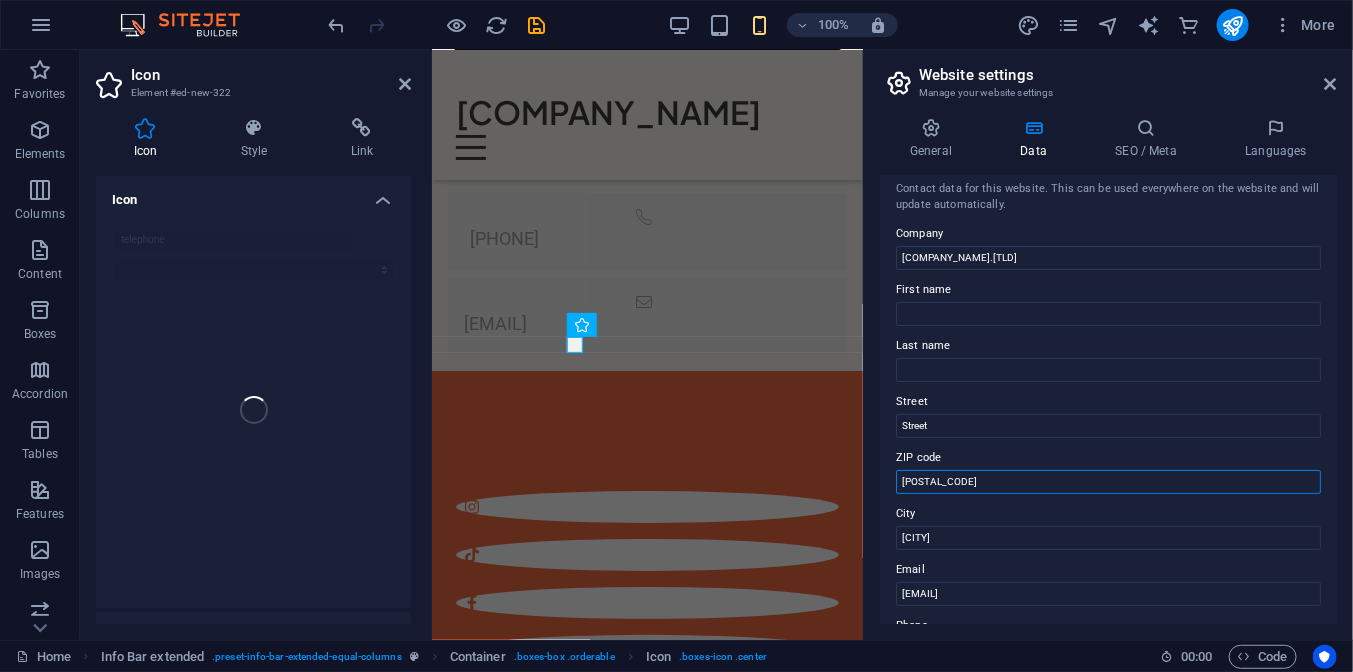 scroll, scrollTop: 0, scrollLeft: 0, axis: both 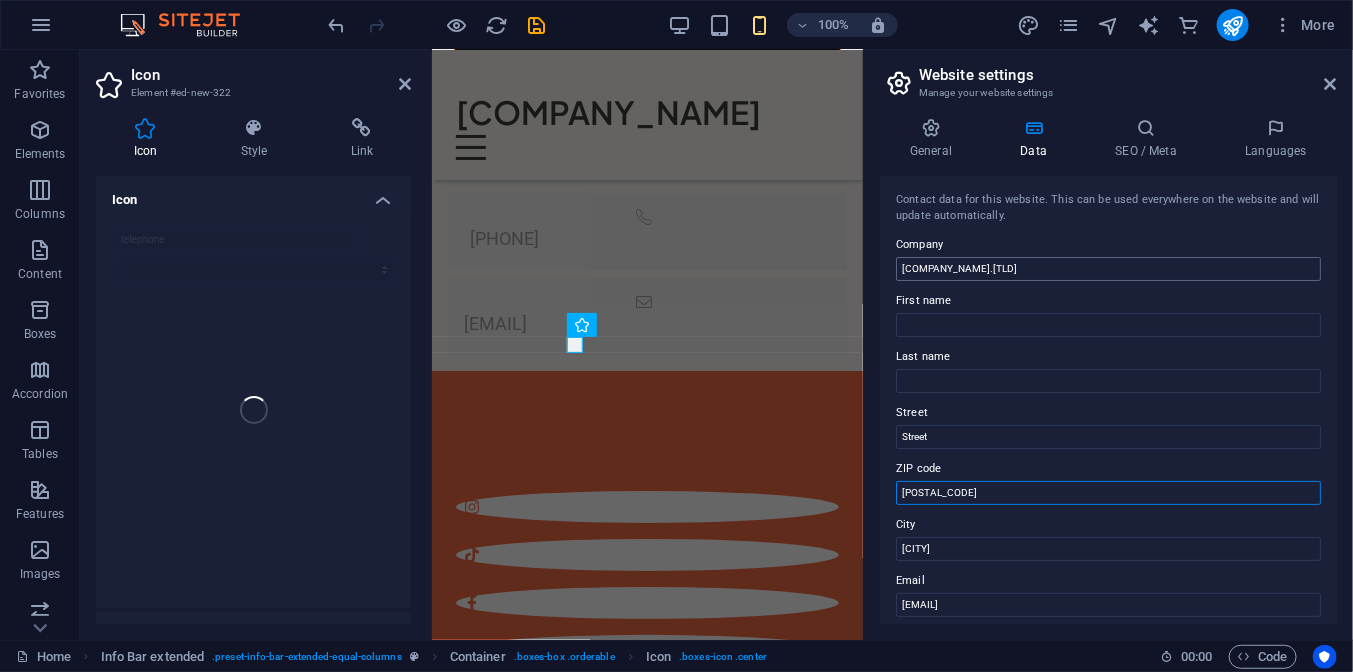 type on "[POSTAL_CODE]" 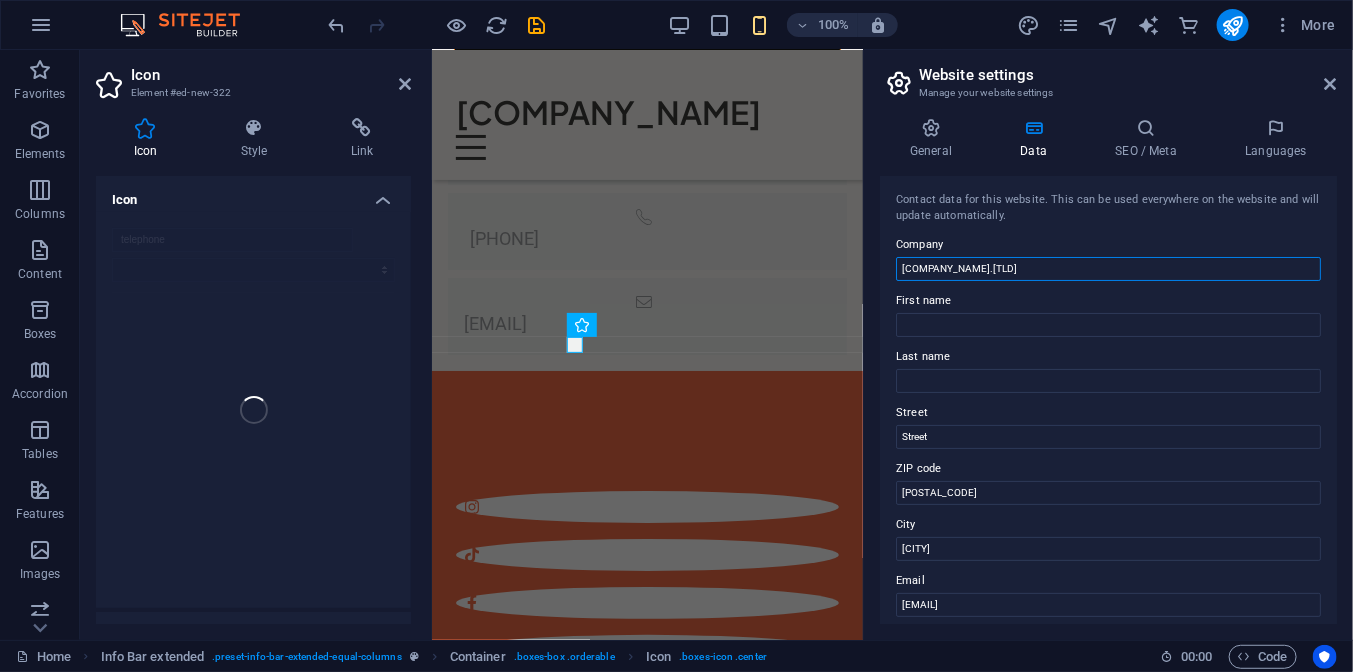 click on "[COMPANY_NAME].[TLD]" at bounding box center [1108, 269] 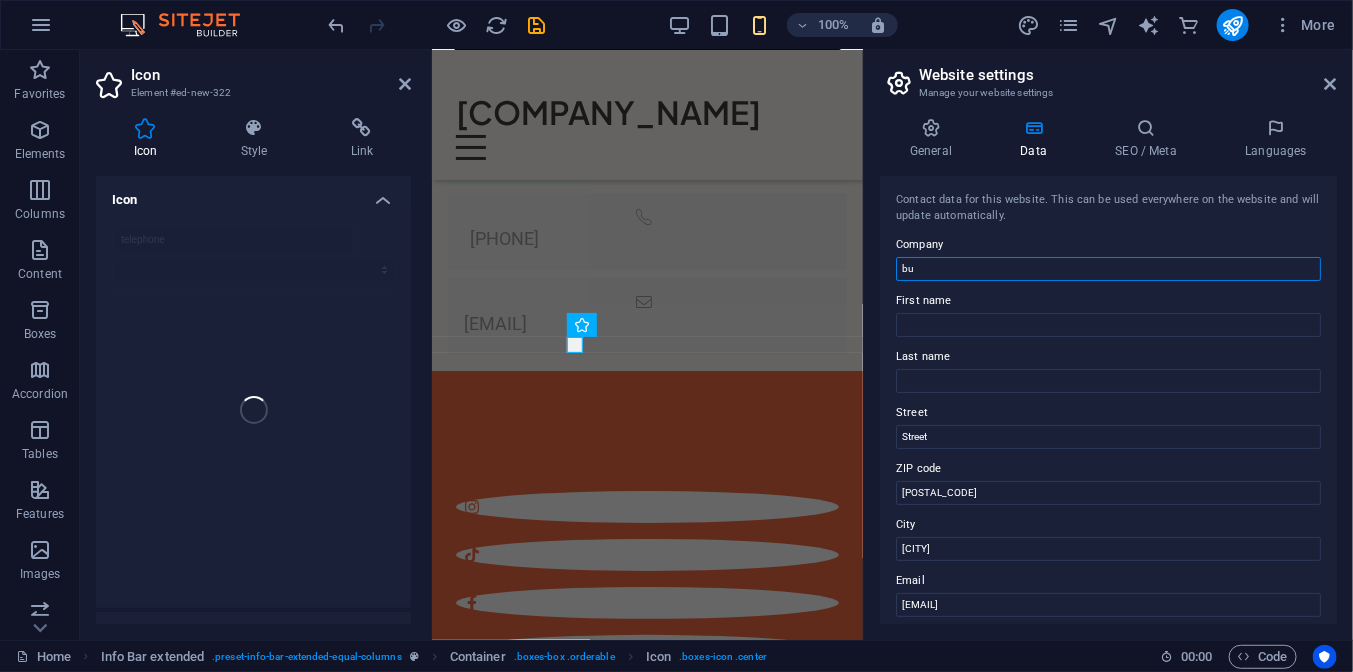 type on "b" 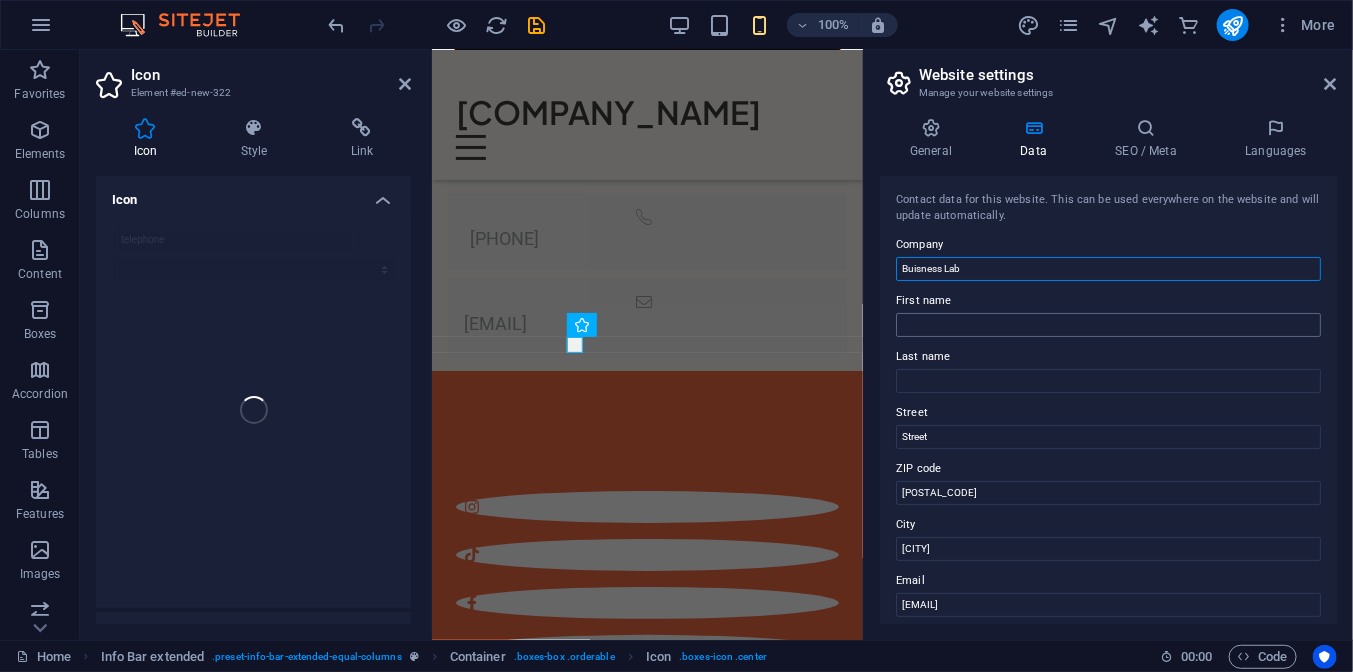 type on "Buisness Lab" 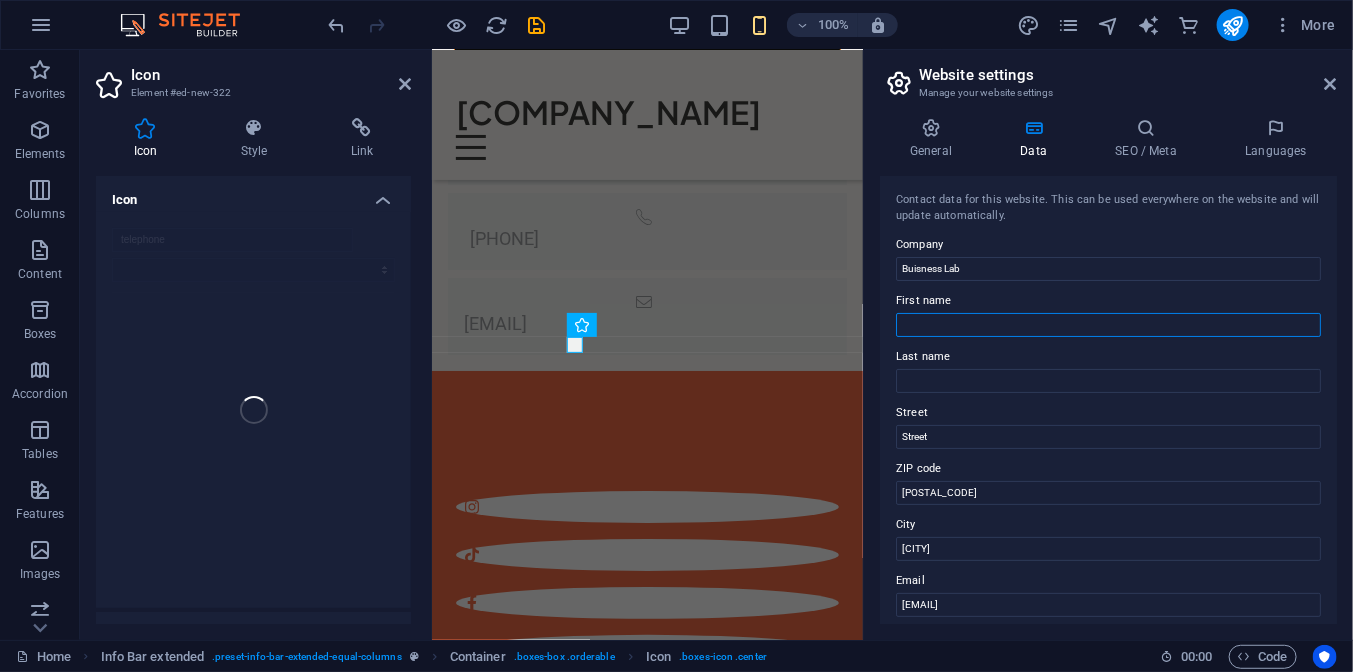 click on "First name" at bounding box center [1108, 325] 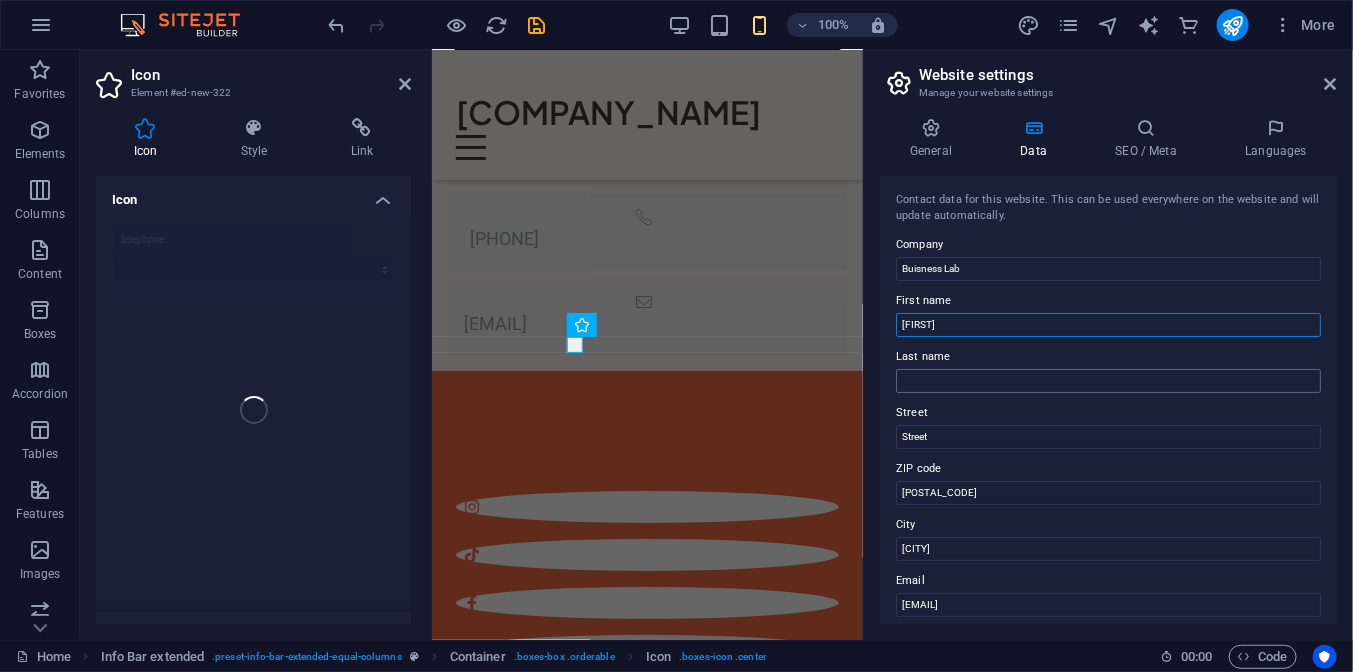 type on "[FIRST]" 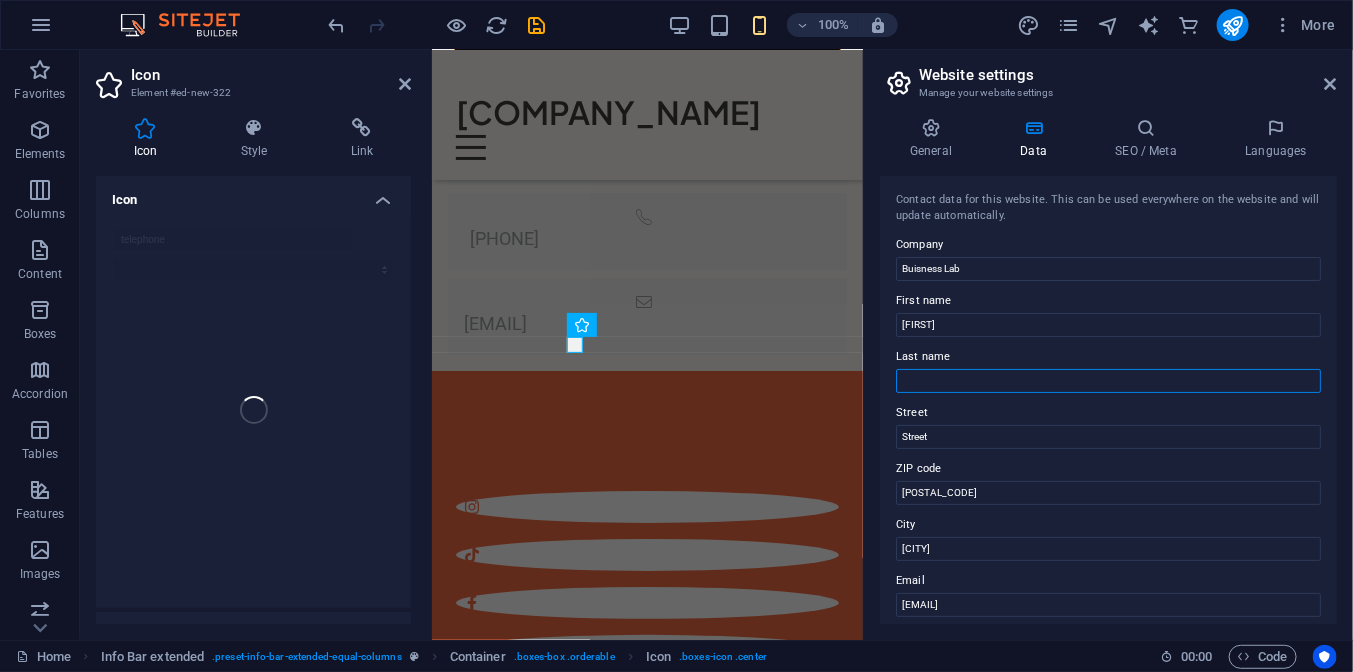 click on "Last name" at bounding box center [1108, 381] 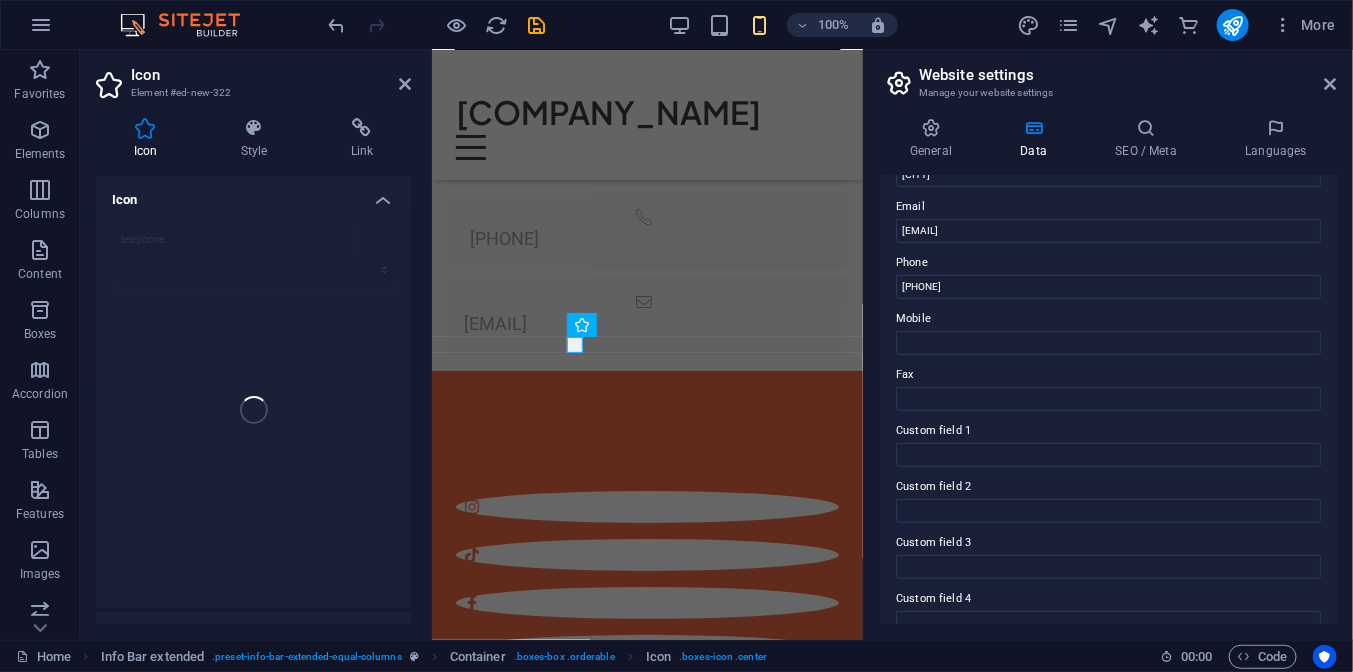 scroll, scrollTop: 400, scrollLeft: 0, axis: vertical 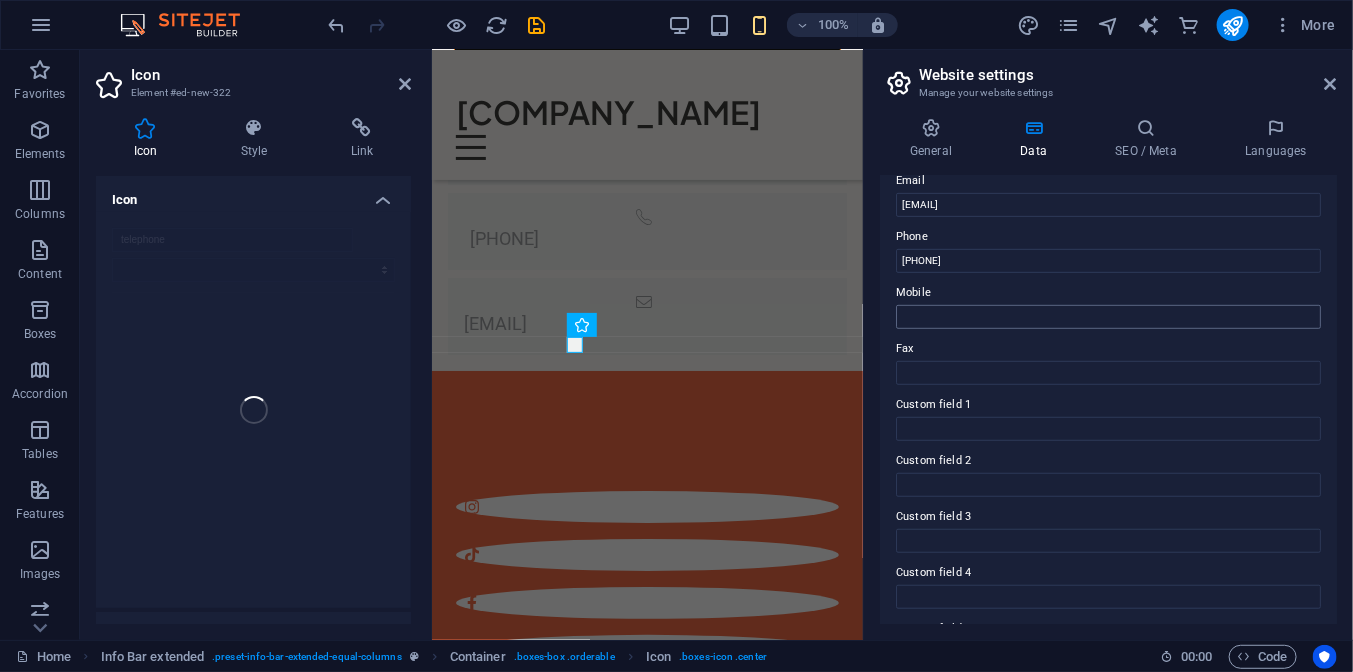 type on "[LAST]" 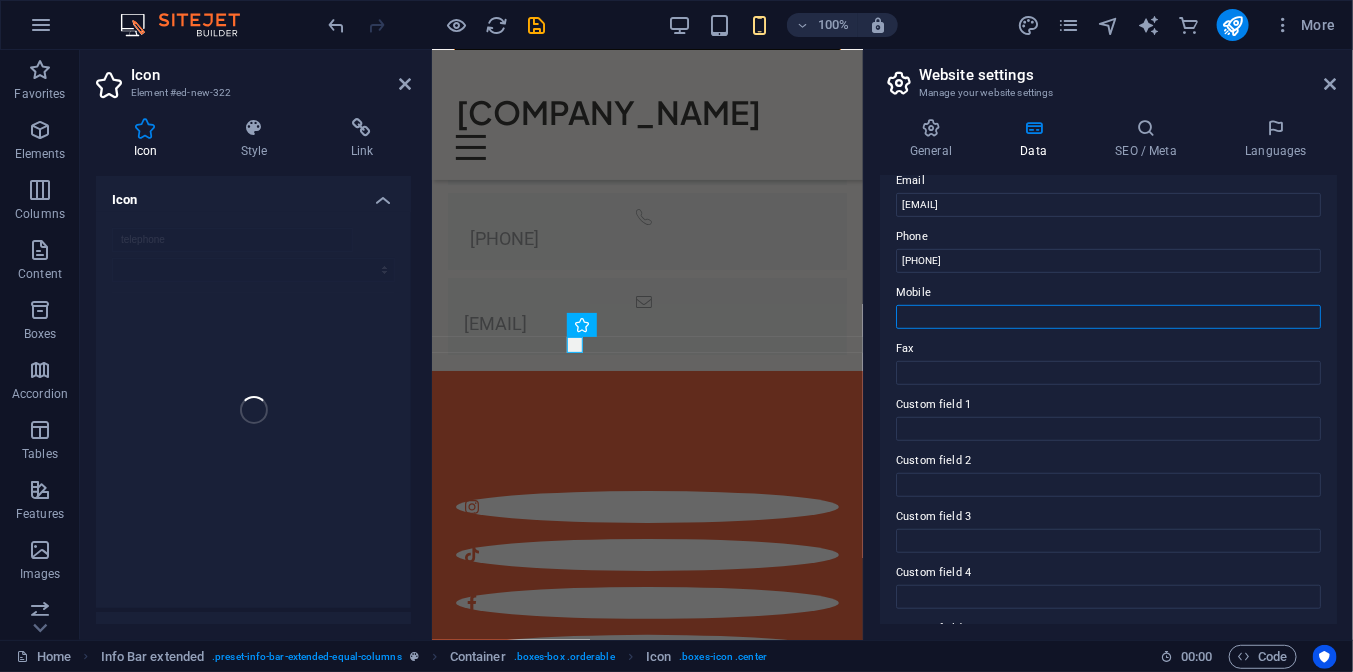 click on "Mobile" at bounding box center (1108, 317) 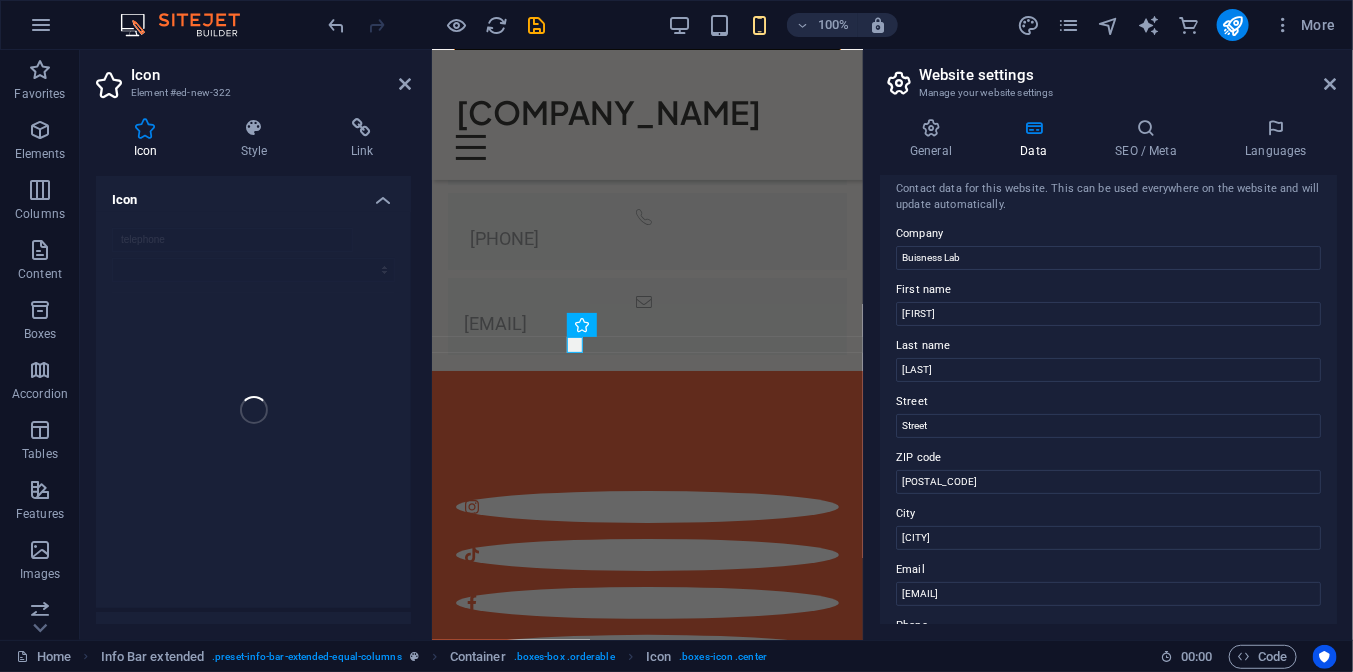 scroll, scrollTop: 0, scrollLeft: 0, axis: both 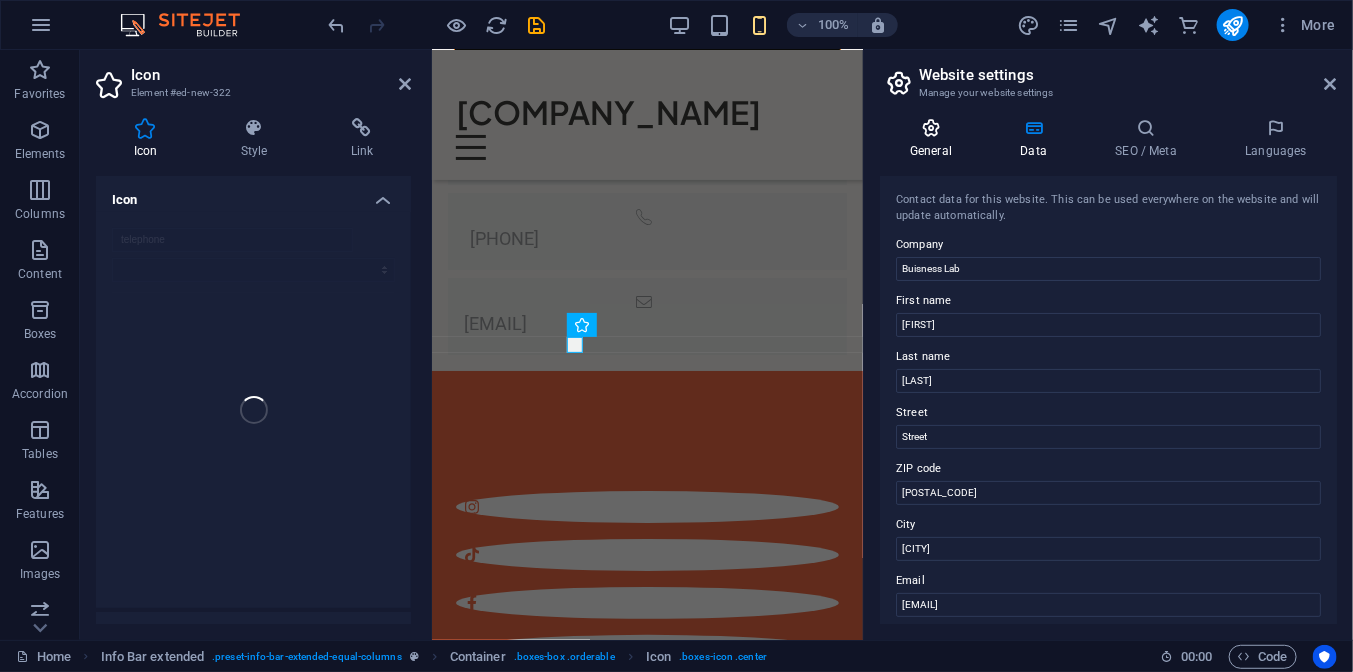 type on "[PHONE]" 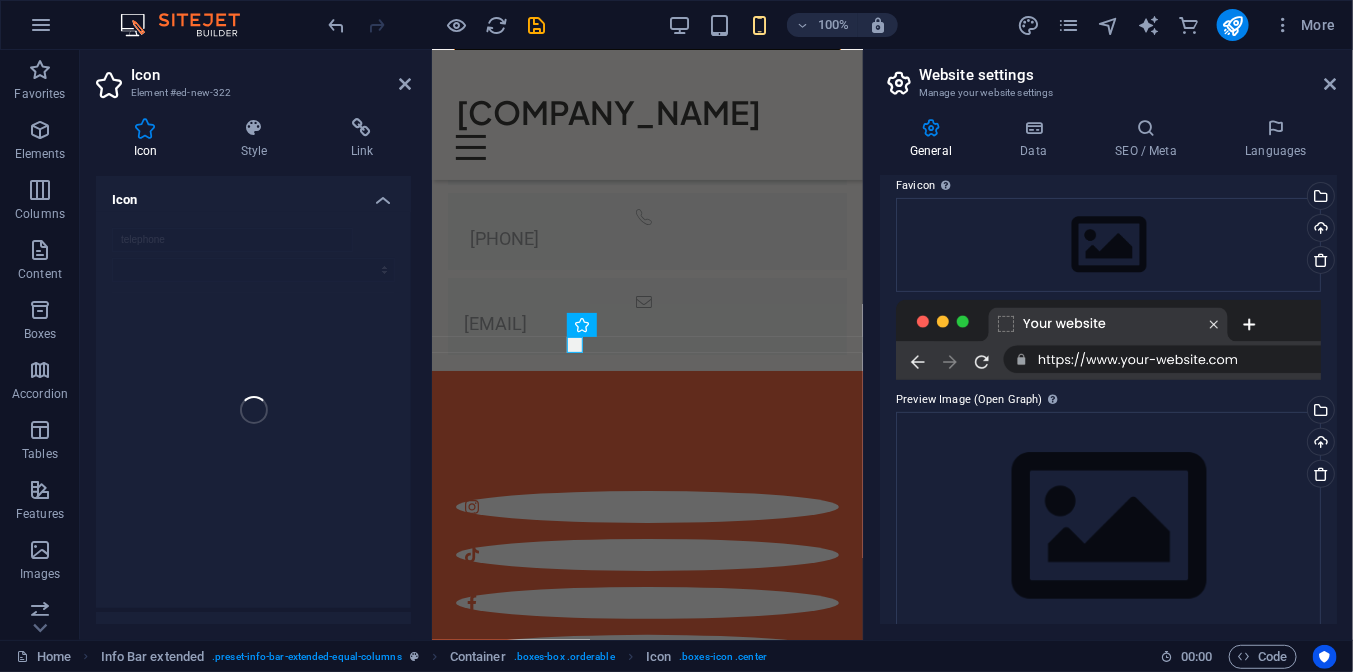 scroll, scrollTop: 232, scrollLeft: 0, axis: vertical 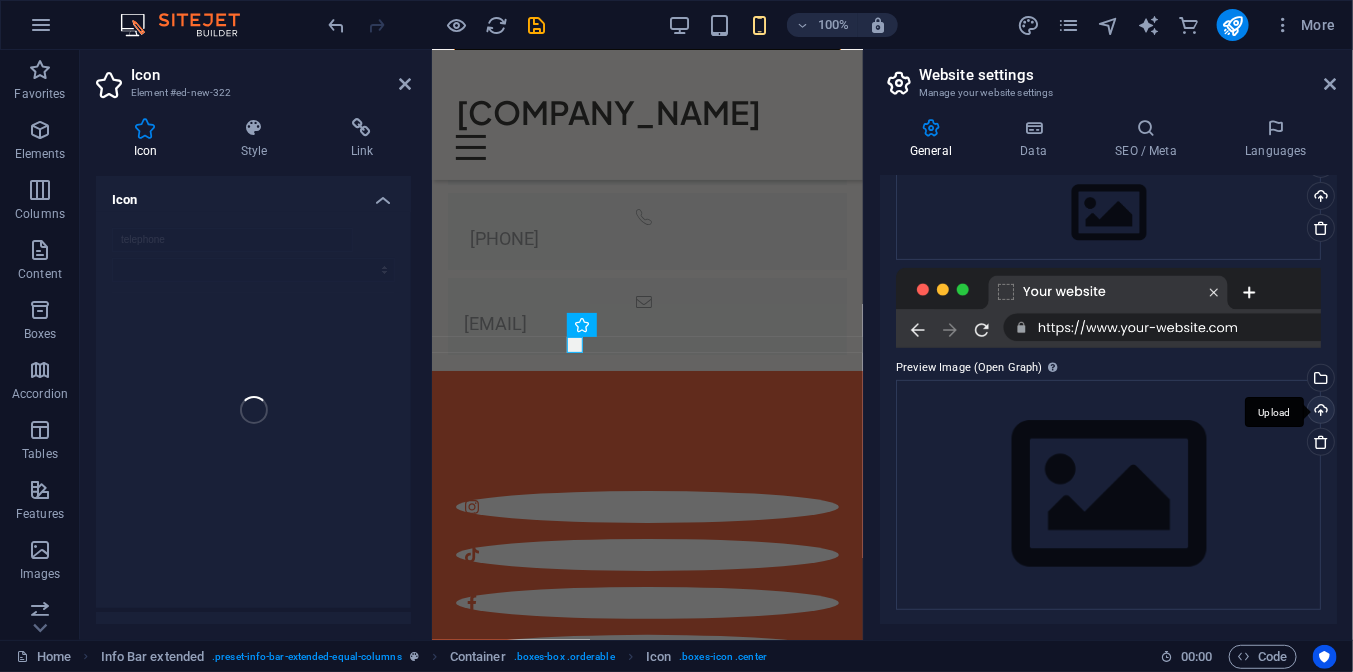 click on "Upload" at bounding box center (1319, 412) 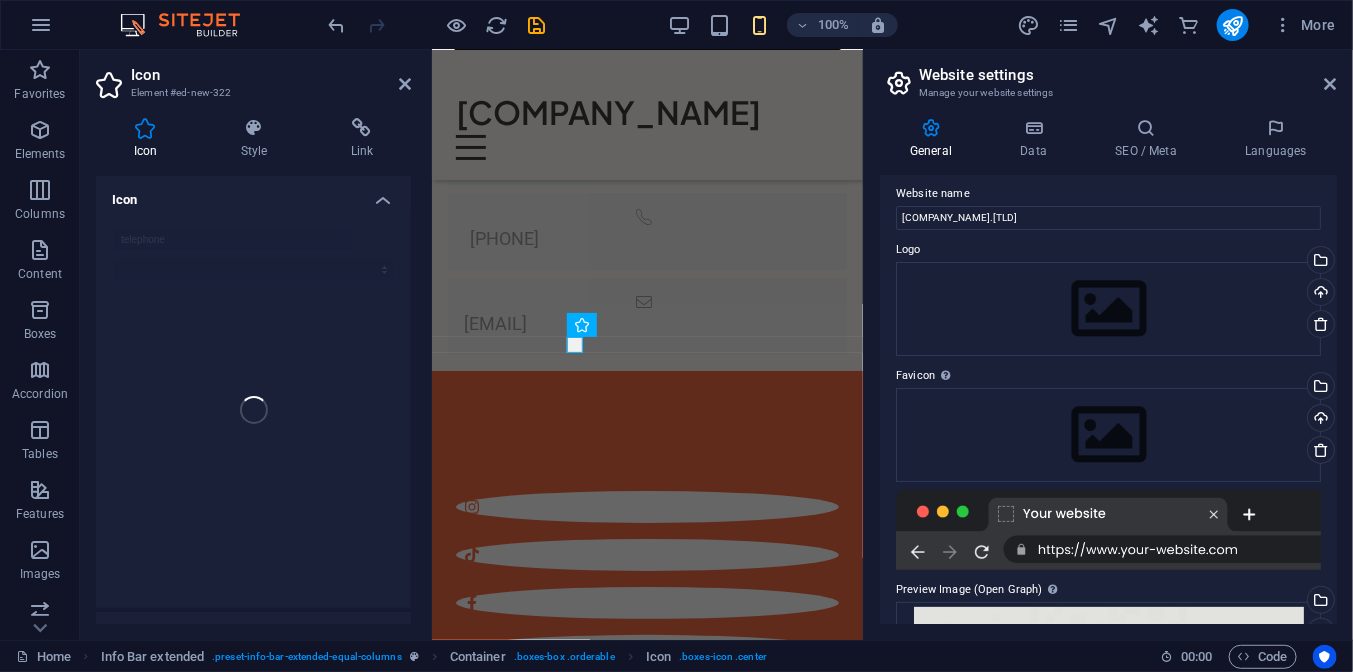 scroll, scrollTop: 0, scrollLeft: 0, axis: both 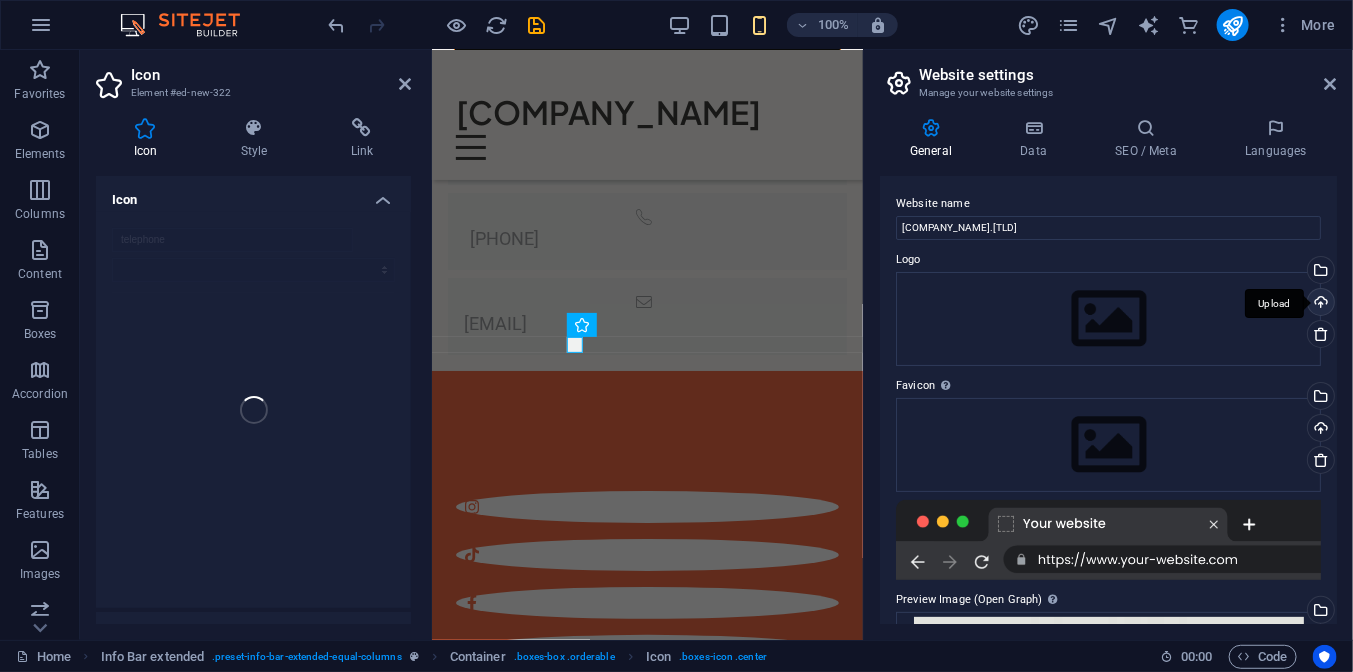click on "Upload" at bounding box center (1319, 304) 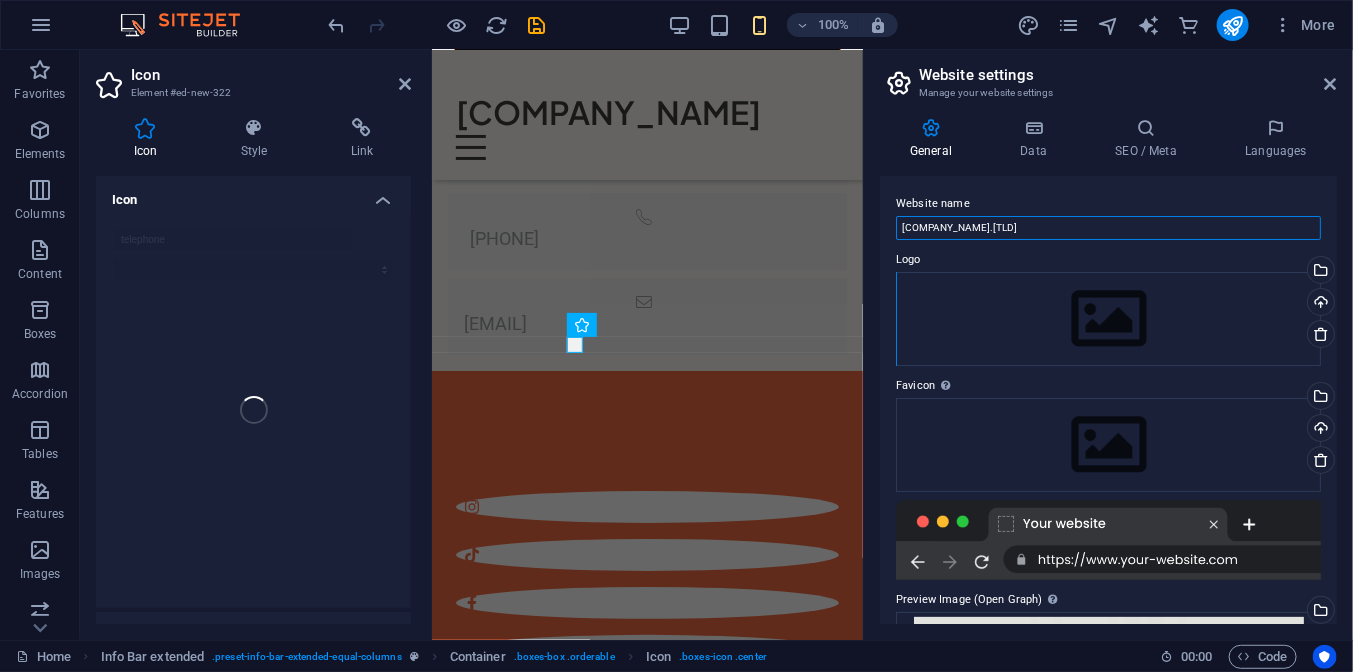 click on "[COMPANY_NAME].[TLD]" at bounding box center [1108, 228] 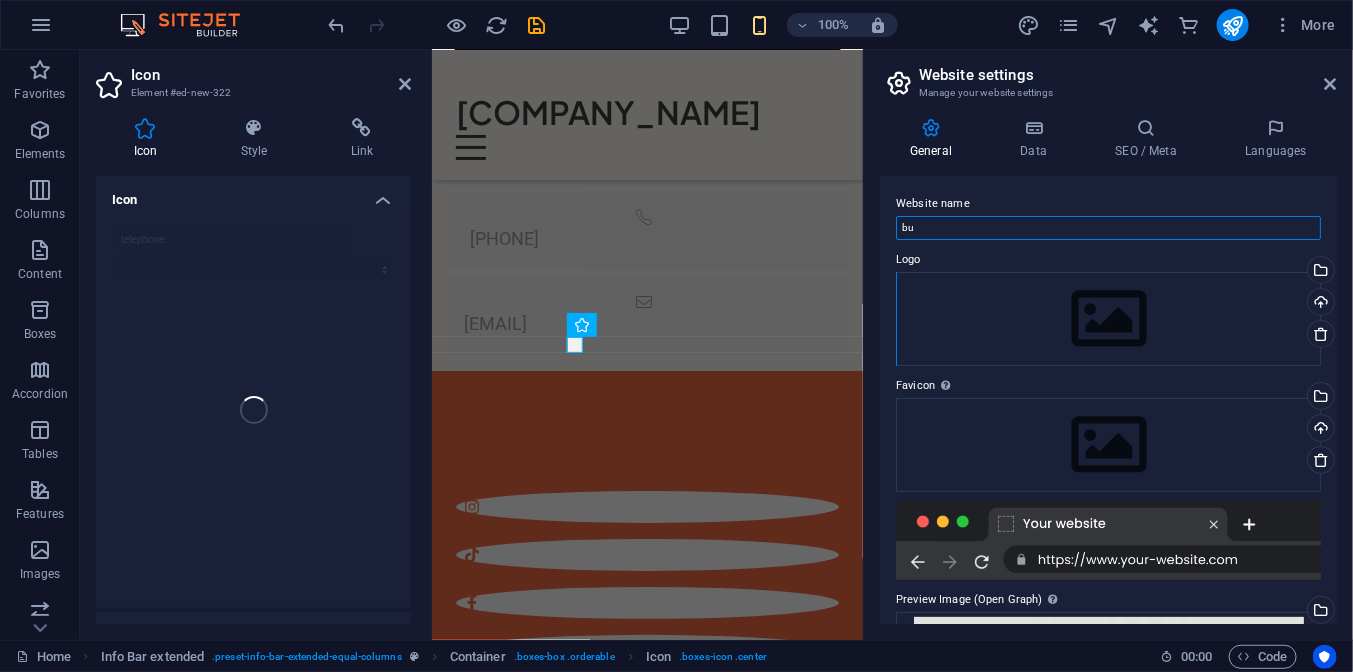 type on "b" 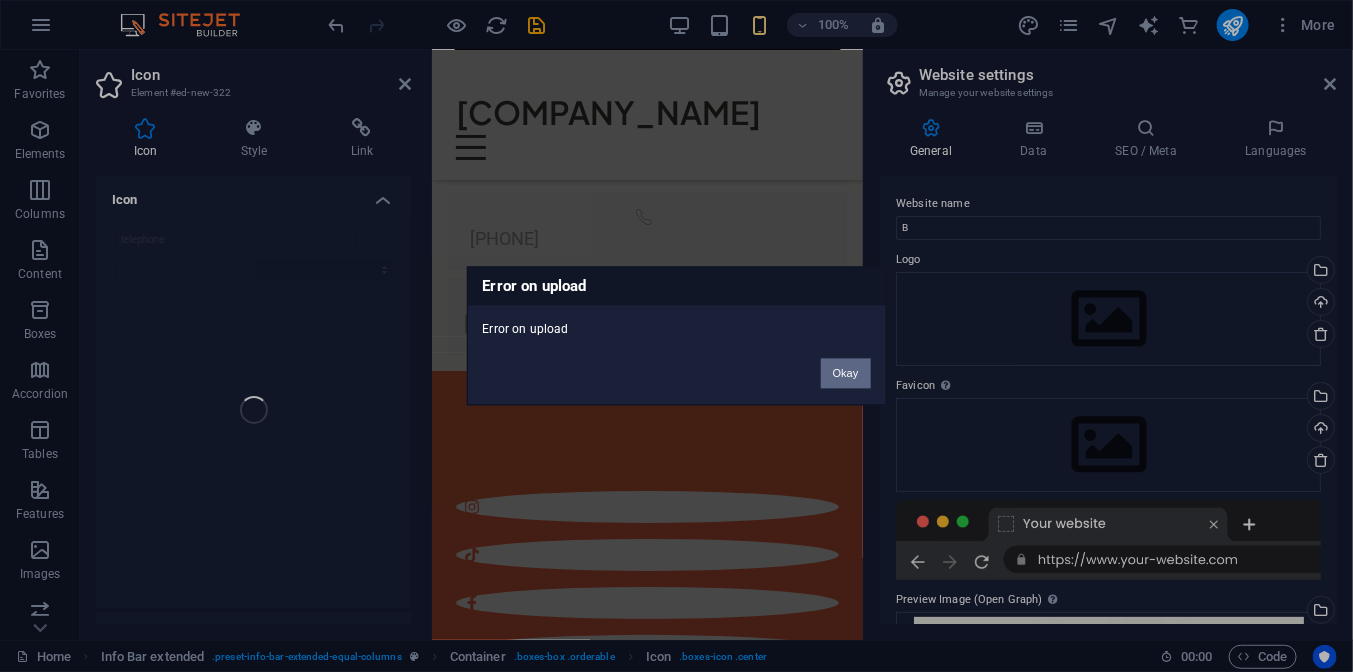click on "Okay" at bounding box center [846, 374] 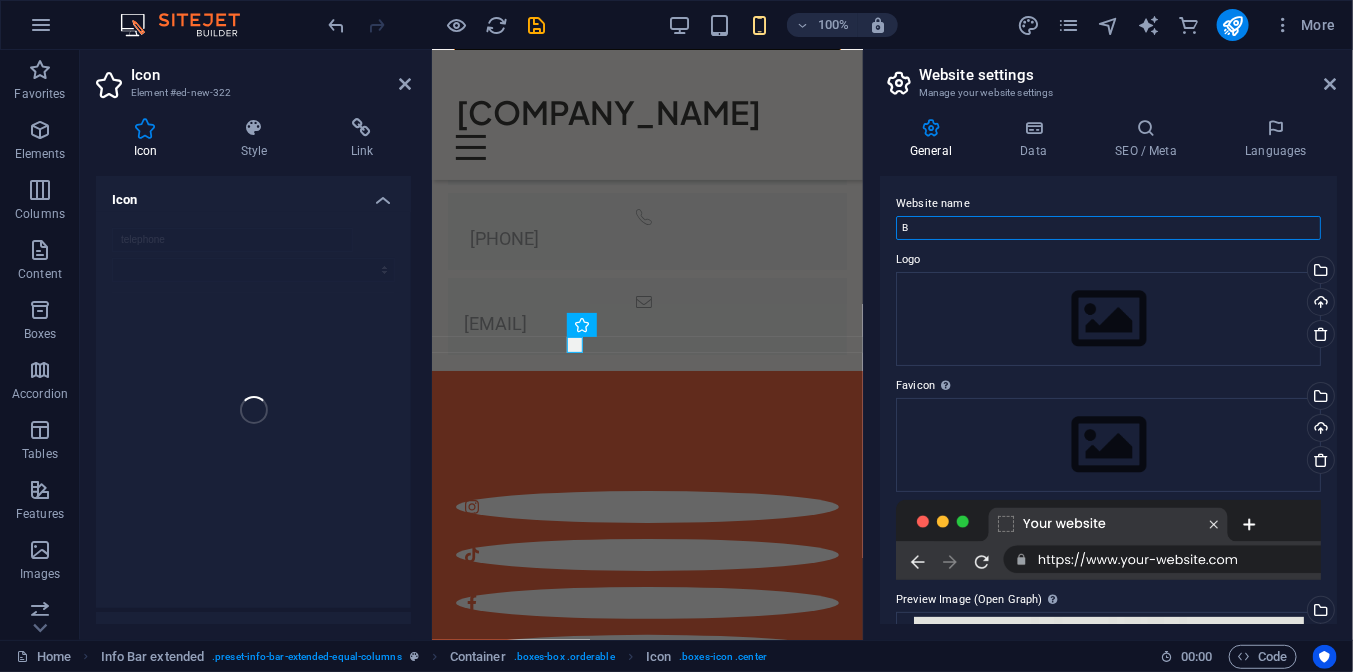 click on "B" at bounding box center (1108, 228) 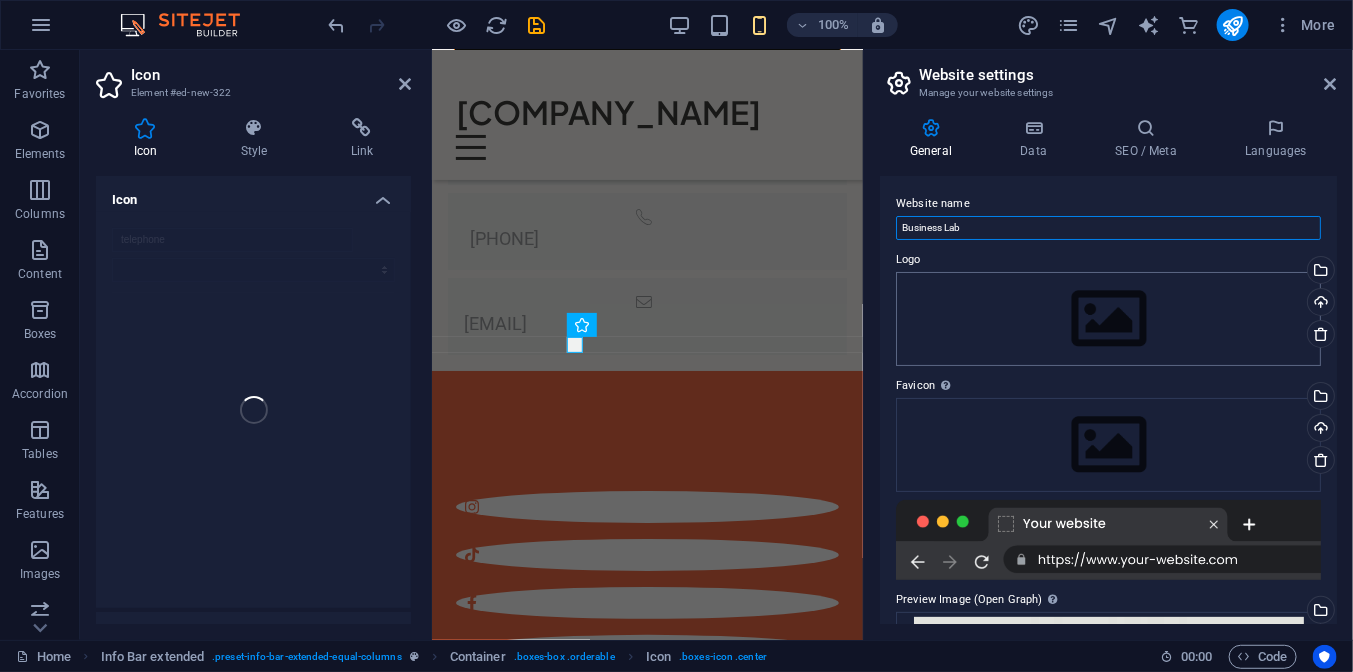 type on "Business Lab" 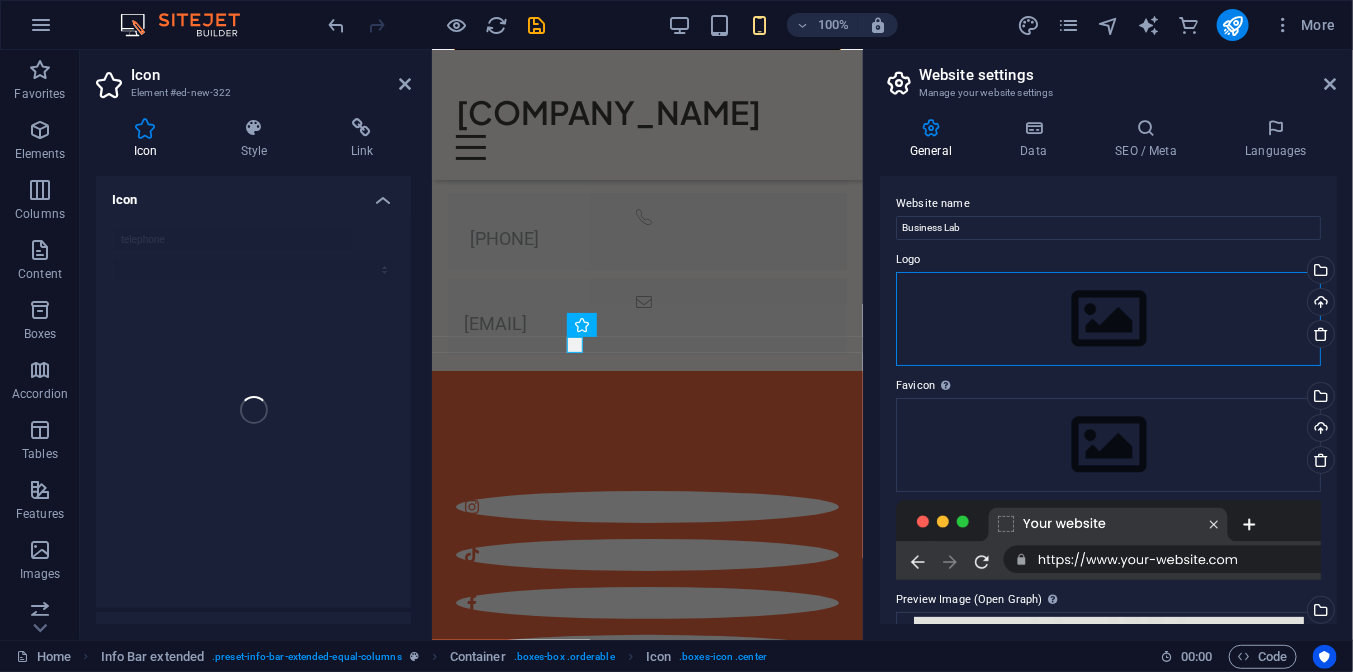 click on "Drag files here, click to choose files or select files from Files or our free stock photos & videos" at bounding box center (1108, 319) 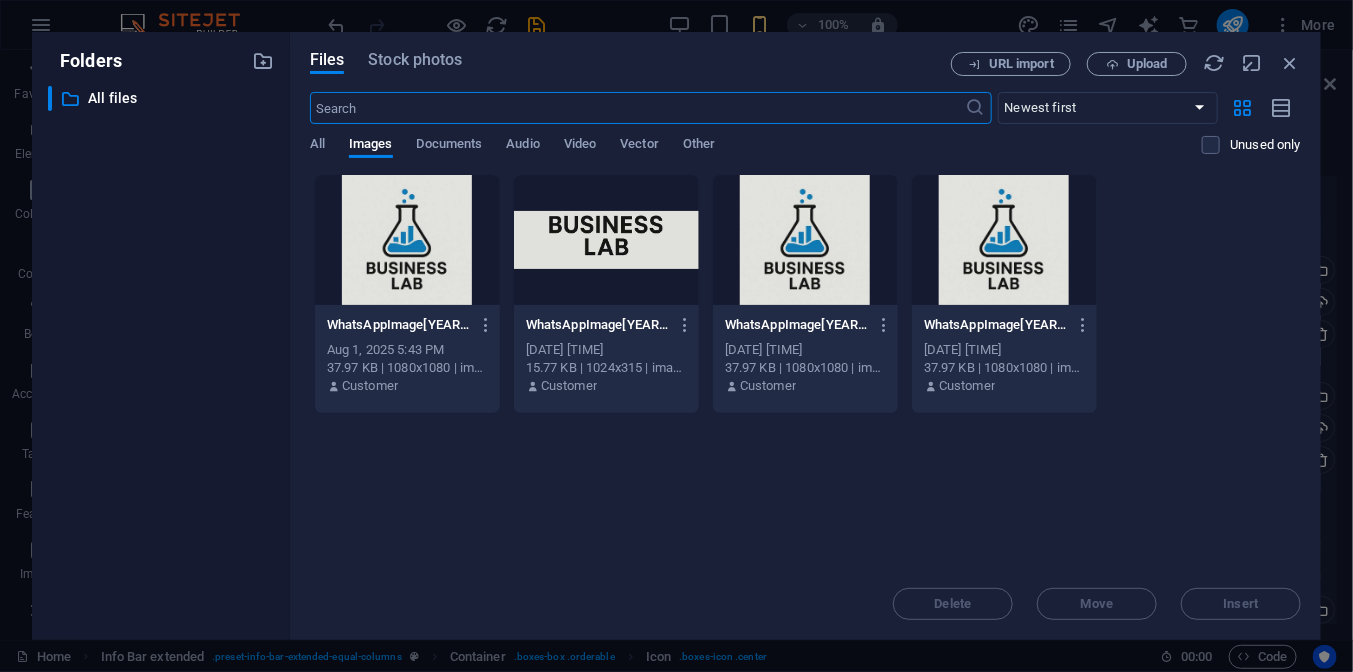 scroll, scrollTop: 14390, scrollLeft: 0, axis: vertical 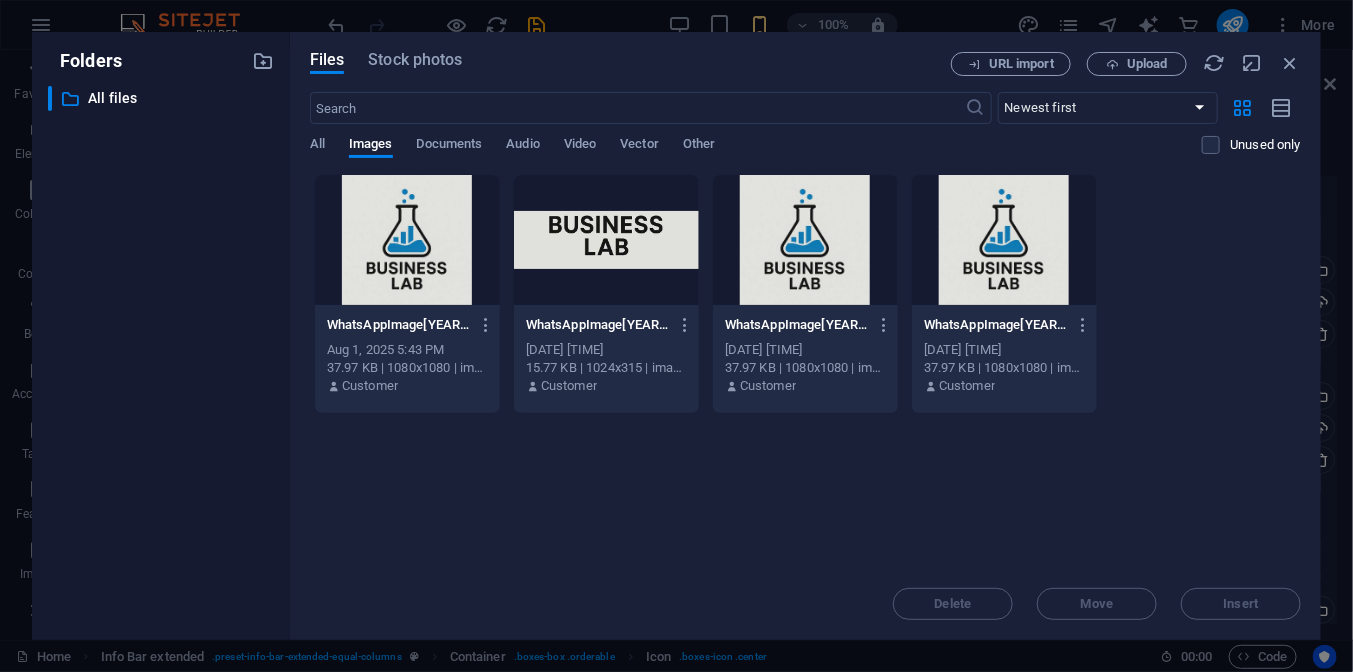 click at bounding box center [407, 240] 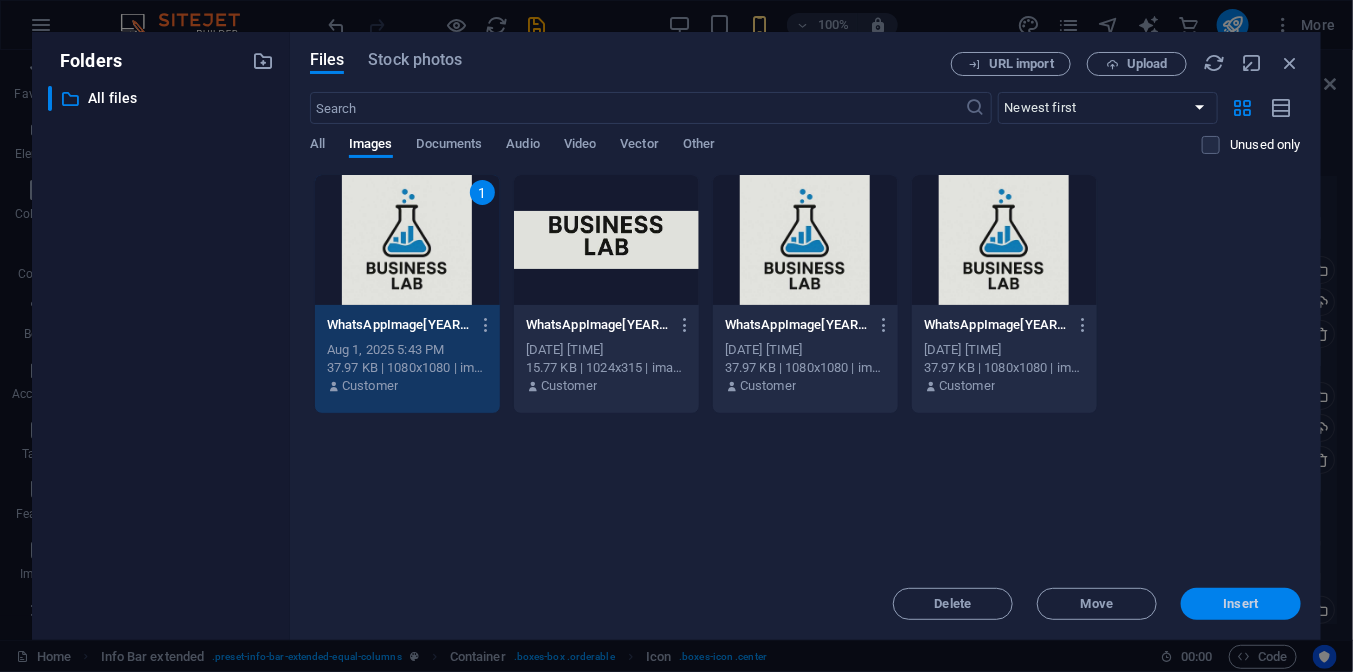 click on "Insert" at bounding box center (1241, 604) 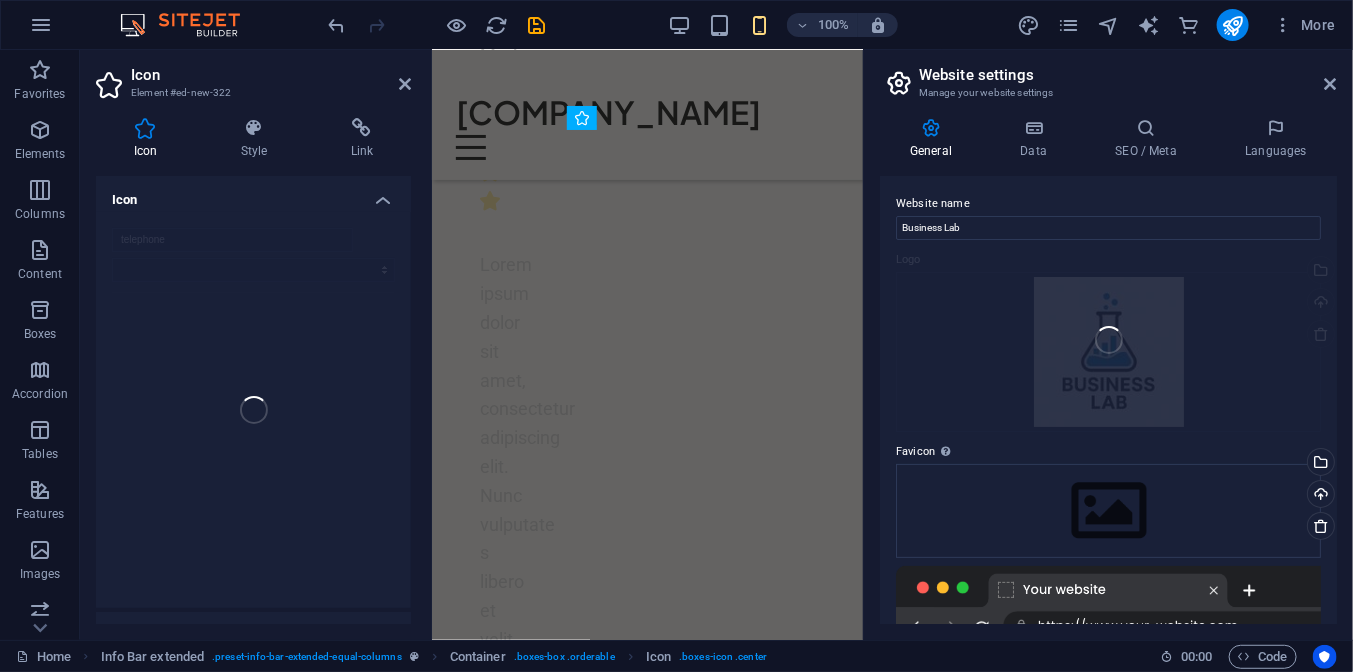 scroll, scrollTop: 8737, scrollLeft: 0, axis: vertical 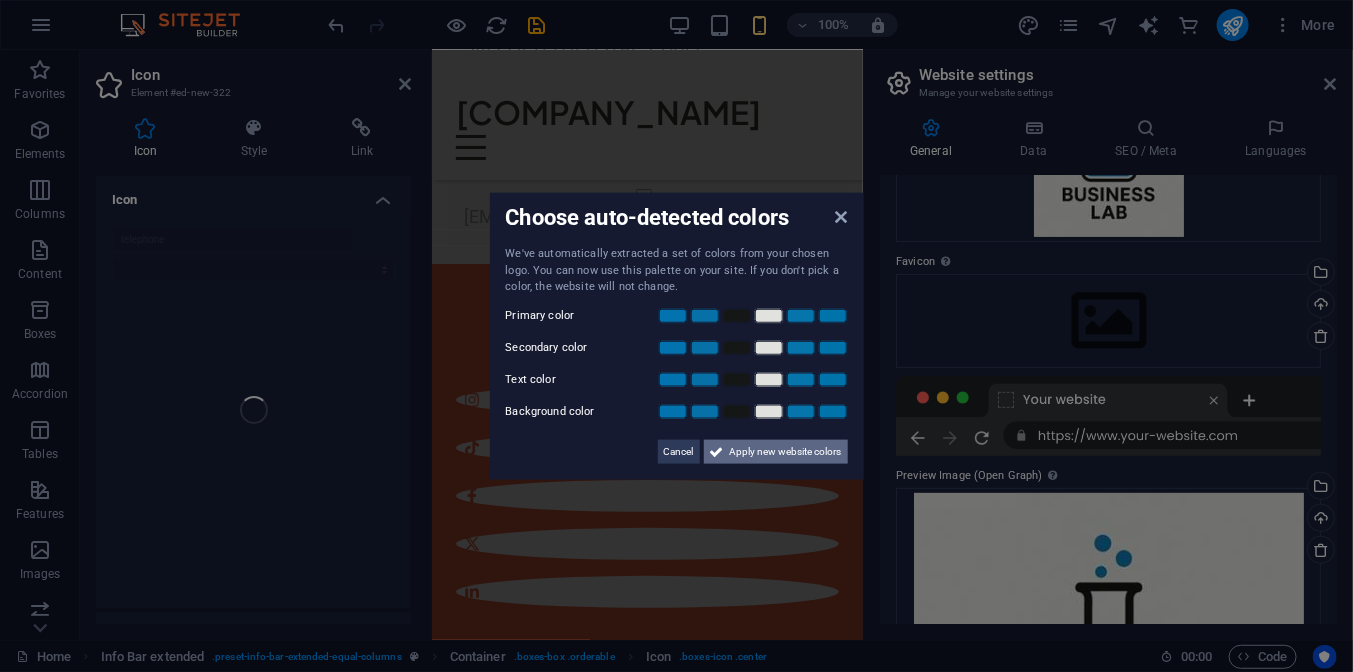 click on "Apply new website colors" at bounding box center (786, 451) 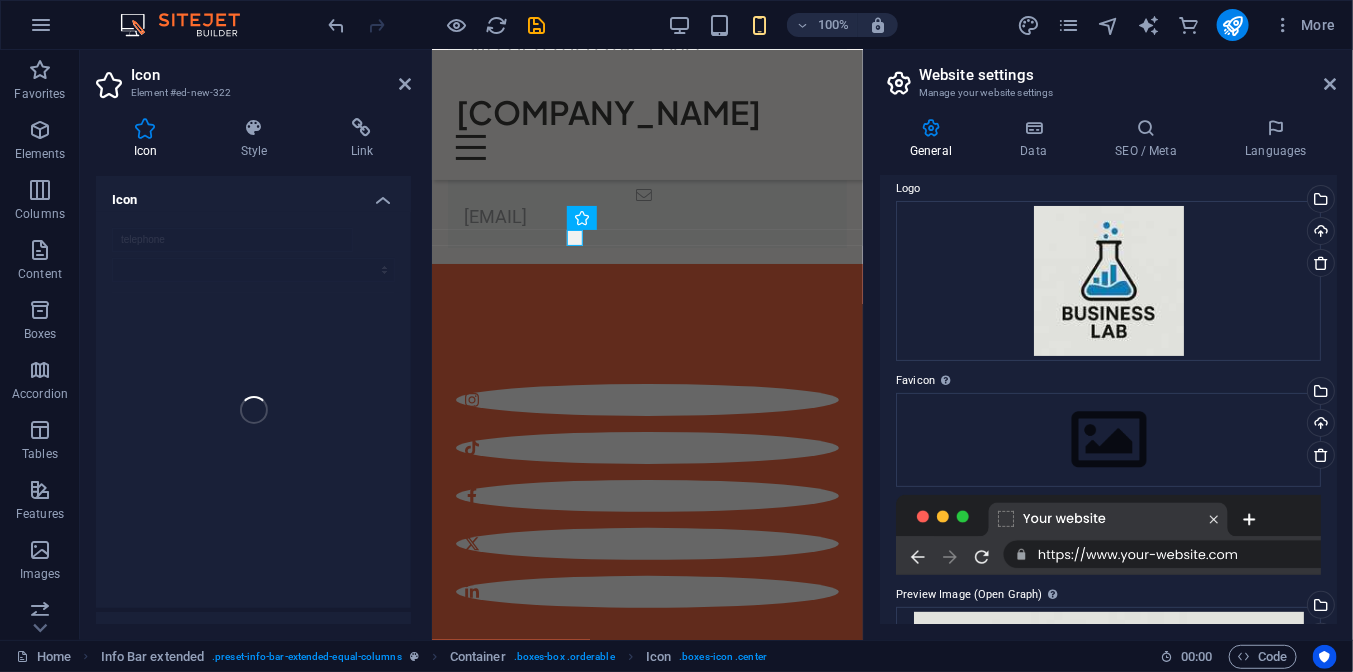 scroll, scrollTop: 0, scrollLeft: 0, axis: both 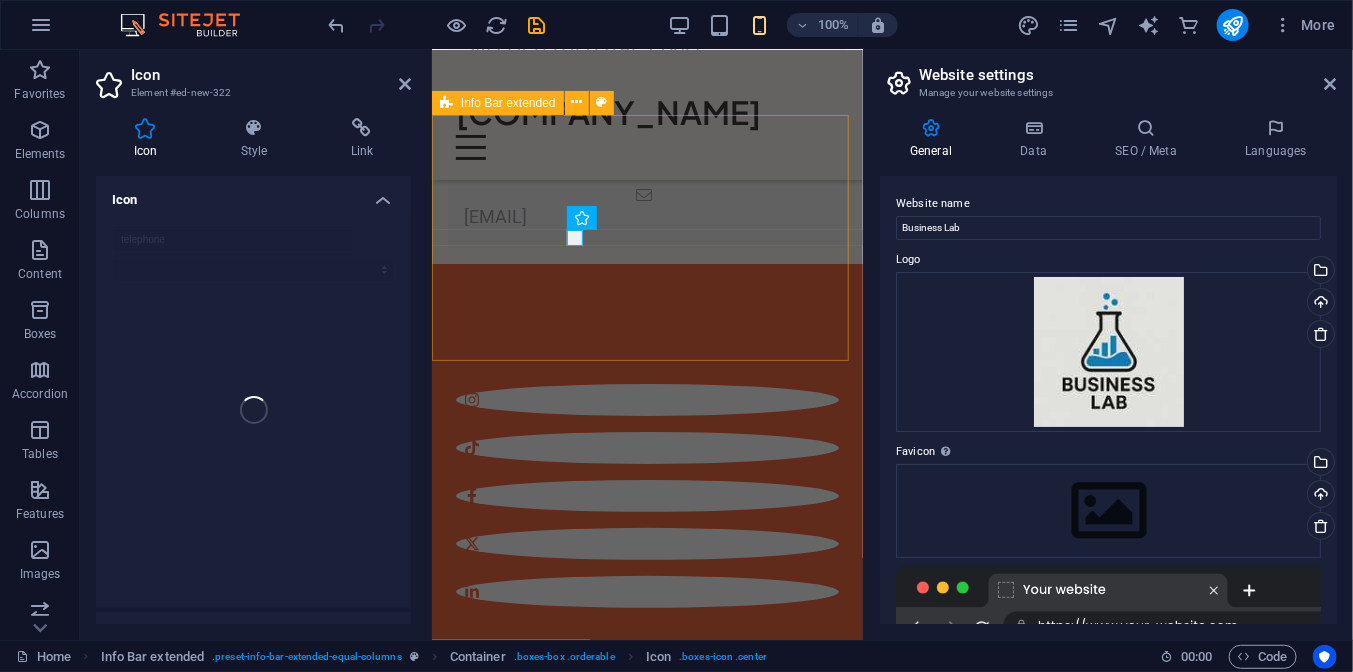 click on "Street , [CITY] [POSTAL_CODE] [PHONE] [EMAIL]" at bounding box center [646, 124] 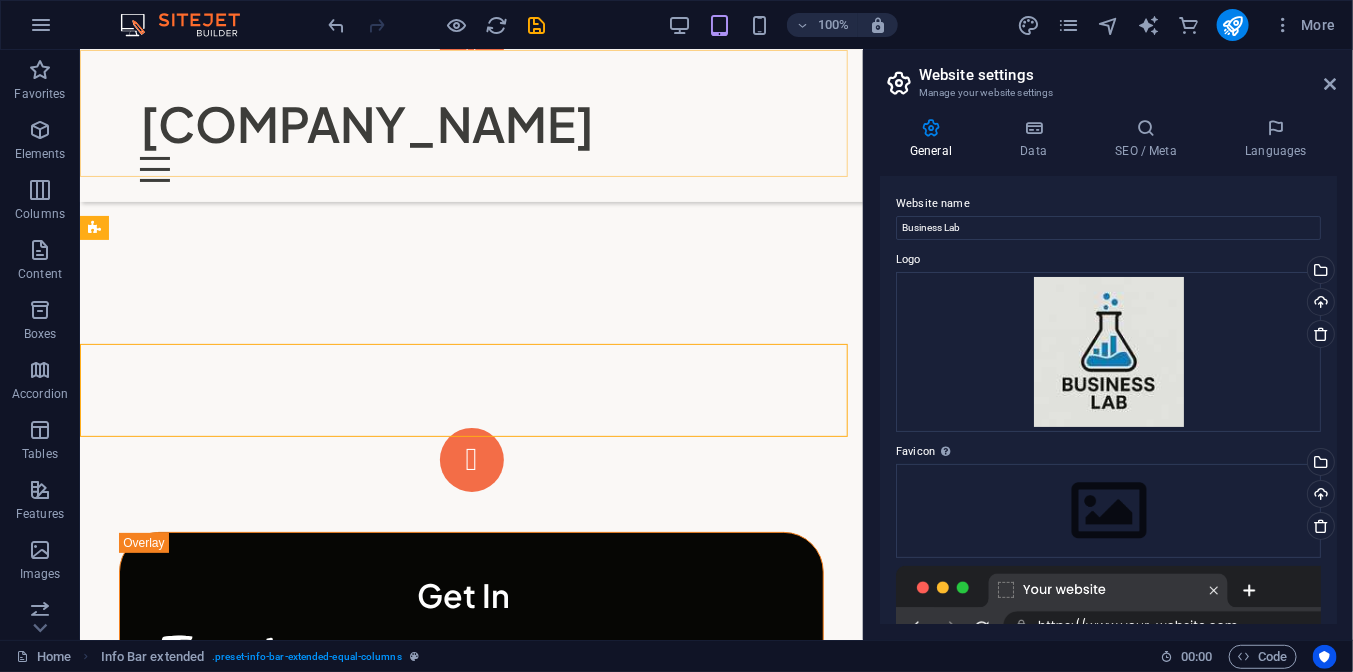 scroll, scrollTop: 5972, scrollLeft: 0, axis: vertical 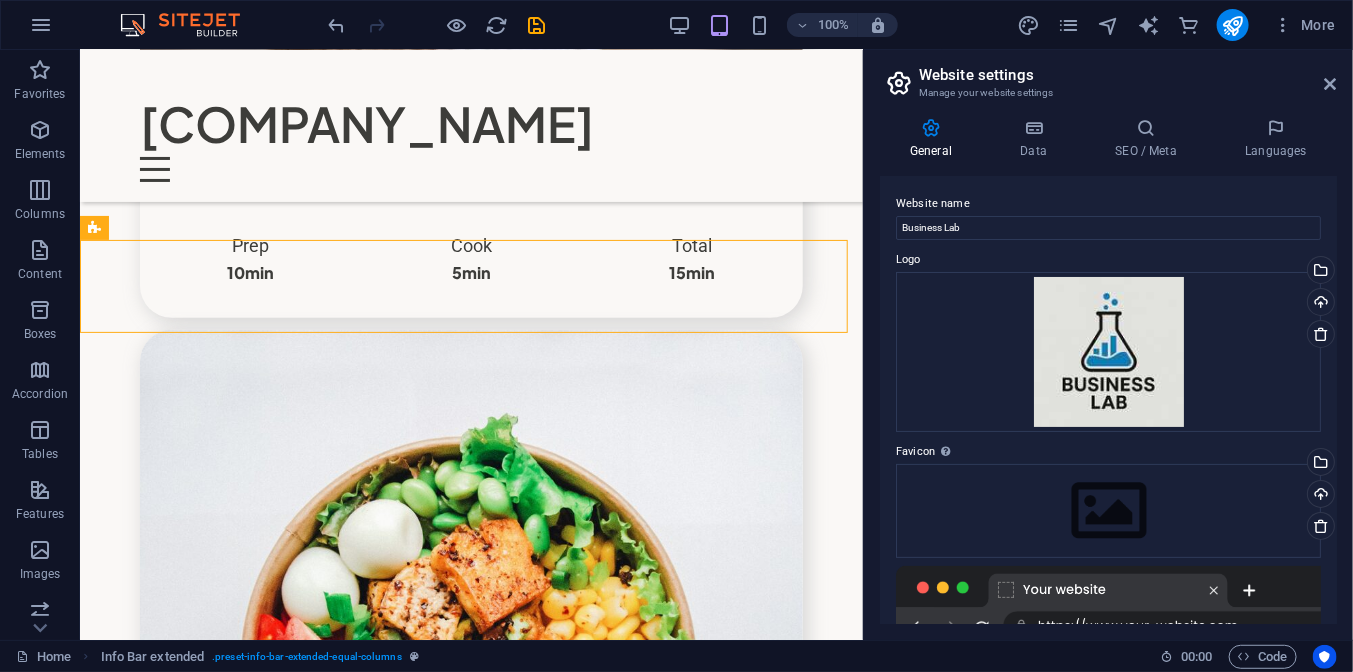 click on "Website settings" at bounding box center [1128, 75] 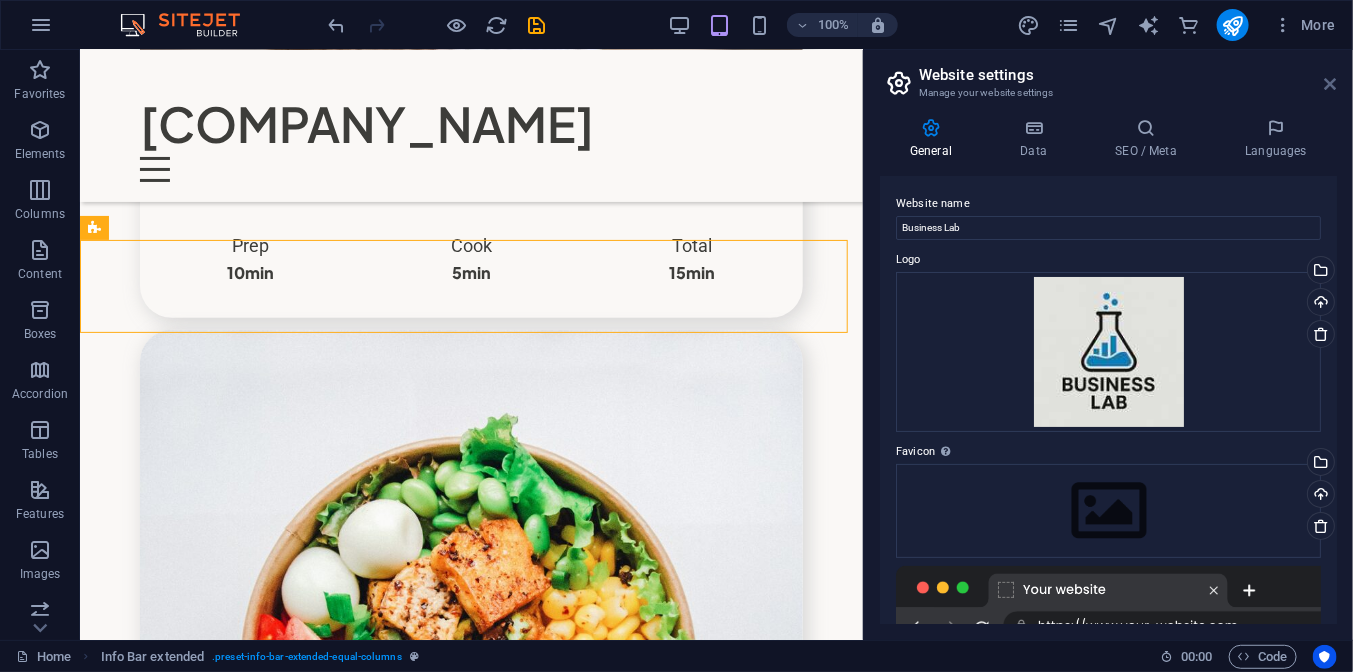 click at bounding box center (1331, 84) 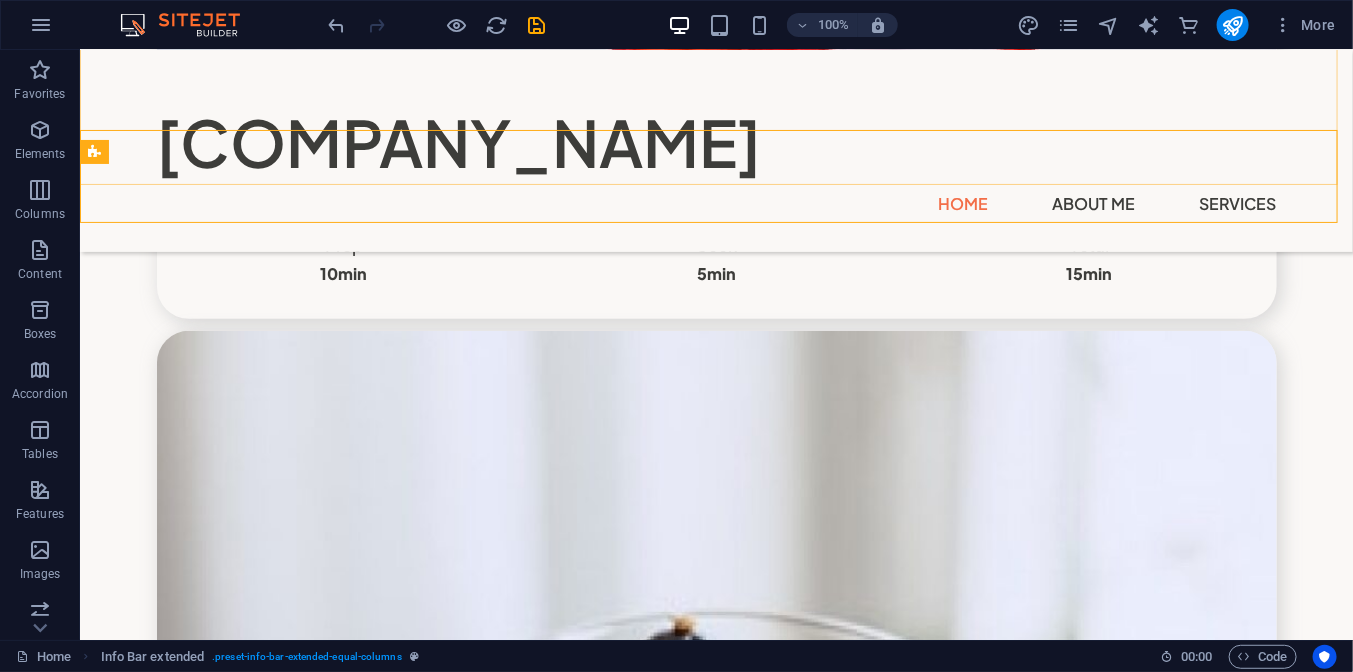 scroll, scrollTop: 5313, scrollLeft: 0, axis: vertical 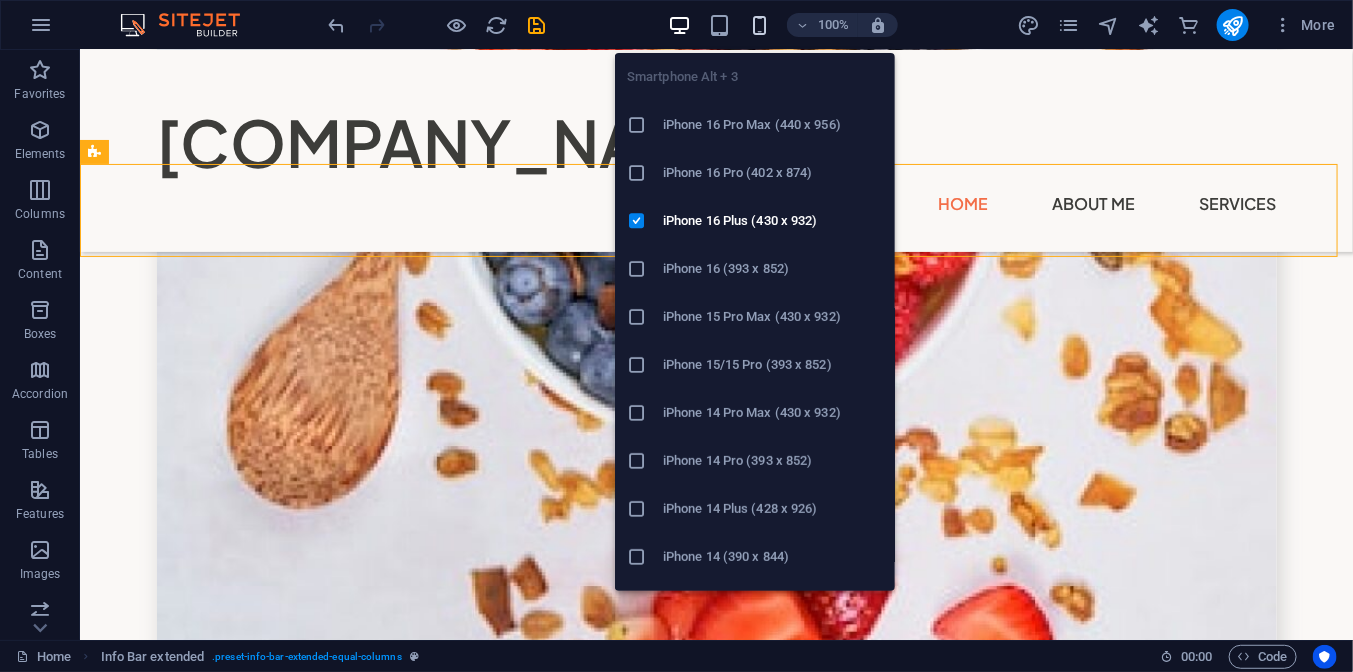 click at bounding box center [759, 25] 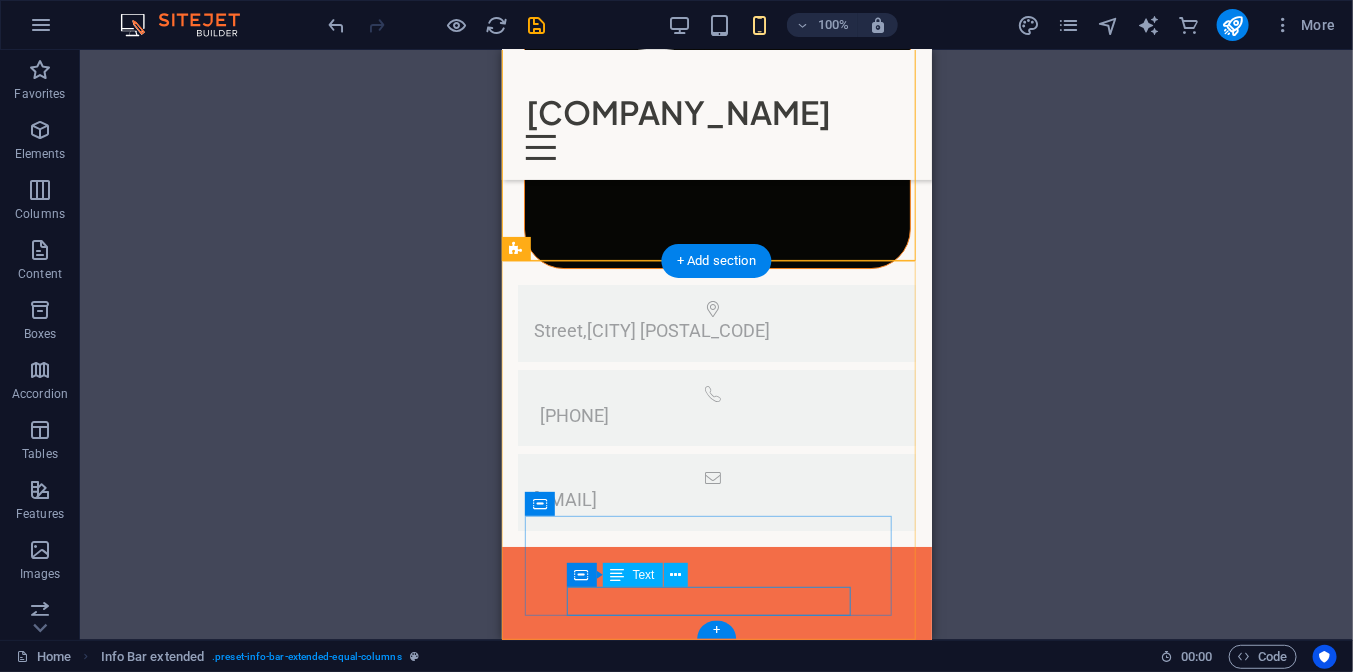 scroll, scrollTop: 8756, scrollLeft: 0, axis: vertical 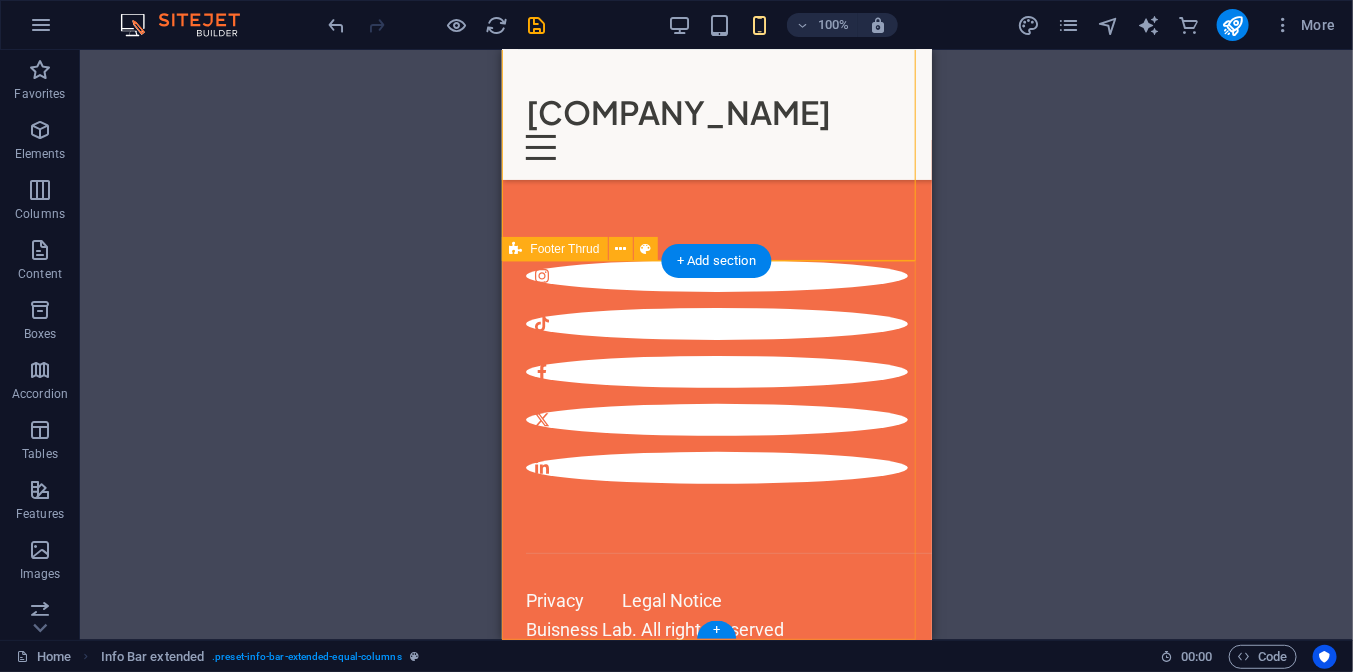 click on "Privacy Legal Notice [COMPANY_NAME] . All rights reserved" at bounding box center [716, 424] 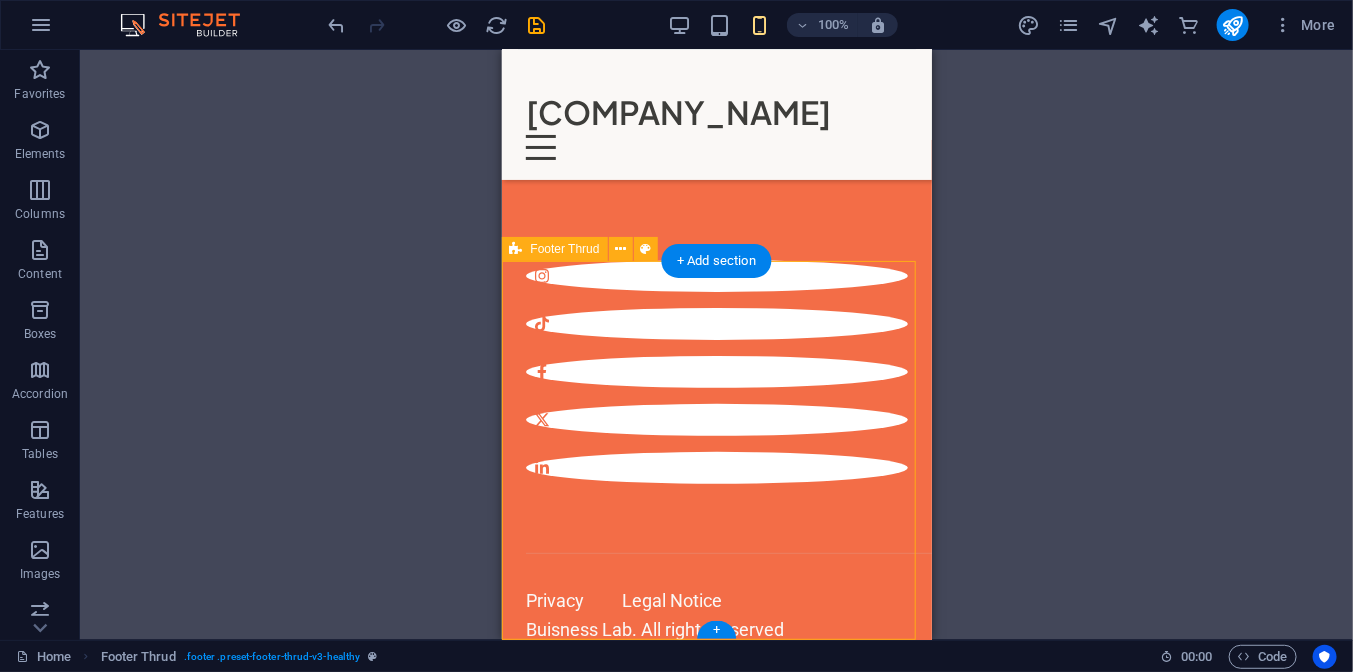 click on "Privacy Legal Notice [COMPANY_NAME] . All rights reserved" at bounding box center (716, 424) 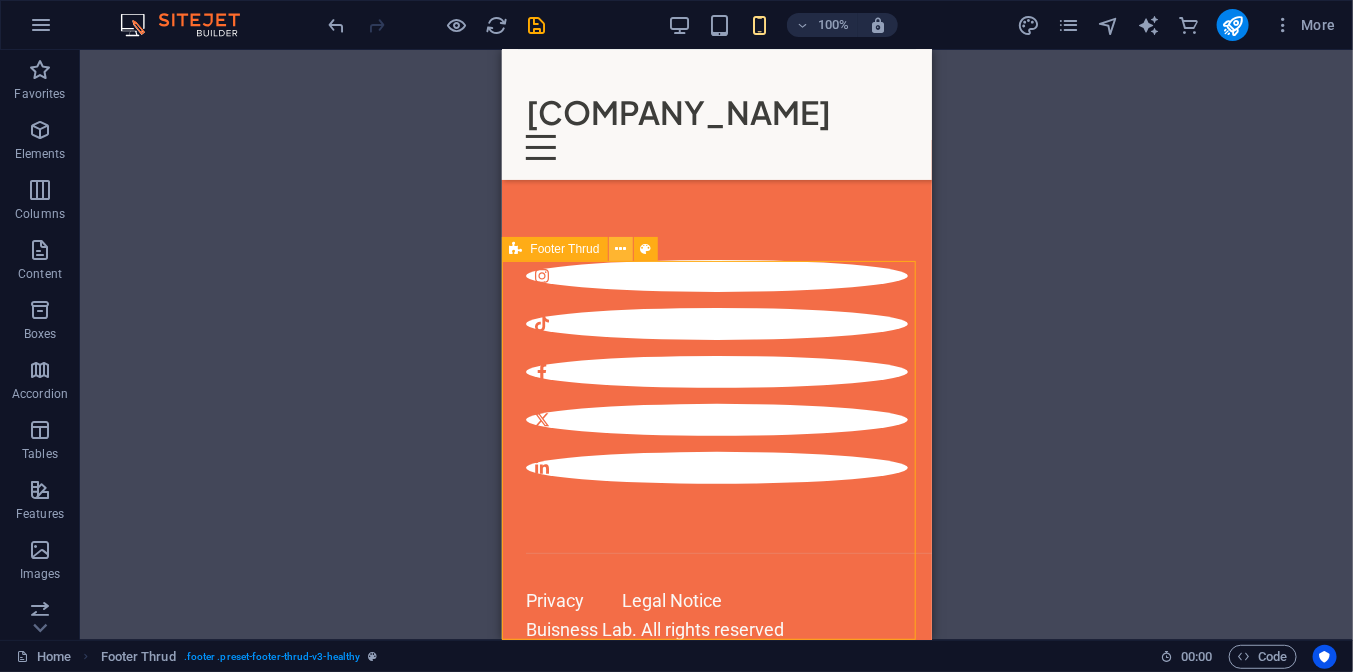 click at bounding box center (620, 249) 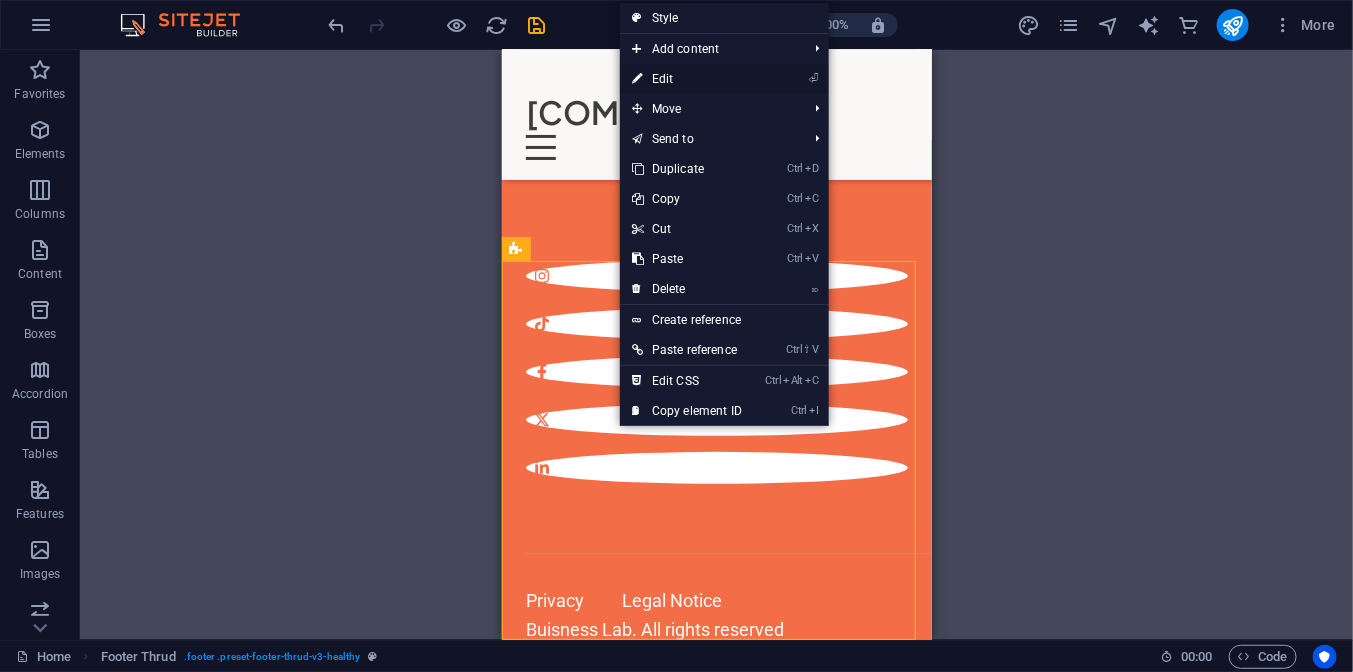 click on "⏎  Edit" at bounding box center [687, 79] 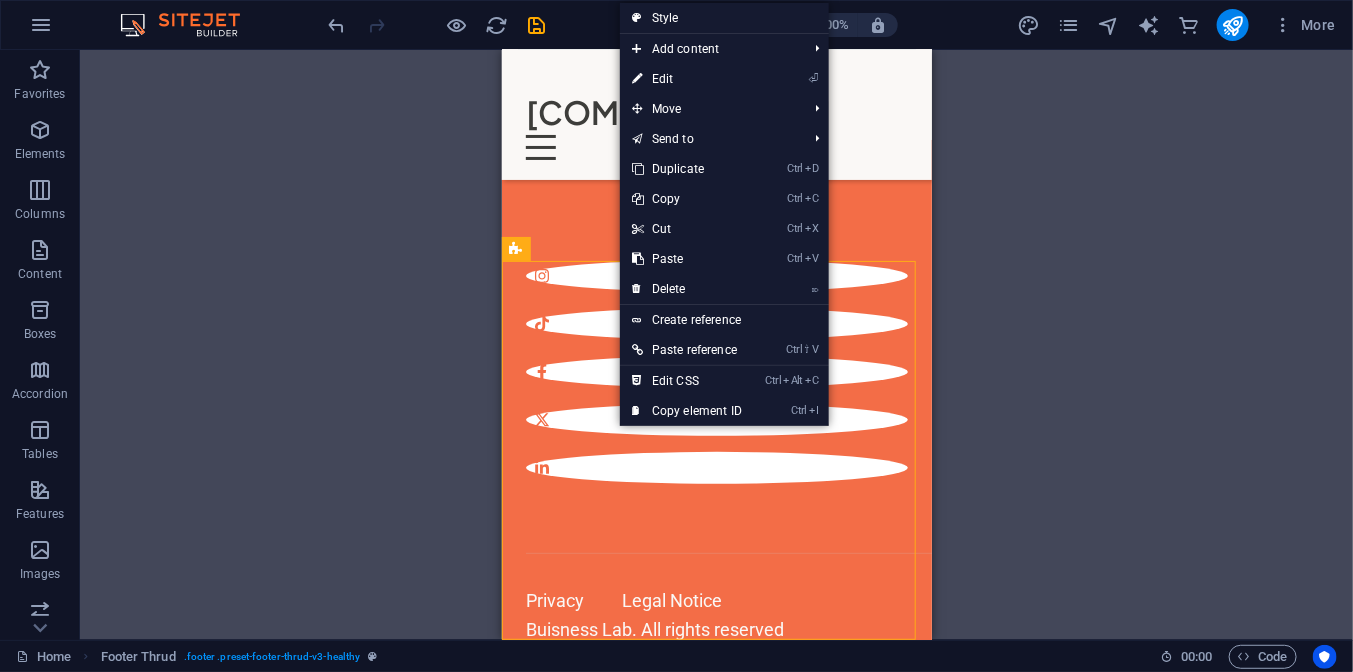 select on "footer" 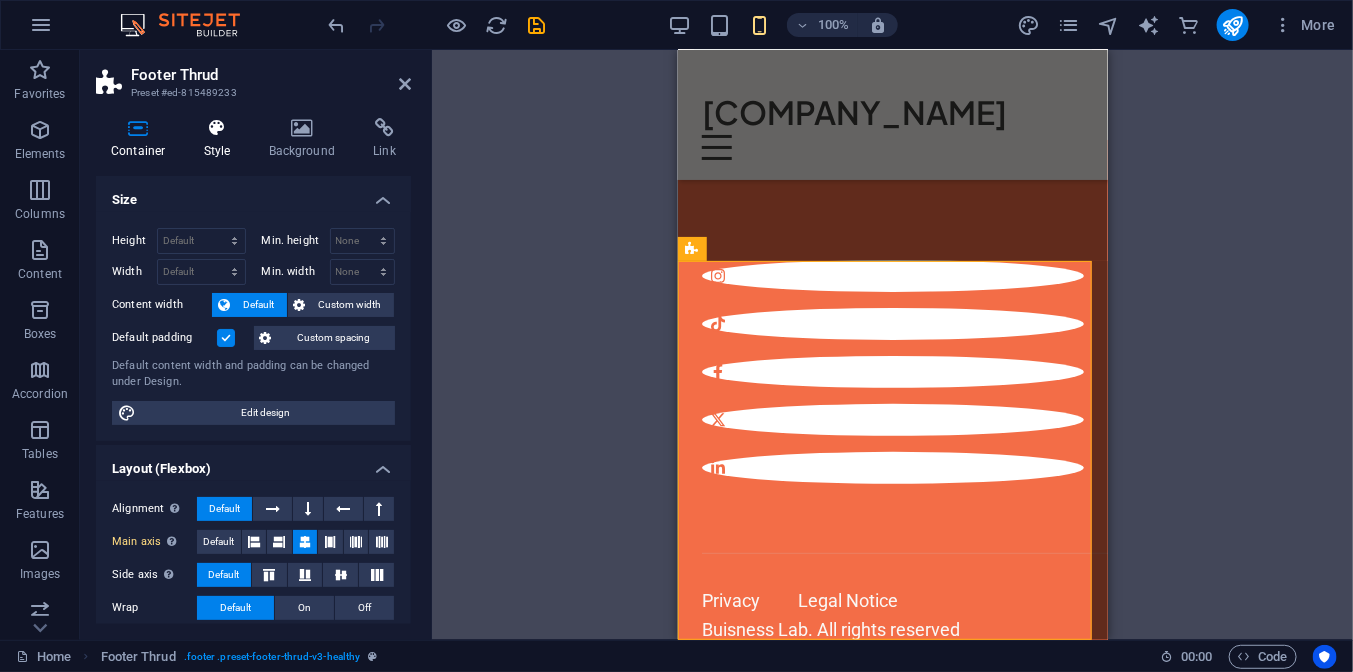 click at bounding box center (217, 128) 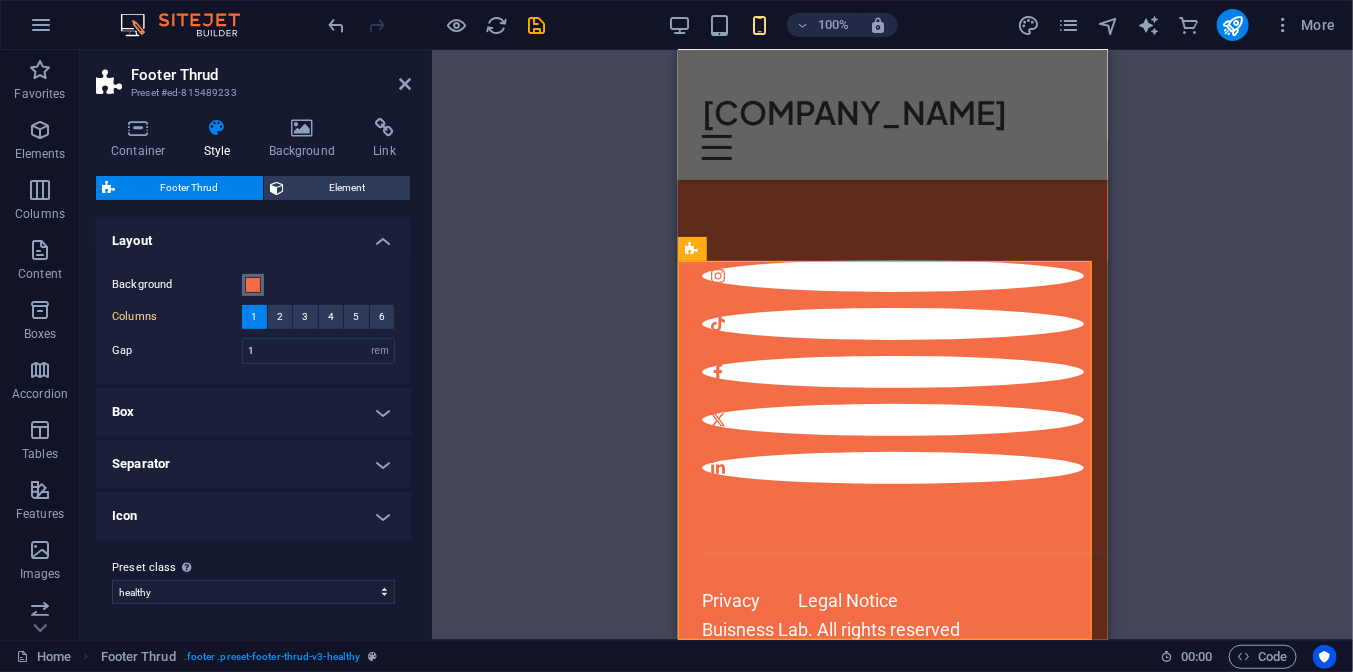 click at bounding box center (253, 285) 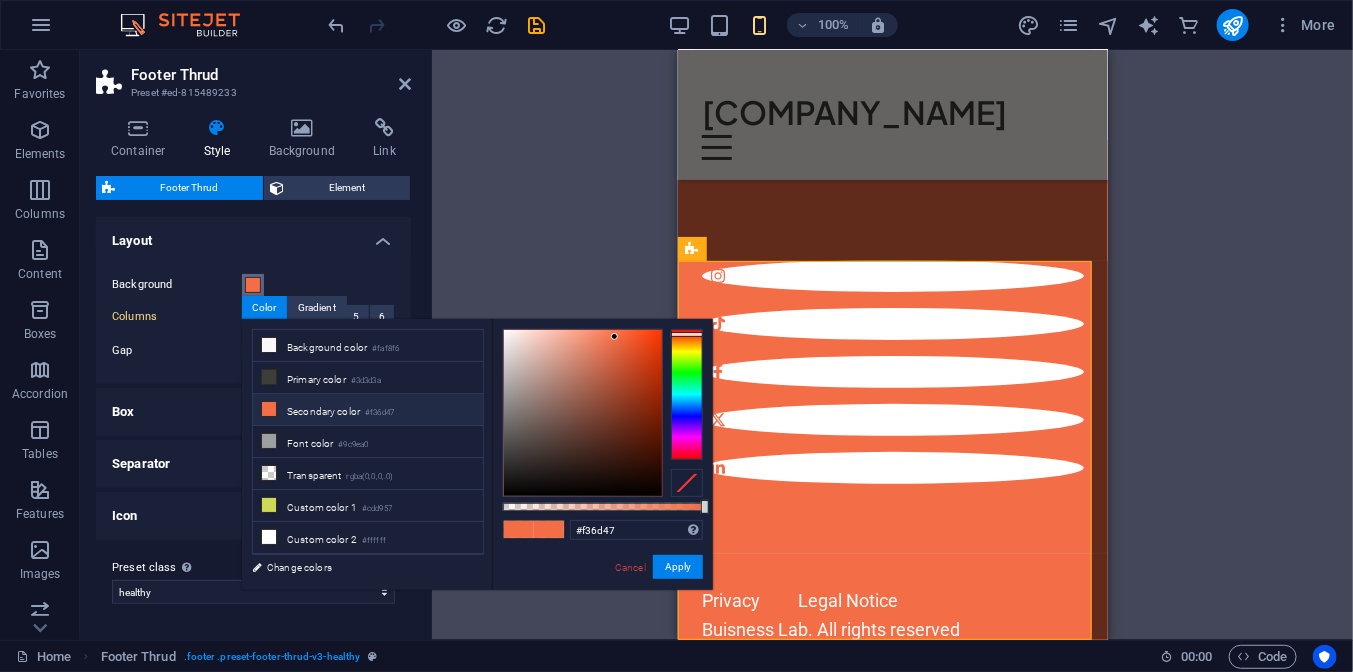 type on "#040404" 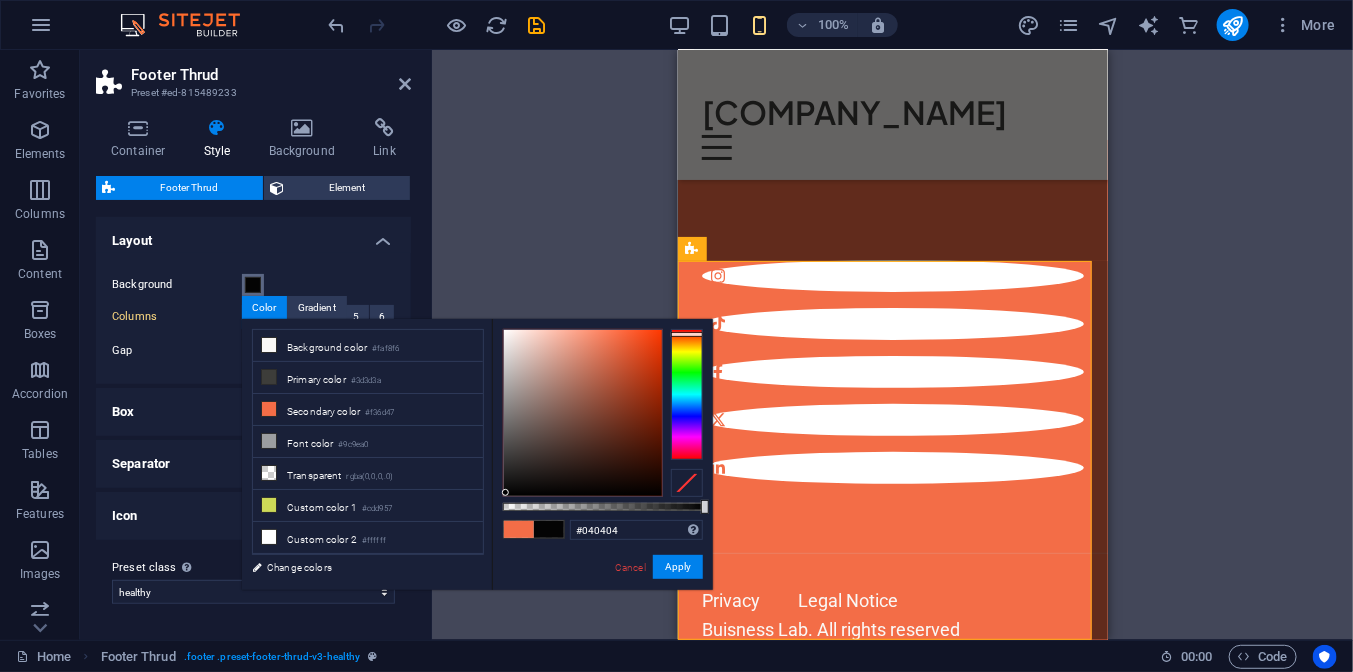 click at bounding box center (583, 413) 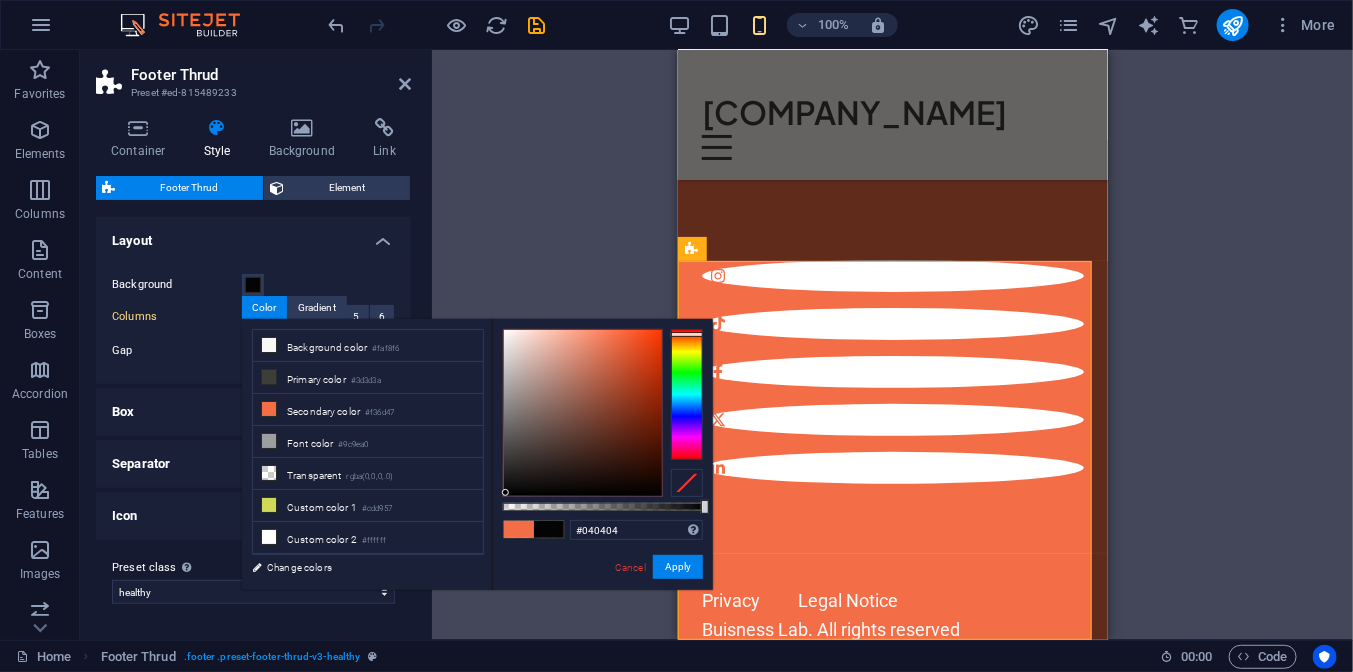click at bounding box center [549, 529] 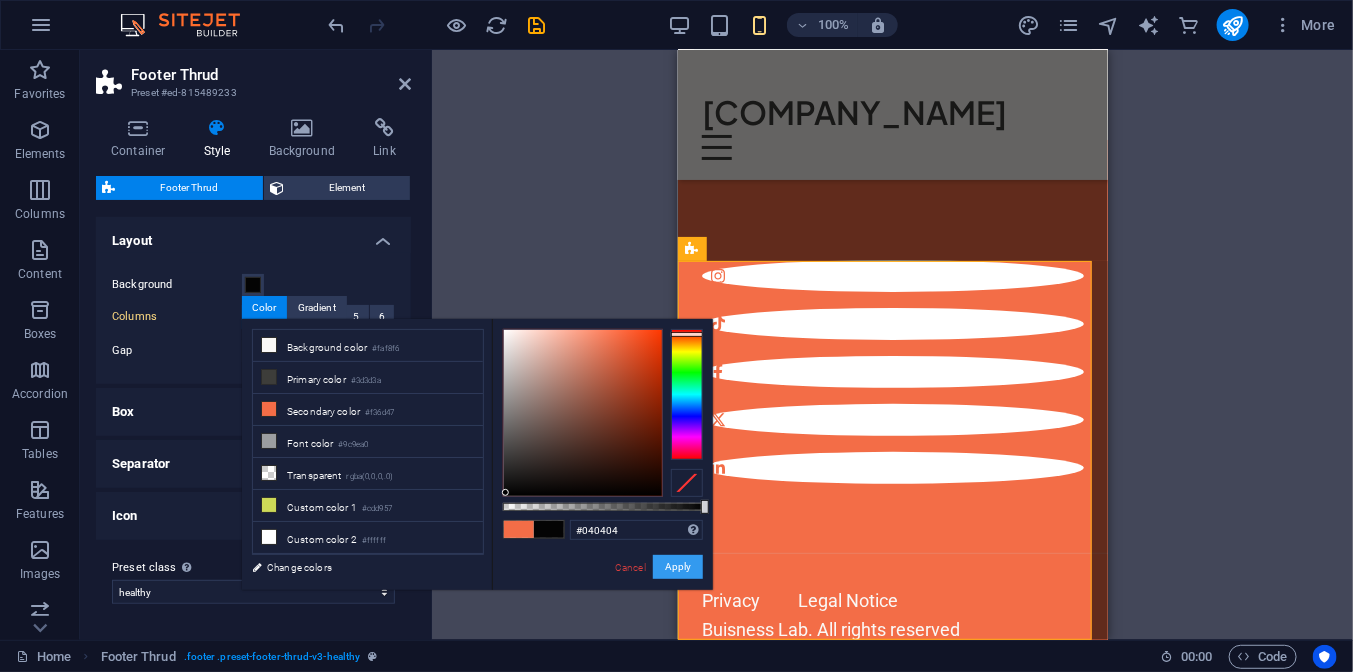 click on "Apply" at bounding box center [678, 567] 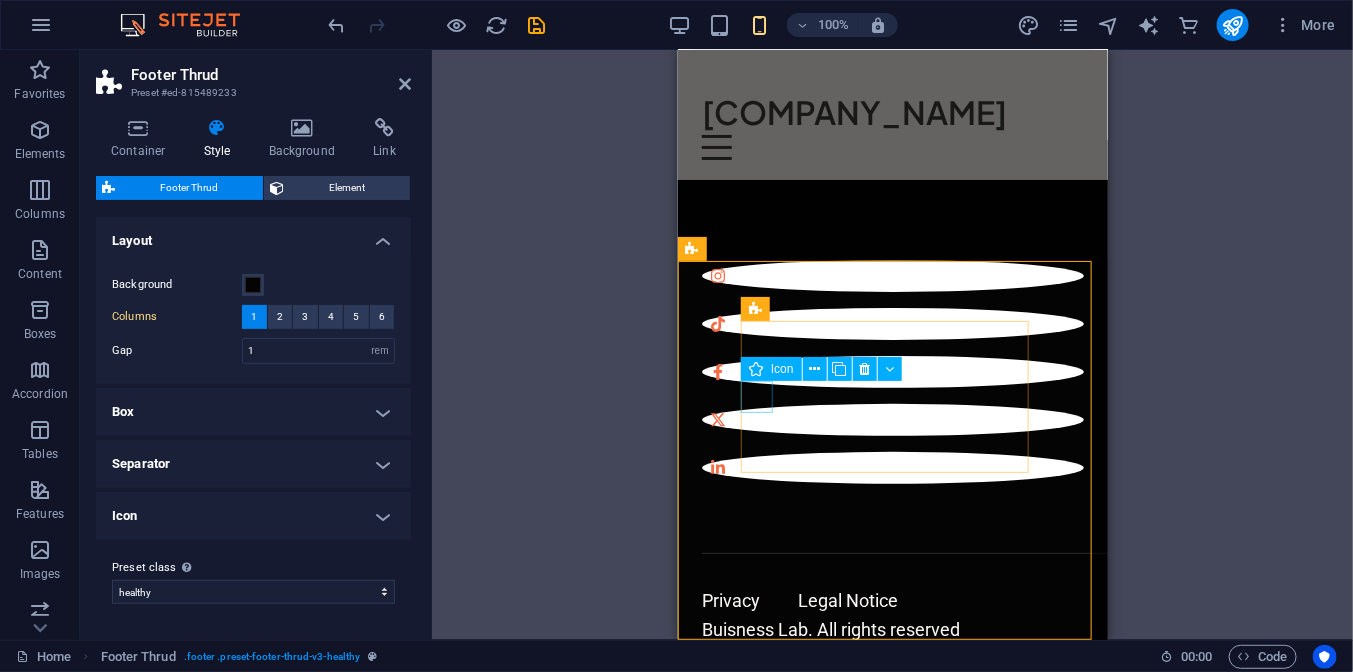 click at bounding box center [892, 275] 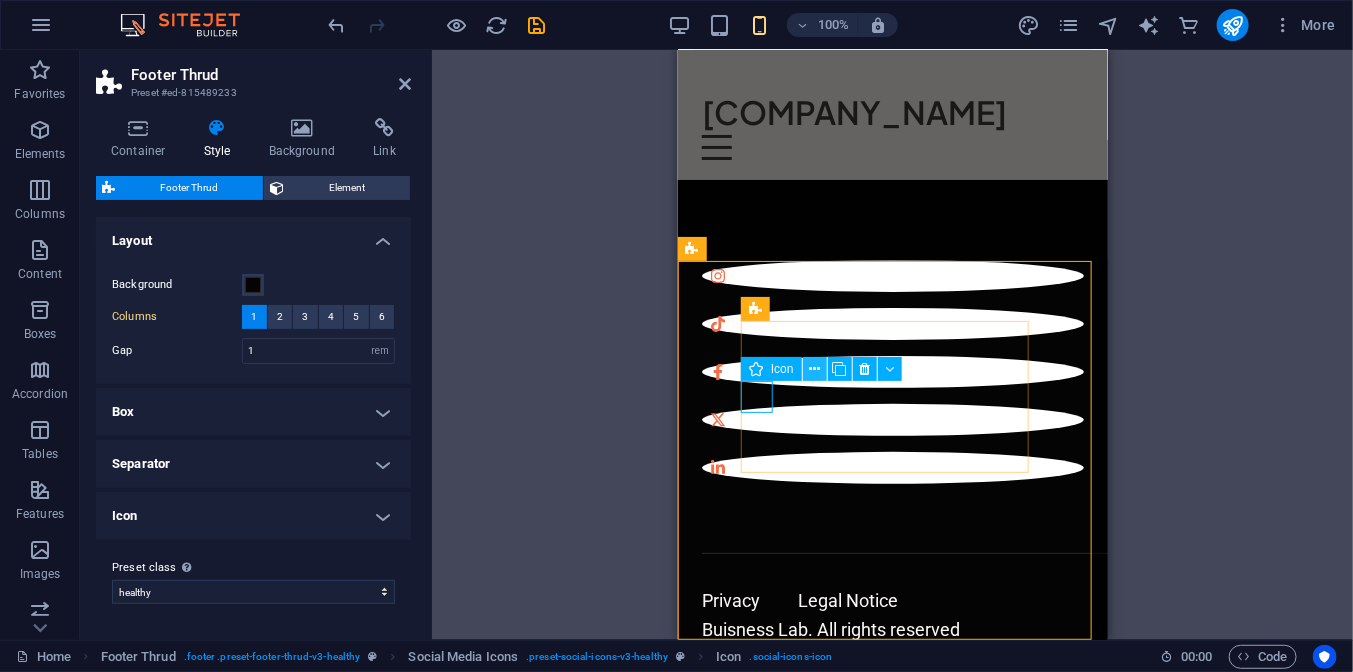 click at bounding box center [814, 369] 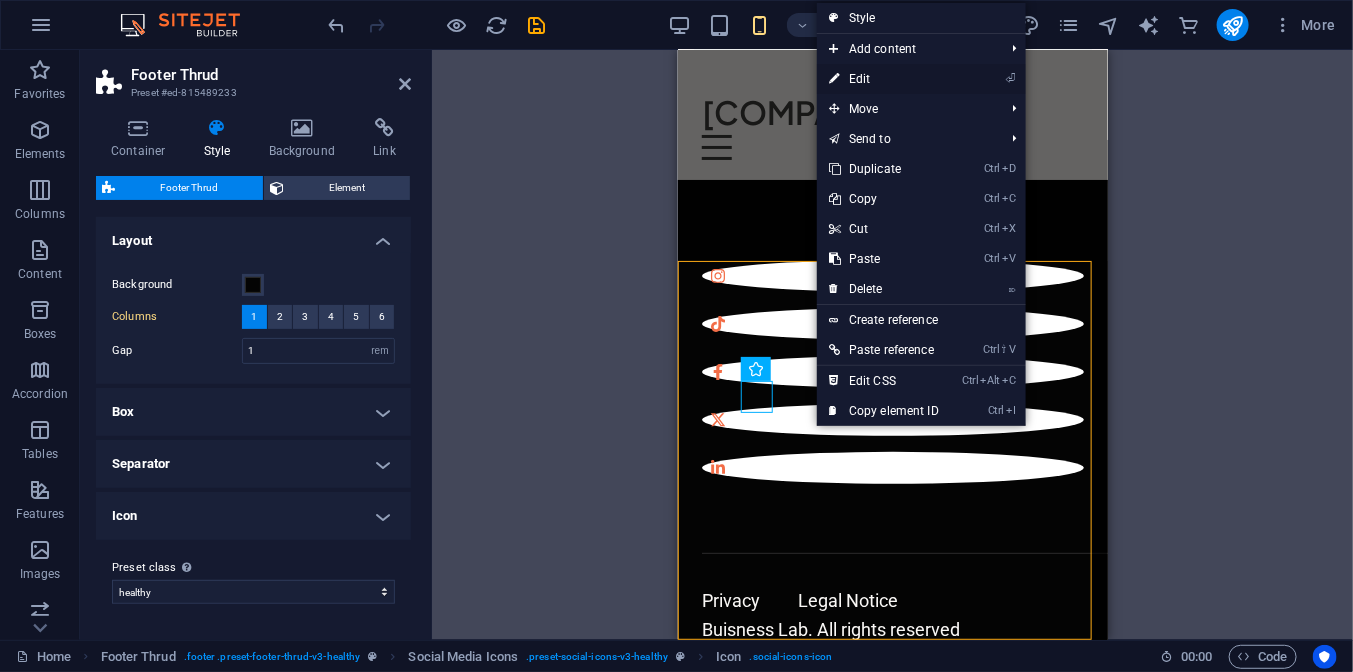 drag, startPoint x: 846, startPoint y: 79, endPoint x: 167, endPoint y: 39, distance: 680.1772 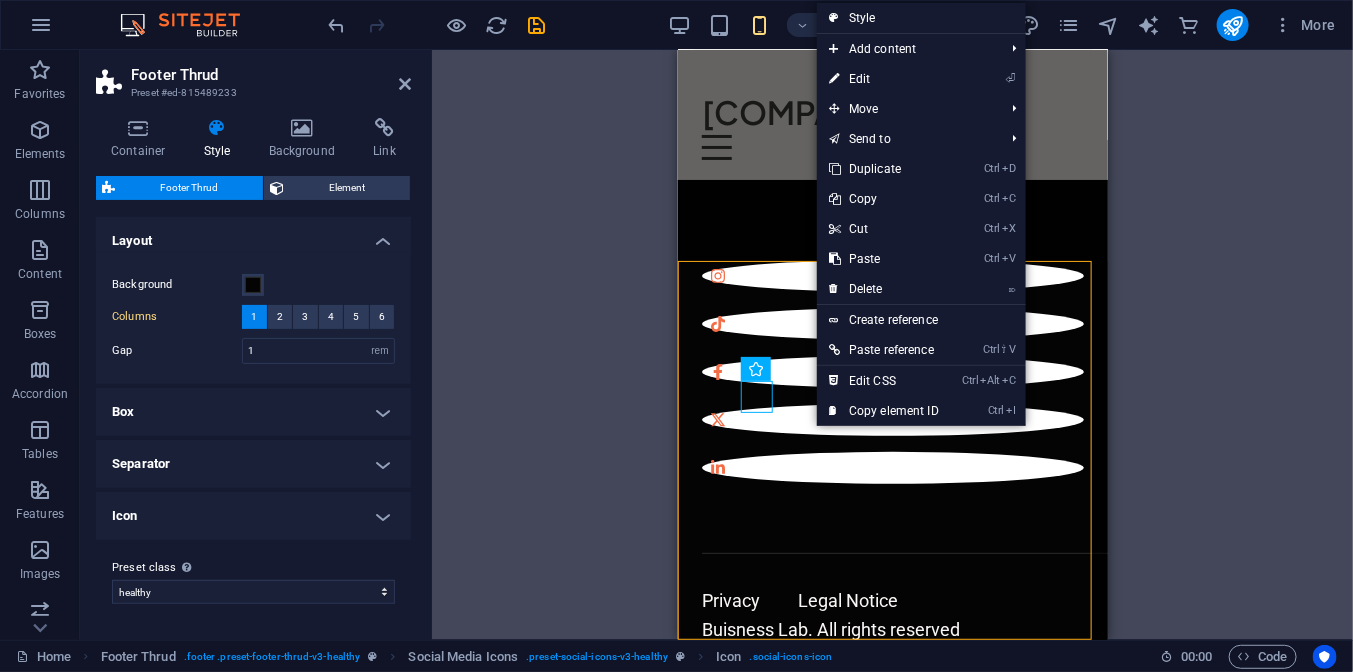 select on "xMidYMid" 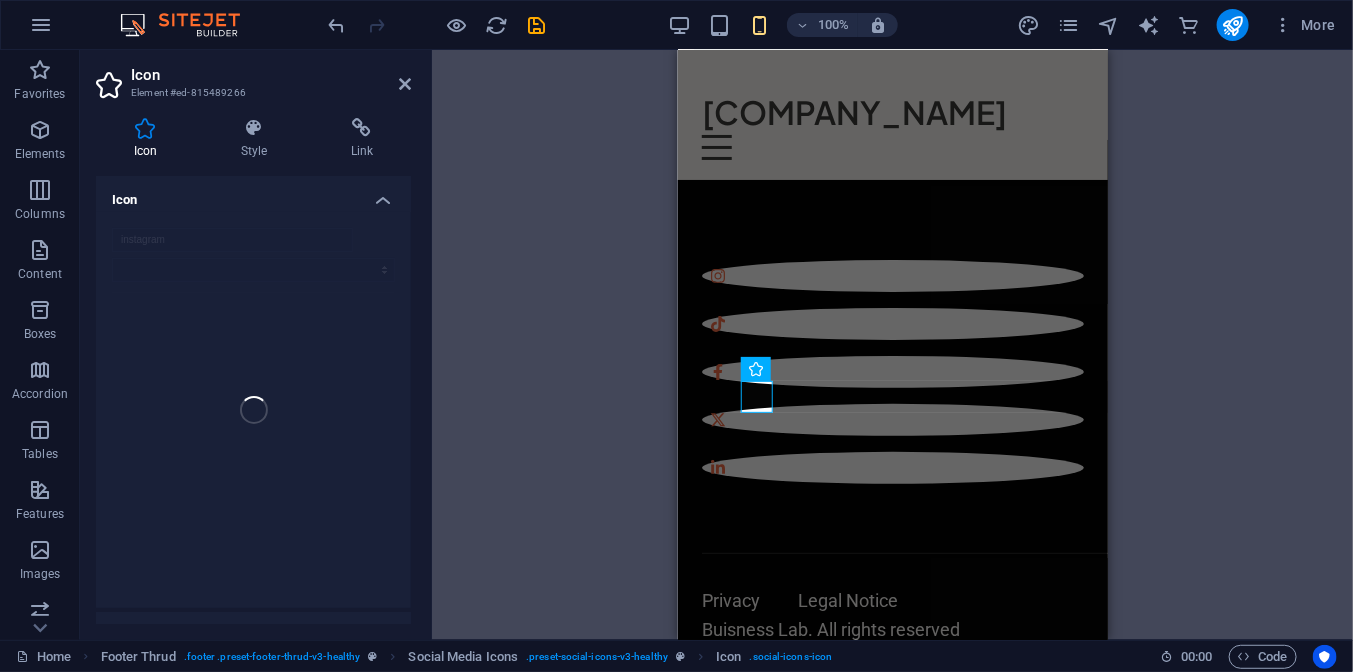 click on "H1   Unequal Columns   Container   Menu Bar   Text   Container   Container   Boxes   Container   Spacer   Container   H2   Container   Text   Collection item   Container   Collection listing   Collection item   Container   Spacer   Slider   Slider   Container   Horizontal Form   Input   Overlay   Overlay   Horizontal Form   Horizontal Form   Form   Checkbox   Footer Thrud   Social Media Icons   Icon   Icon   Icon   Separator   Container   Info Bar   Logo   Text   Container   Container   Text   Container   Icon   Menu   Container   Captcha   Form button   Container   Textarea   Spacer   Text   Email   Info Bar   Info Bar extended   Info Bar extended   Logo   Container   Placeholder   Container   Text   Container   Container   Container   Text   Text   Icon   Icon   Container   Text   Container   Icon   Icon" at bounding box center (892, 345) 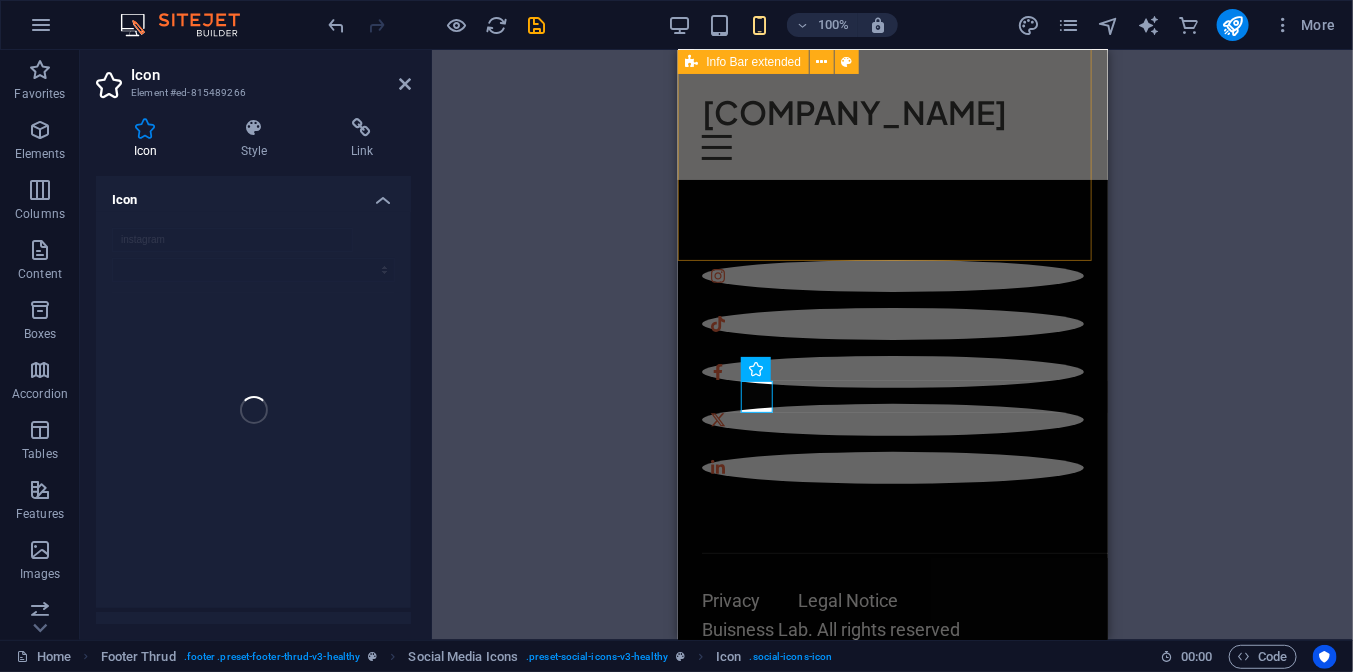 click on "Street , [CITY] [POSTAL_CODE] [PHONE] [EMAIL]" at bounding box center [892, 0] 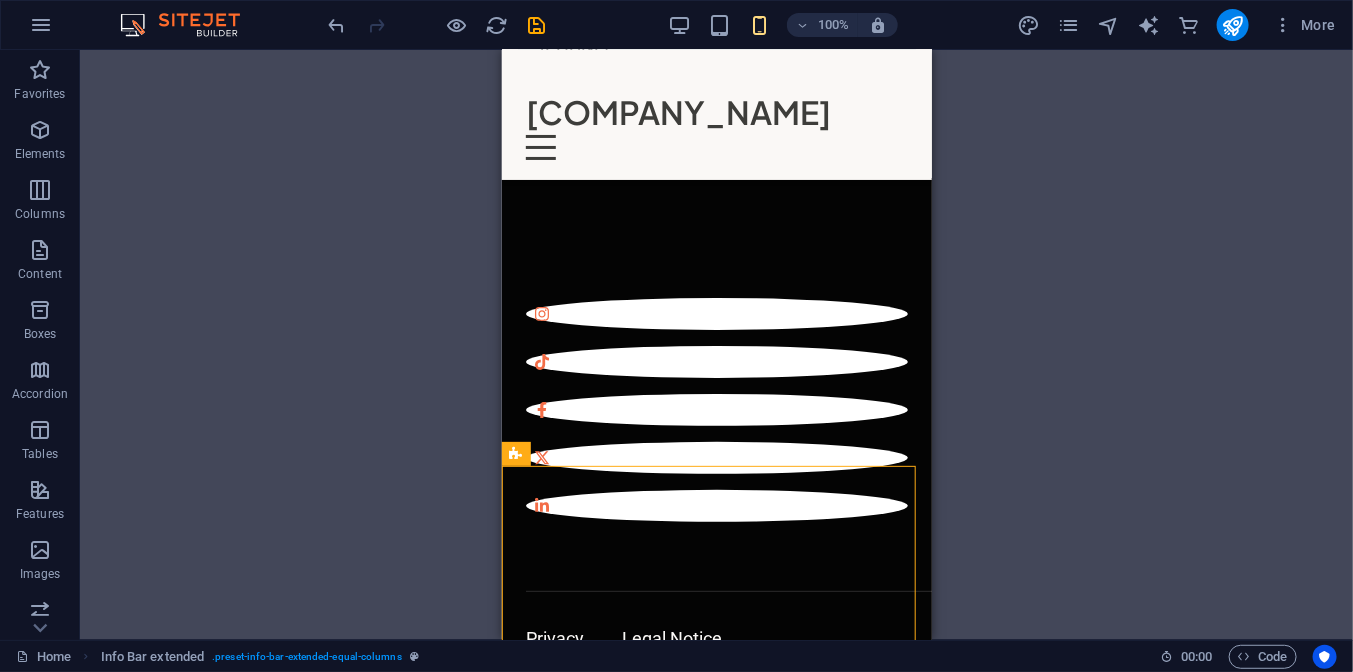 scroll, scrollTop: 8240, scrollLeft: 0, axis: vertical 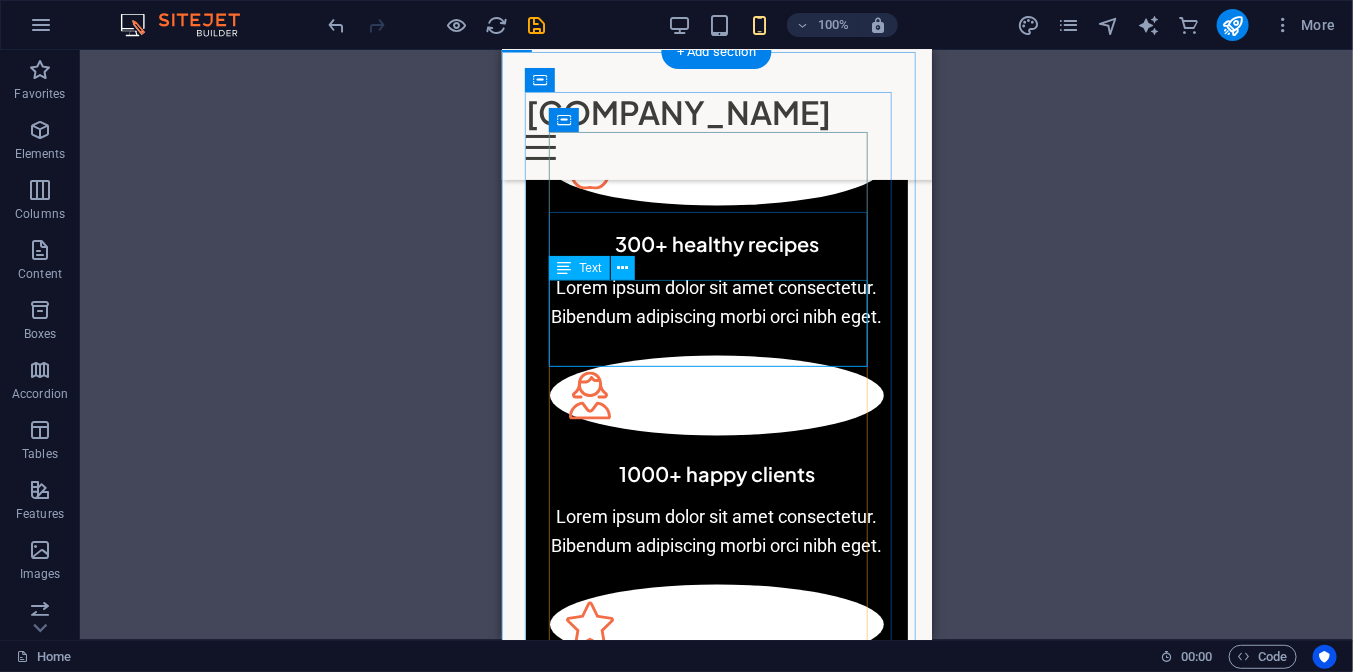 click on "Lorem ipsum dolor sit amet consectetur. Bibendum adipiscing morbi orci nibh eget." at bounding box center [716, 302] 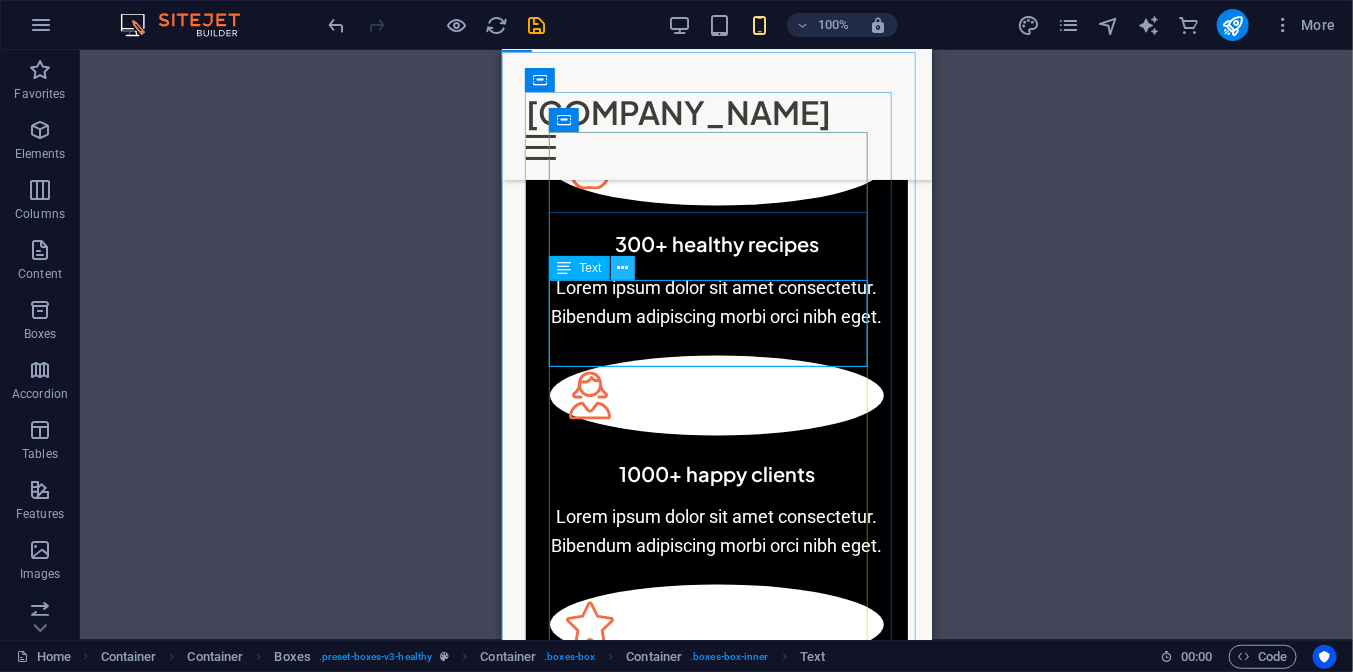 click at bounding box center [622, 268] 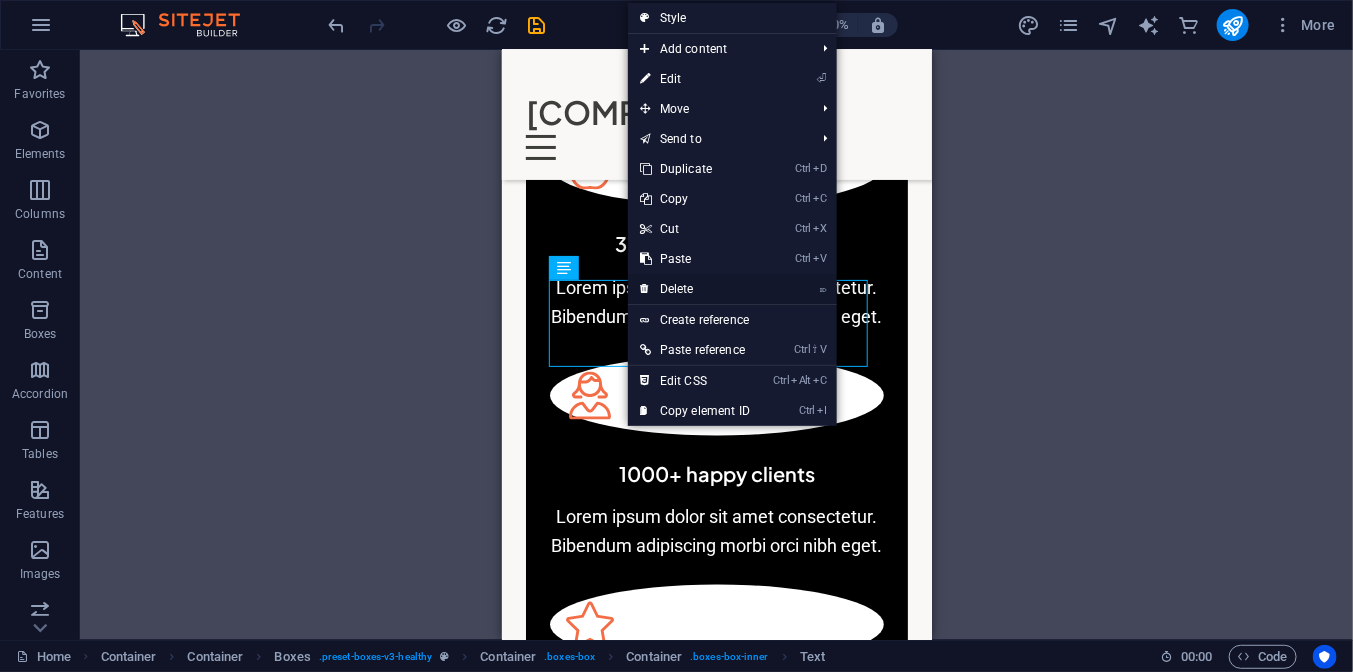 click on "⌦  Delete" at bounding box center [695, 289] 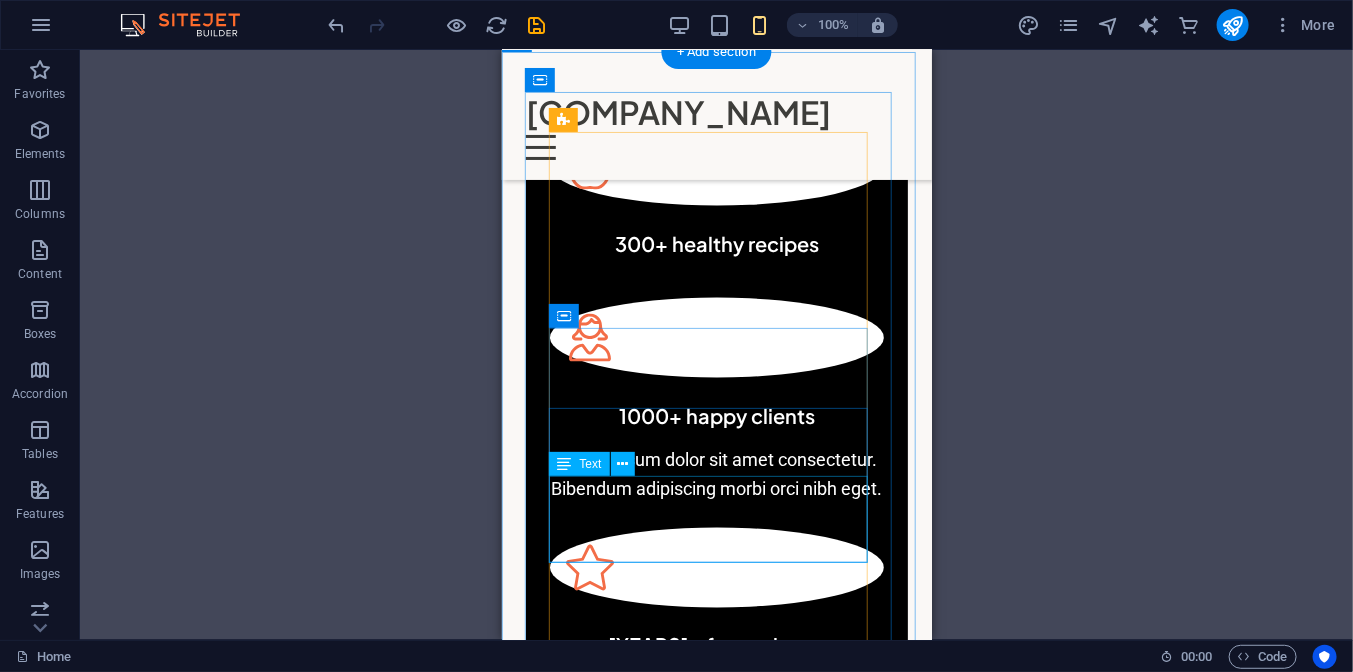 click on "Lorem ipsum dolor sit amet consectetur. Bibendum adipiscing morbi orci nibh eget." at bounding box center [716, 474] 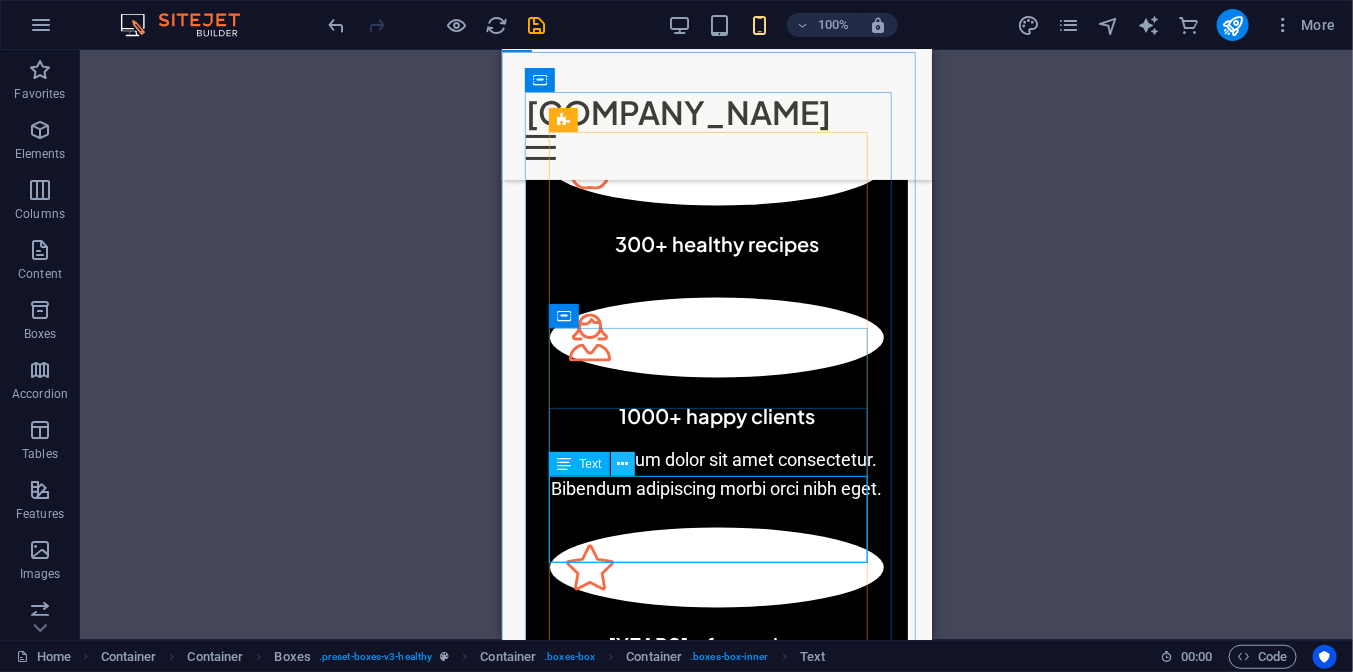 click at bounding box center [622, 464] 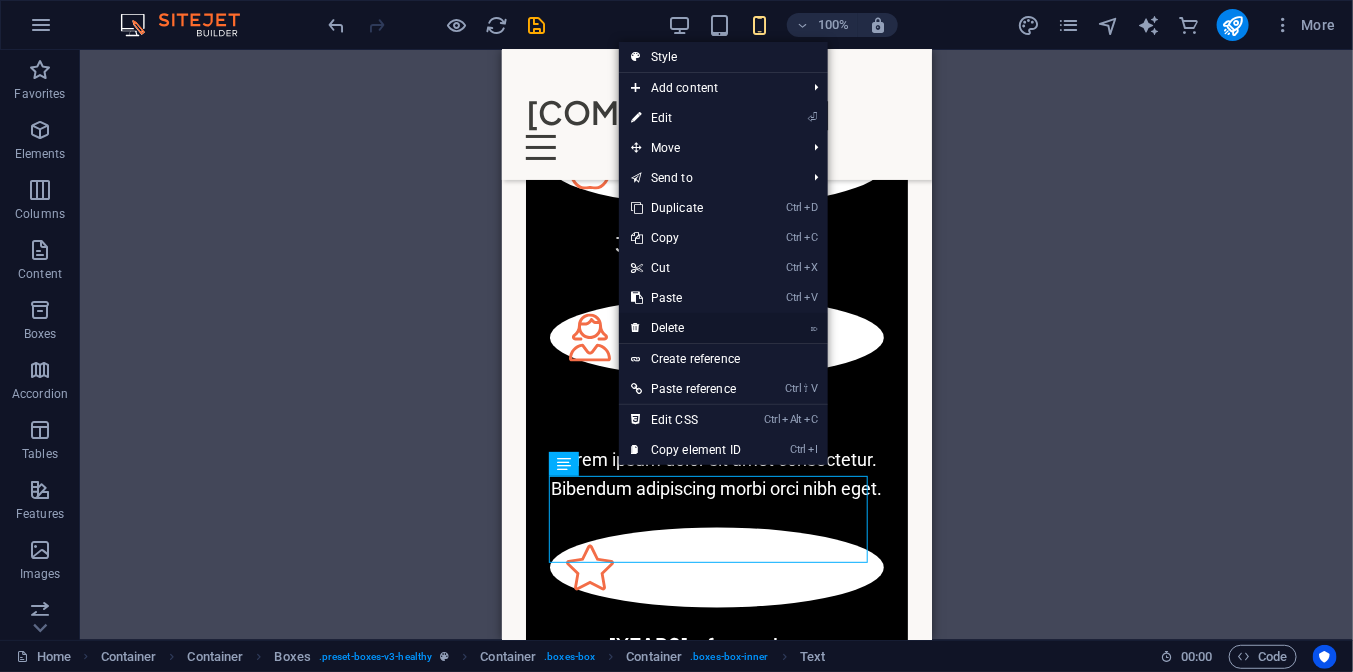 click on "⌦  Delete" at bounding box center (686, 328) 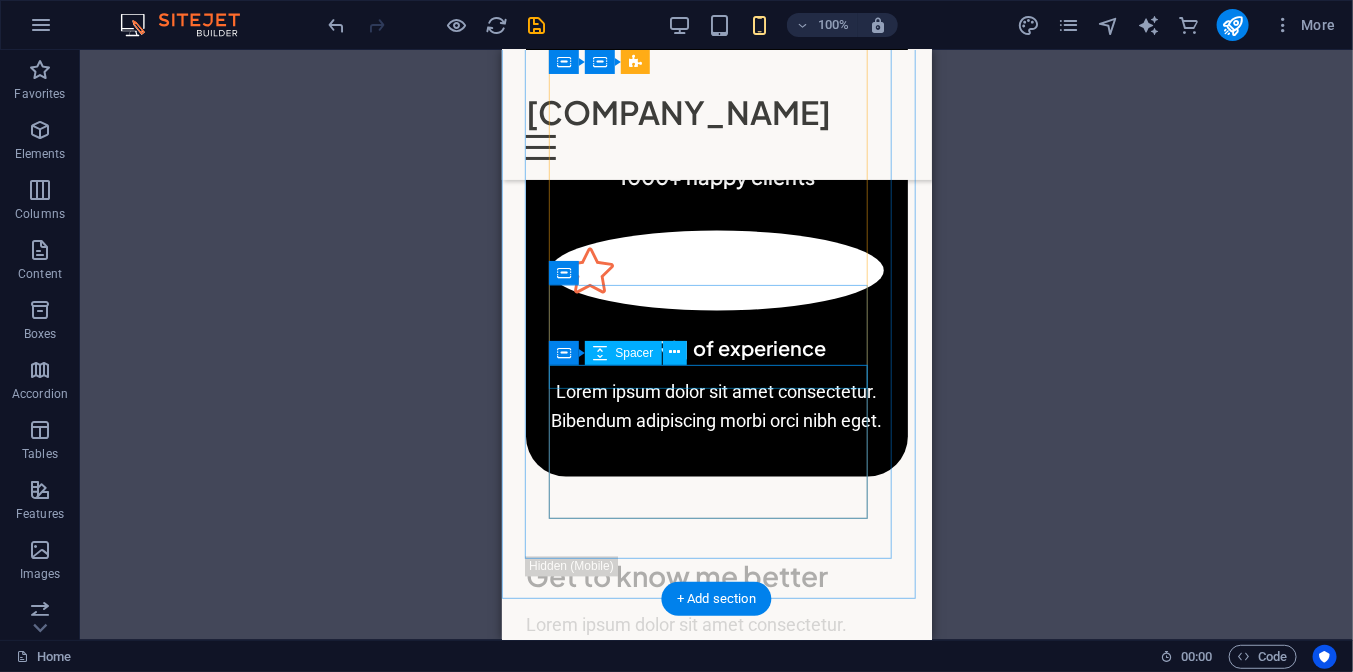 scroll, scrollTop: 1282, scrollLeft: 0, axis: vertical 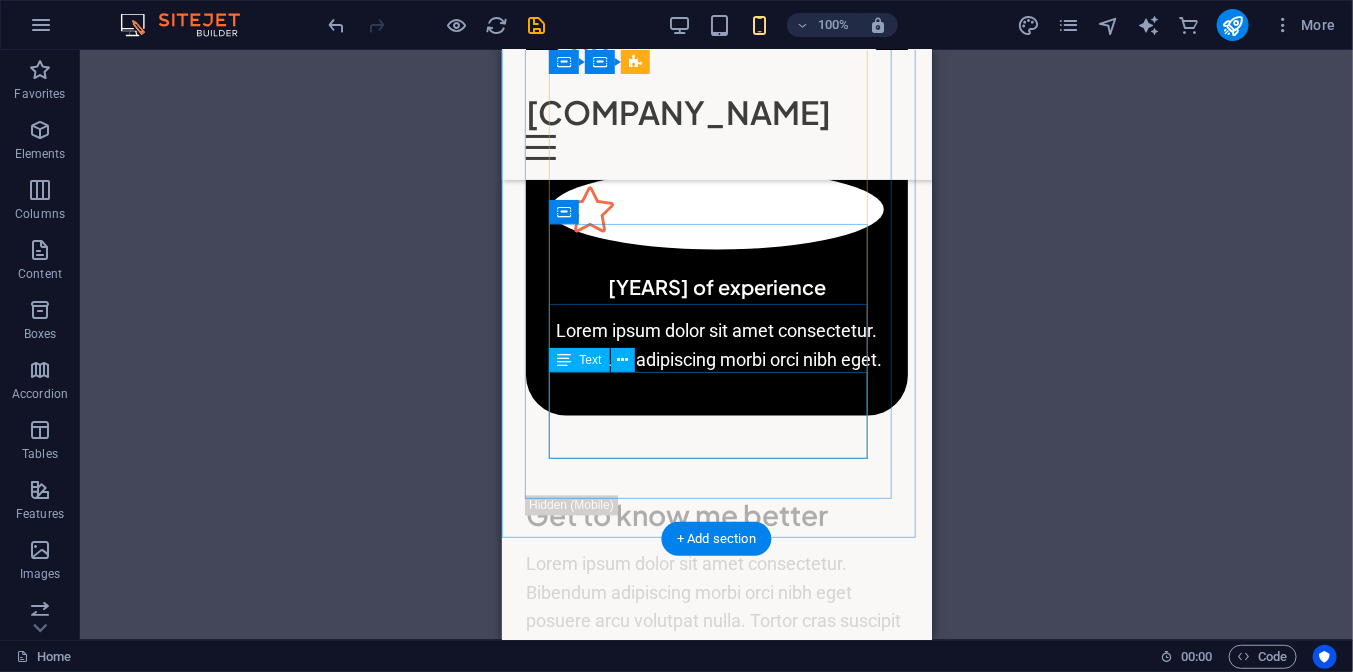 click on "Lorem ipsum dolor sit amet consectetur. Bibendum adipiscing morbi orci nibh eget." at bounding box center [716, 346] 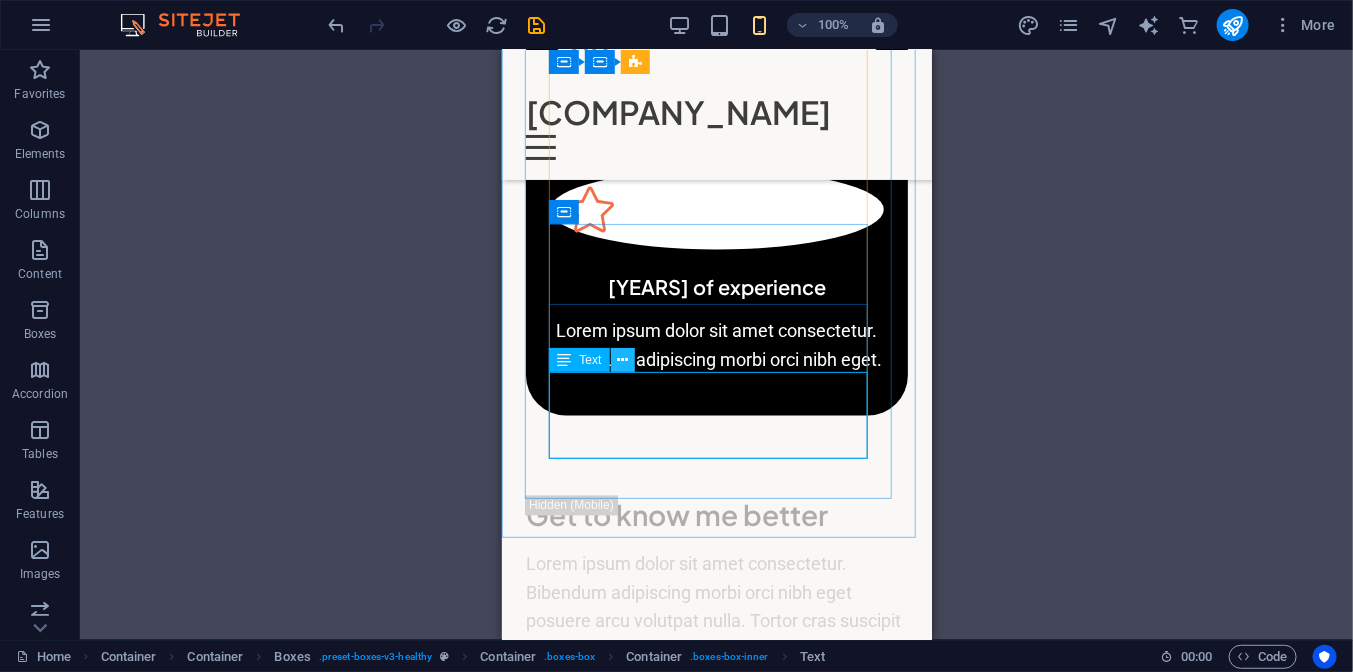 click at bounding box center [623, 360] 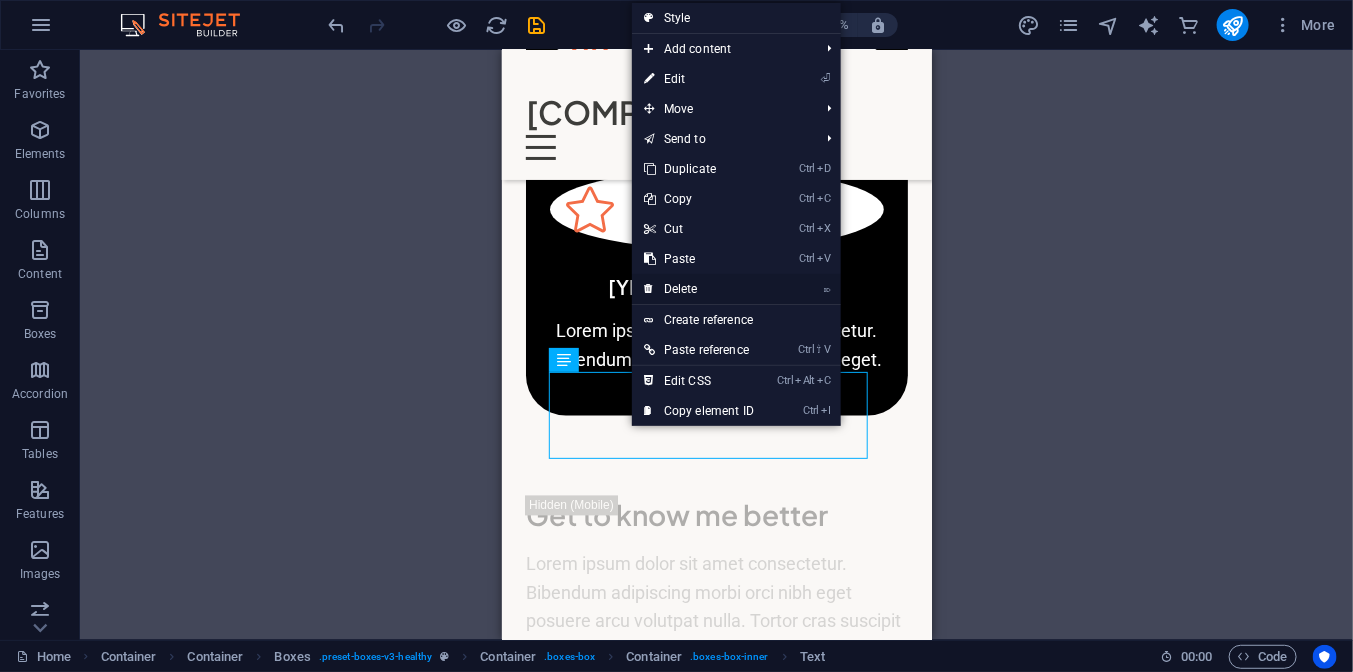click on "⌦  Delete" at bounding box center [699, 289] 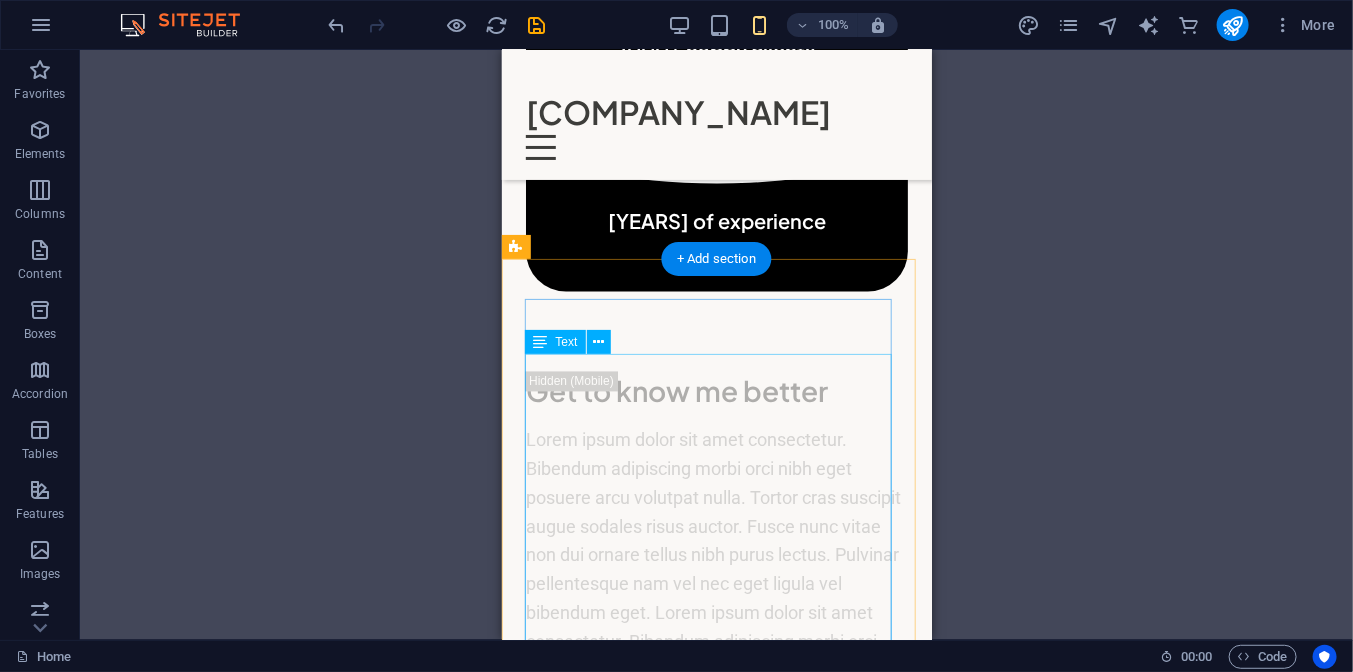 scroll, scrollTop: 1482, scrollLeft: 0, axis: vertical 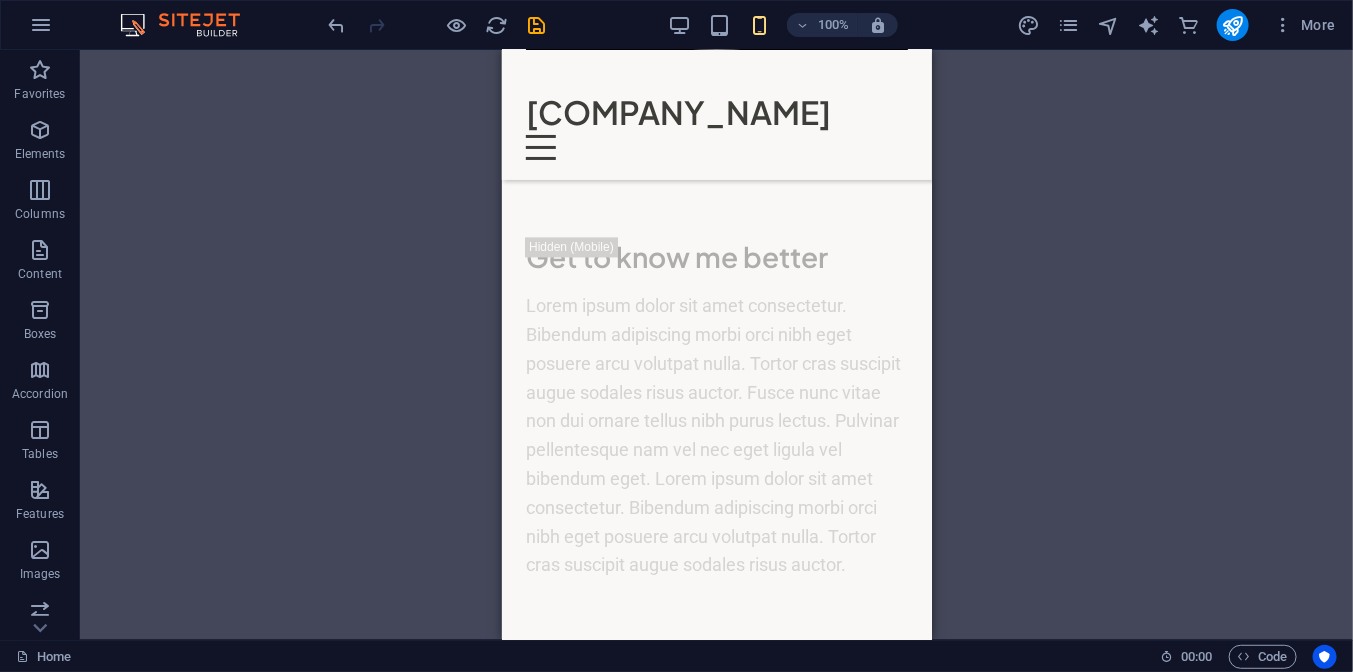click on "Container   H1   Unequal Columns   Container   Menu Bar   Text   Container   Container   Boxes   Spacer   Container   H2   Container   Text   Collection item   Container   Collection listing   Collection item   Container   Spacer   Slider   Slider   Container   Horizontal Form   Input   Overlay   Overlay   Horizontal Form   Horizontal Form   Form   Checkbox   Footer Thrud   Social Media Icons   Icon   Icon   Icon   Separator   Container   Info Bar   Logo   Text   Container   Container   Text   Container   Icon   Menu   Container   Captcha   Form button   Container   Textarea   Spacer   Text   Email   Info Bar   Info Bar extended   Info Bar extended   Logo   Container   Placeholder   Container   Text   Container   Container   Container   Text   Text   Icon   Icon   Container   Text   Container   Icon   Icon   Container   HTML   Container   Spacer   Text   Boxes   Container   Text   Container   Spacer   Button   Unequal Columns   Container   Spacer   Spacer   Container   Container" at bounding box center (716, 345) 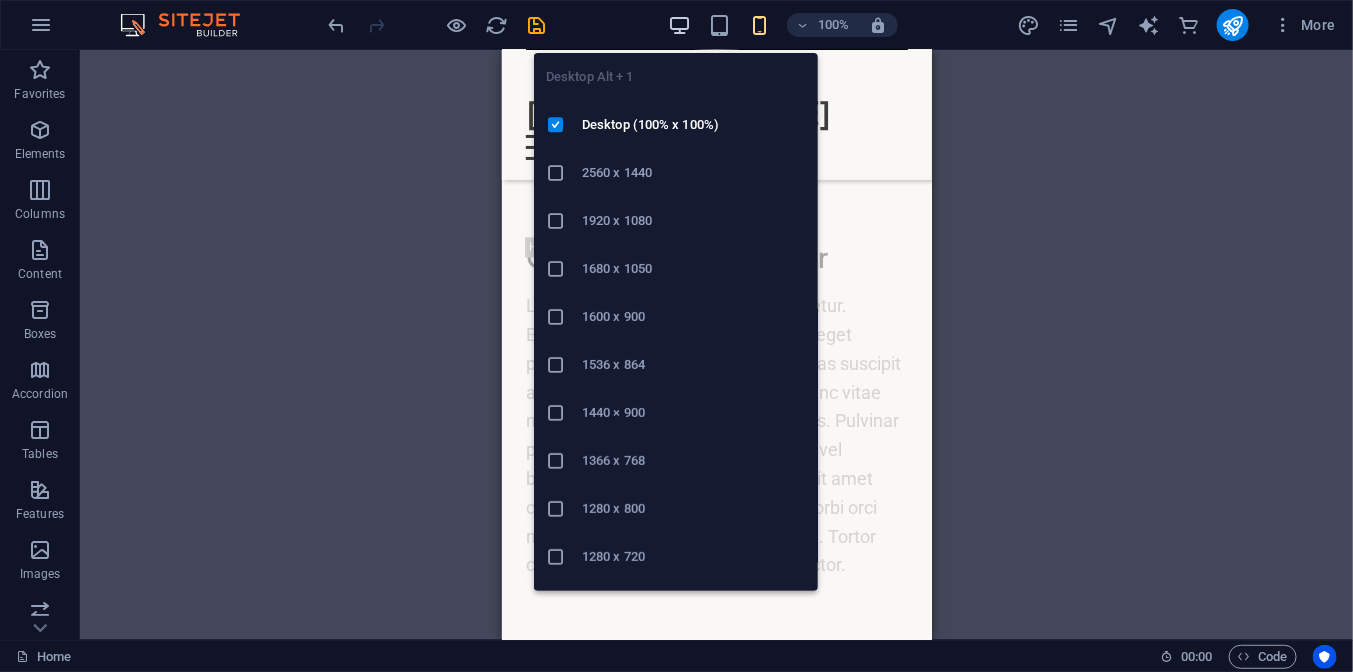 click at bounding box center [679, 25] 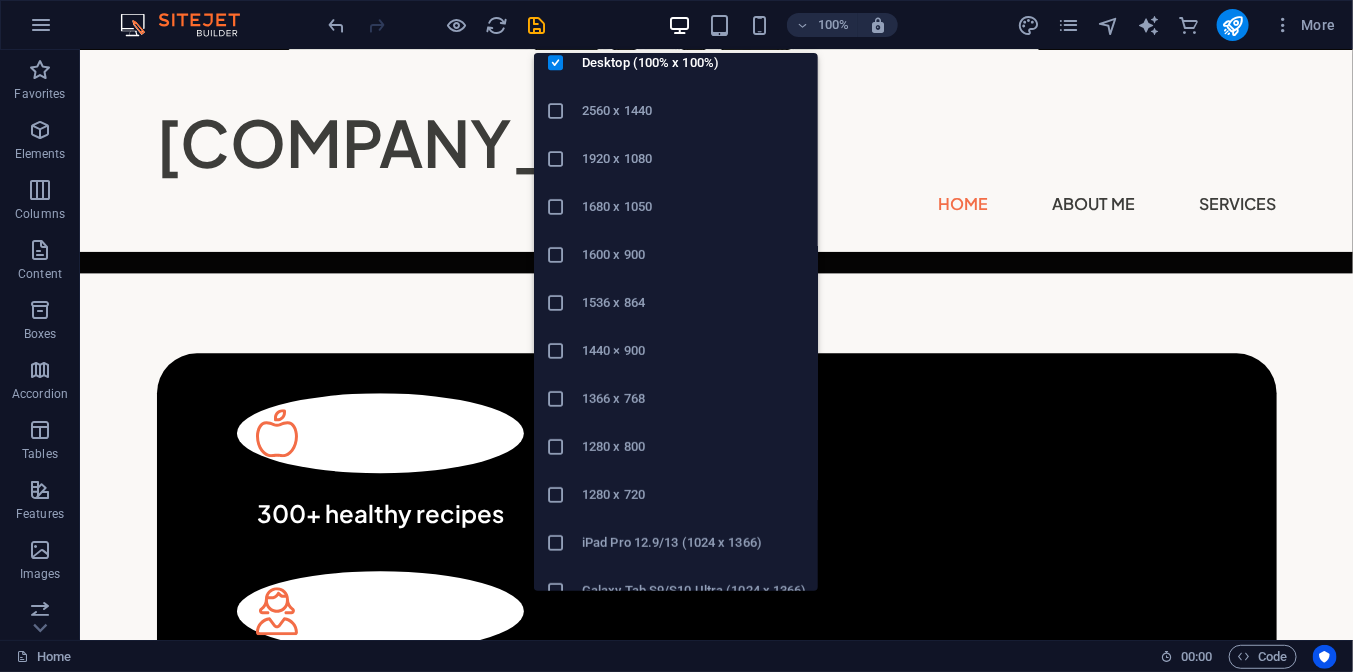 scroll, scrollTop: 86, scrollLeft: 0, axis: vertical 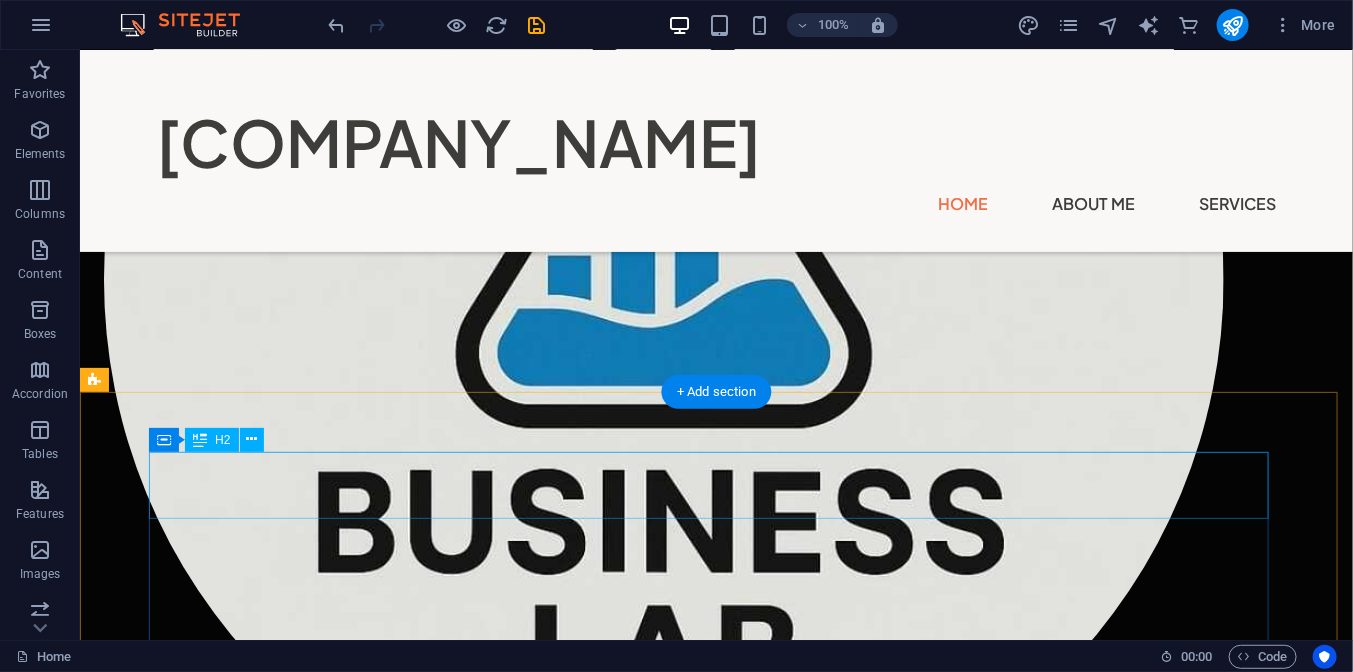 click on "Get to know me better" at bounding box center (663, 1761) 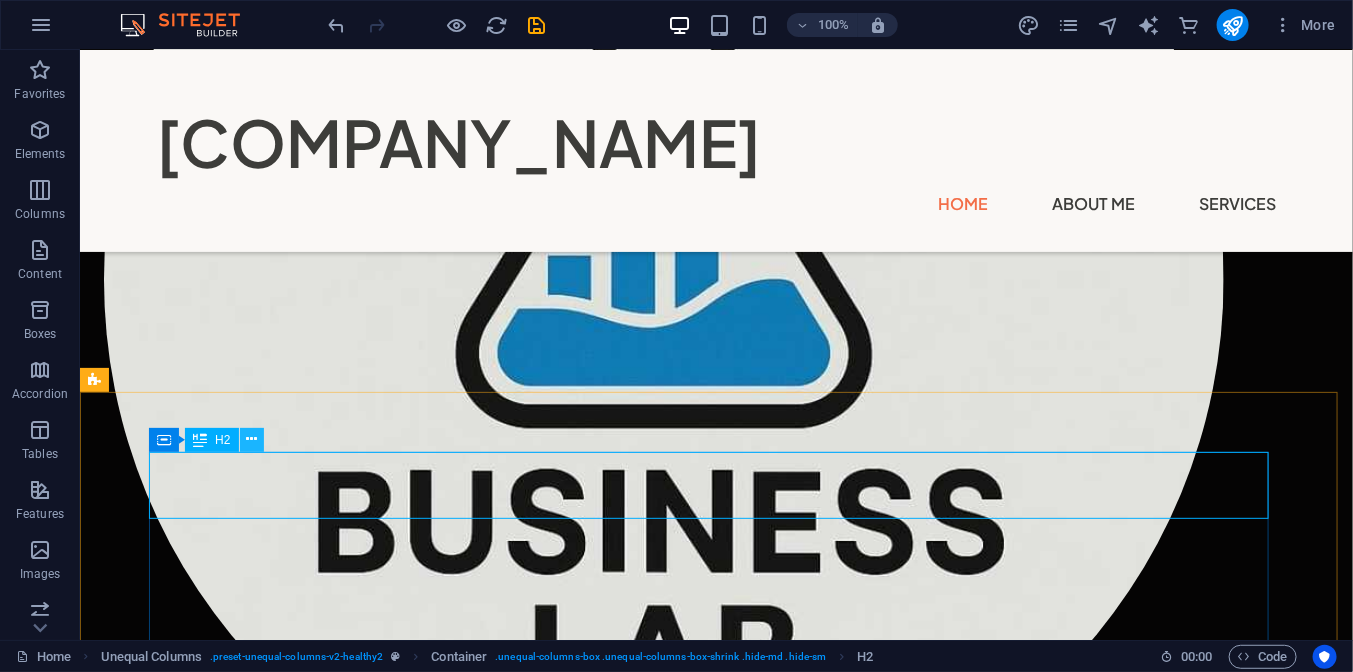 click at bounding box center [252, 440] 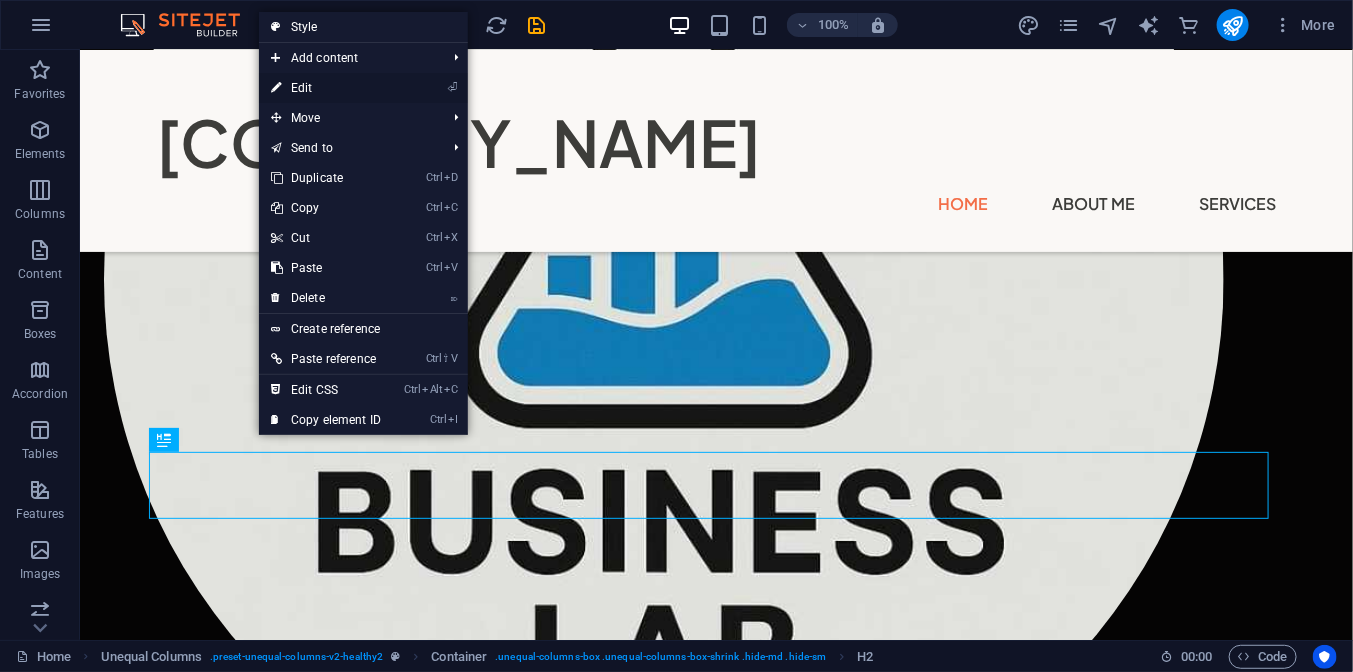 click on "⏎  Edit" at bounding box center [326, 88] 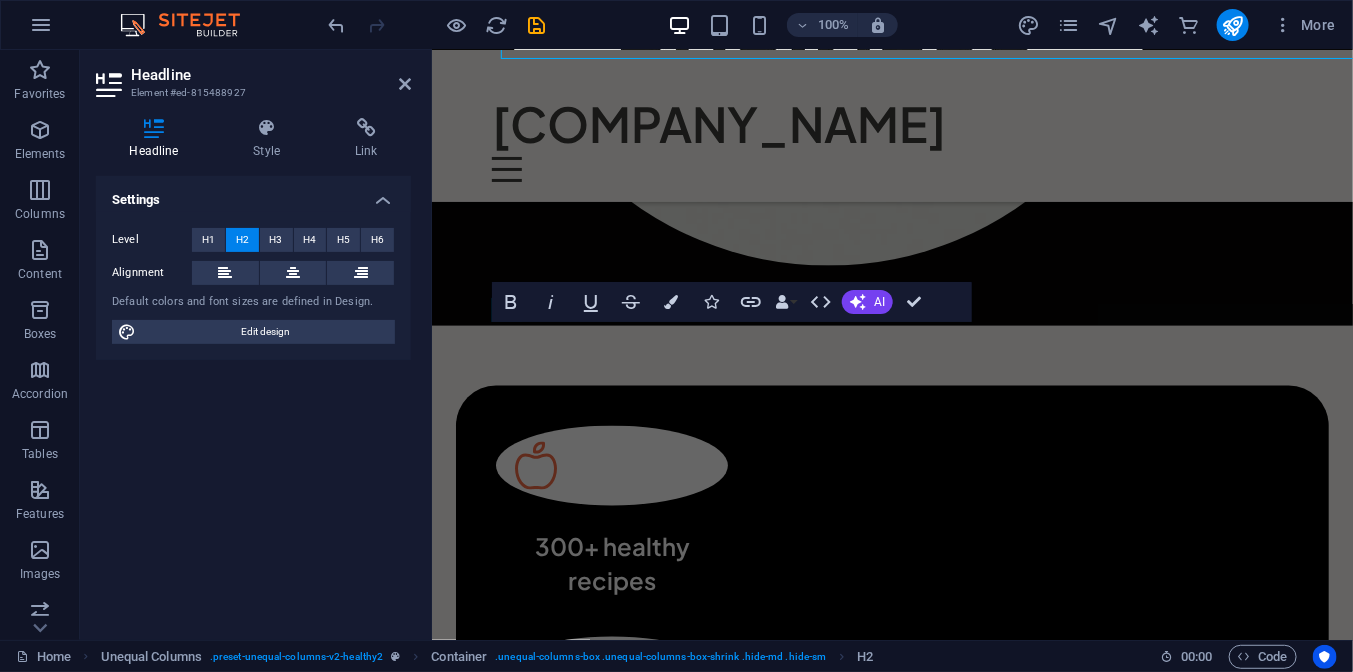 scroll, scrollTop: 1359, scrollLeft: 0, axis: vertical 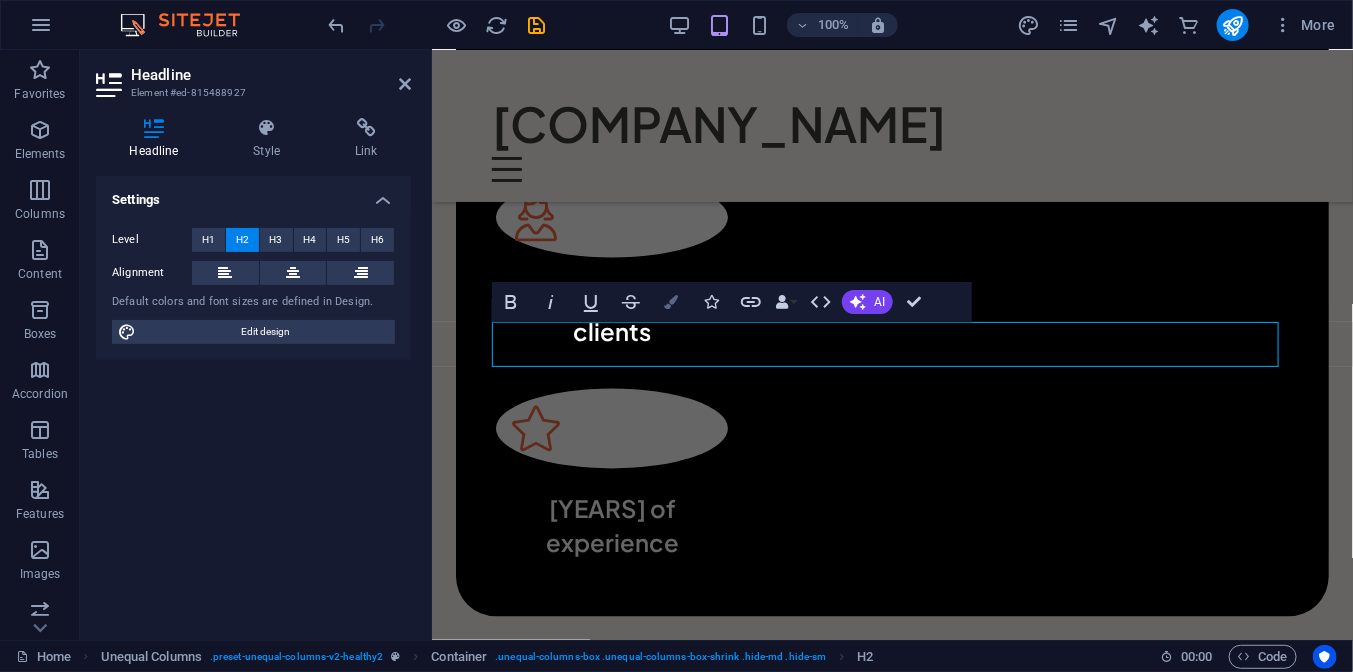 click on "Colors" at bounding box center [671, 302] 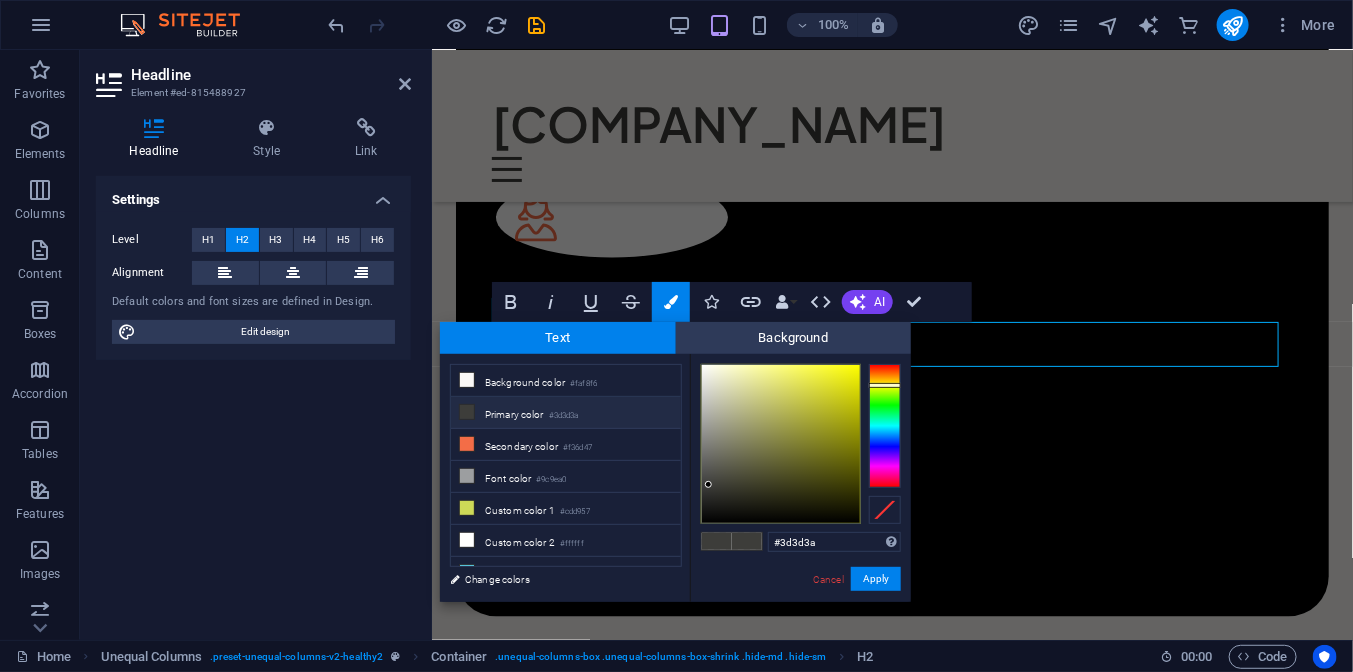type on "#0a0a06" 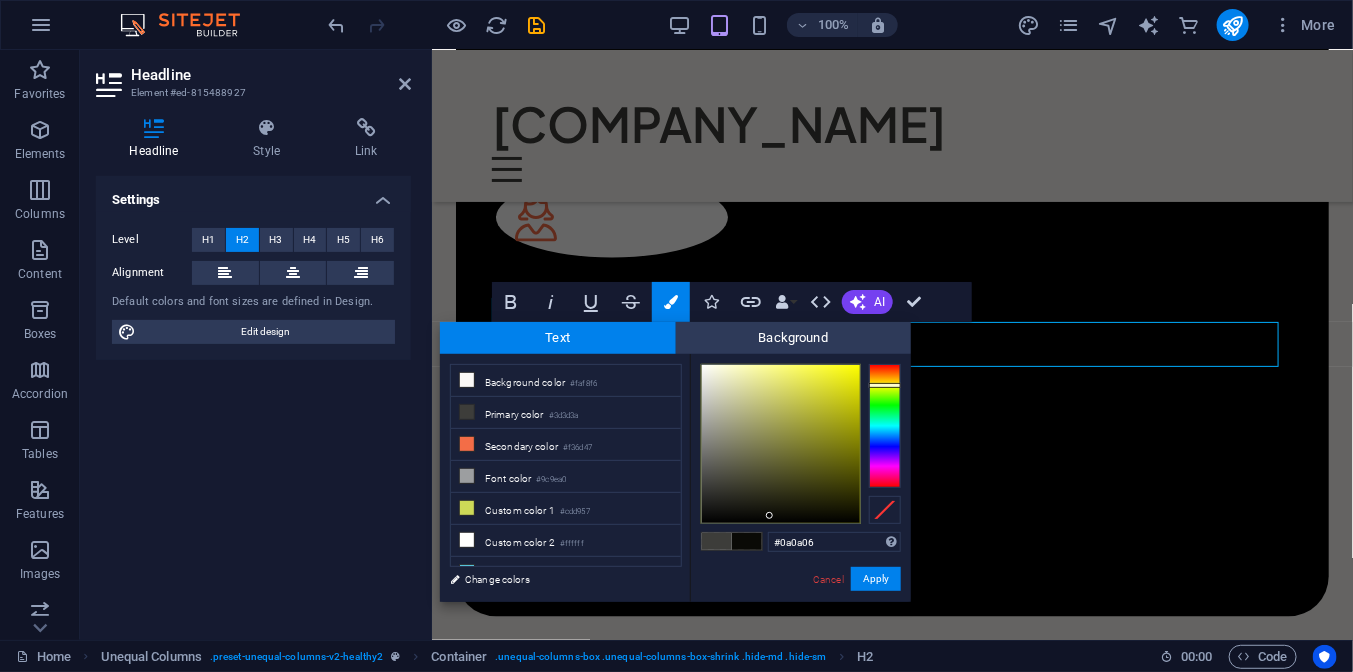 click at bounding box center (781, 444) 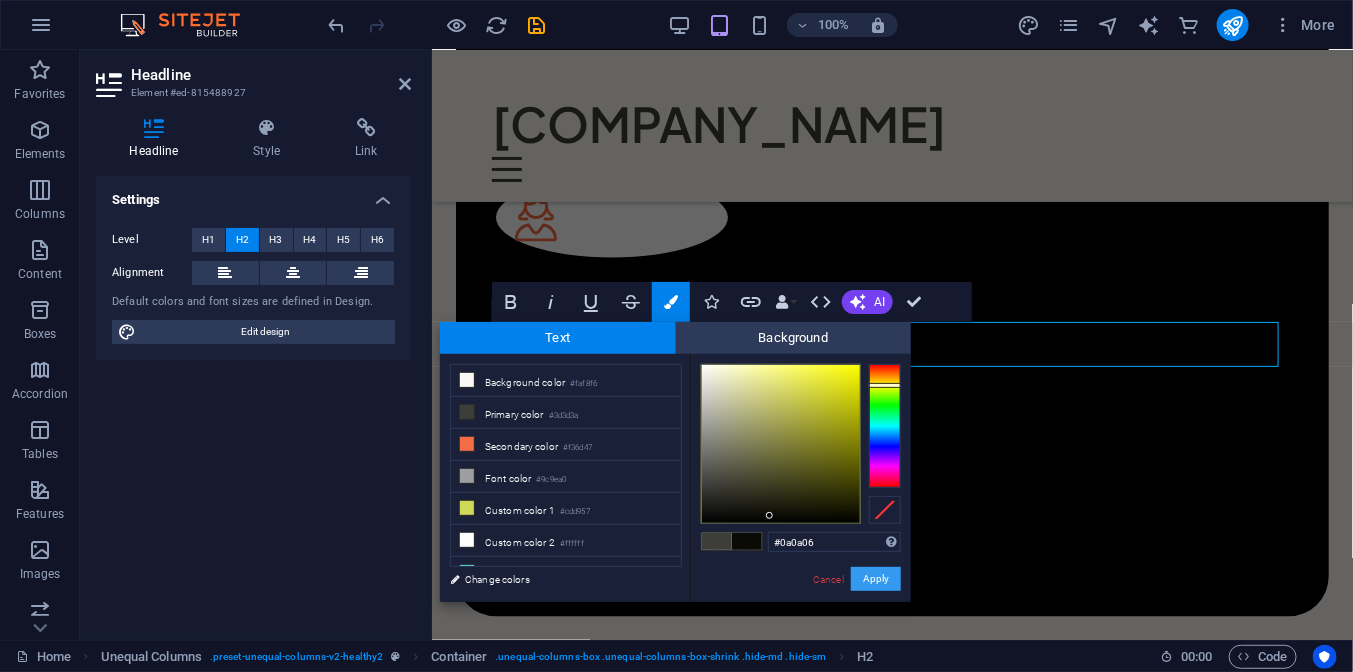 click on "Apply" at bounding box center [876, 579] 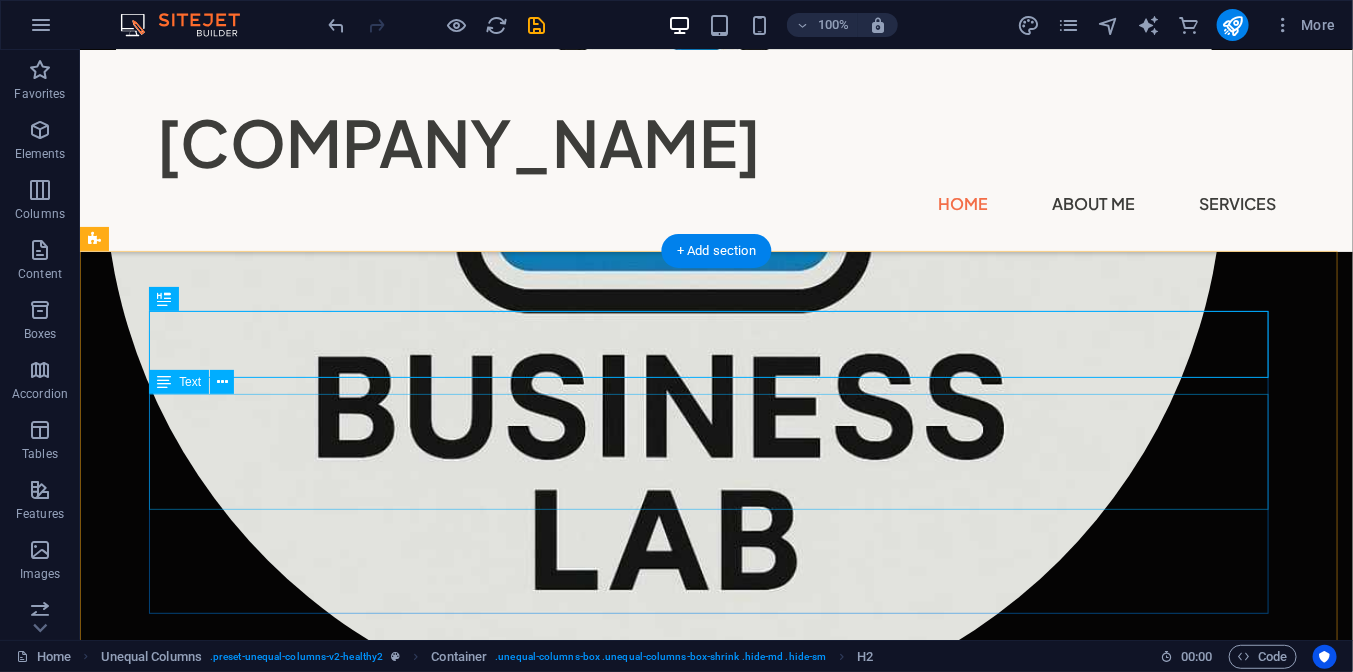 scroll, scrollTop: 1040, scrollLeft: 0, axis: vertical 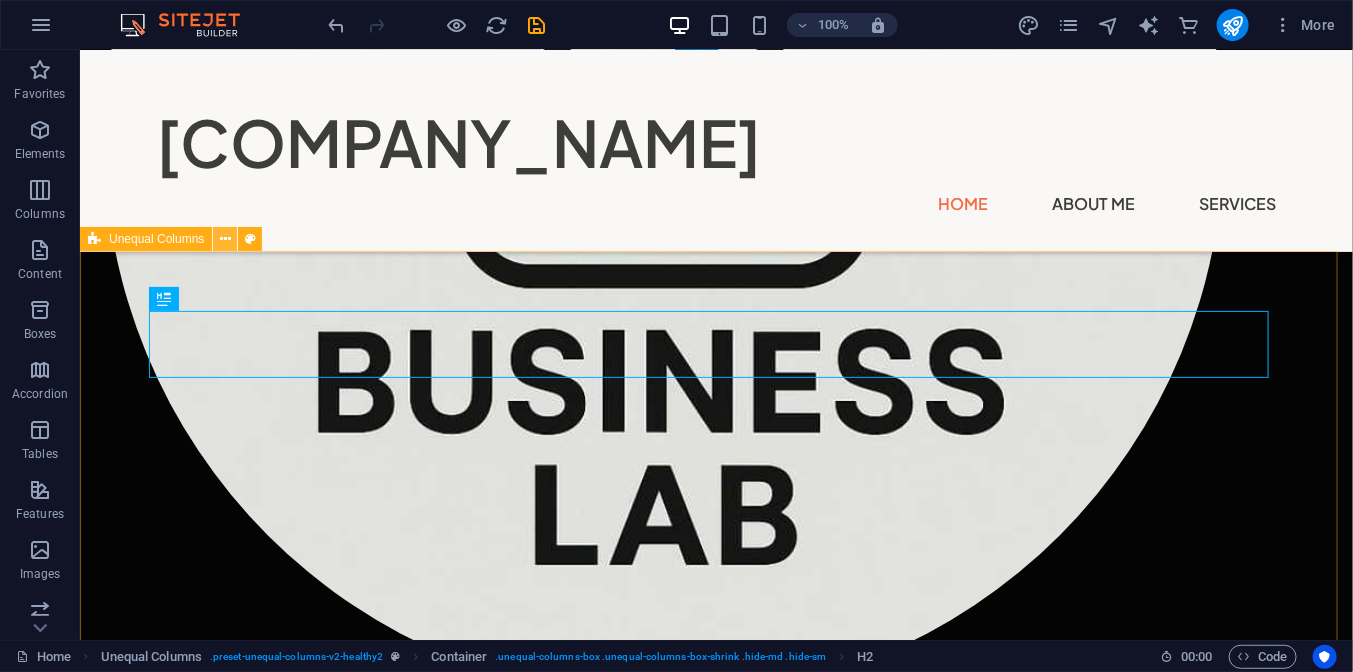 click at bounding box center (225, 239) 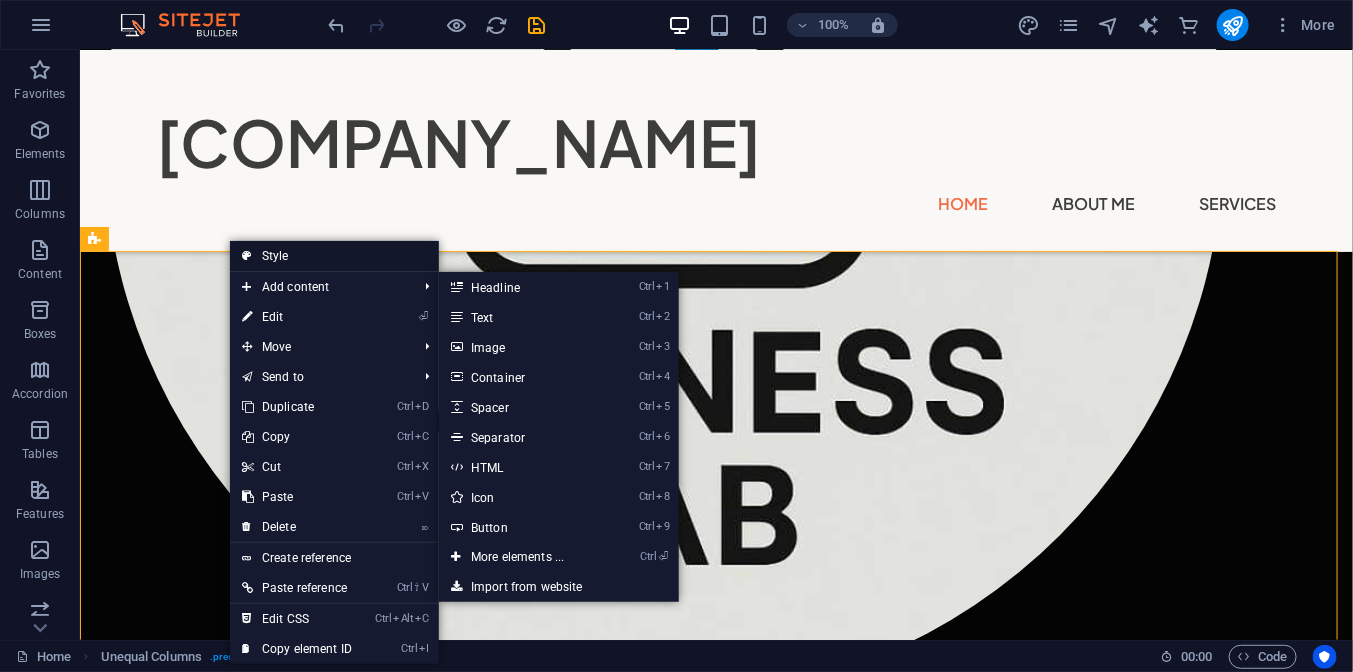 click on "Style" at bounding box center (334, 256) 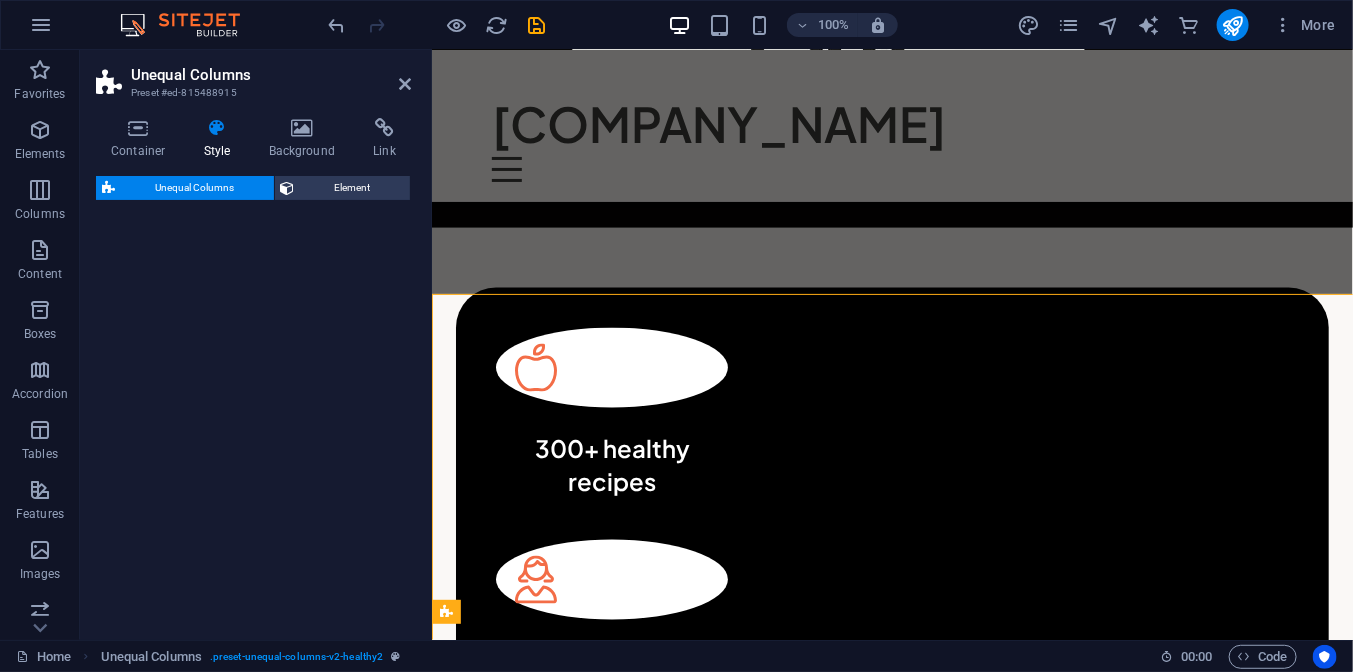 select on "%" 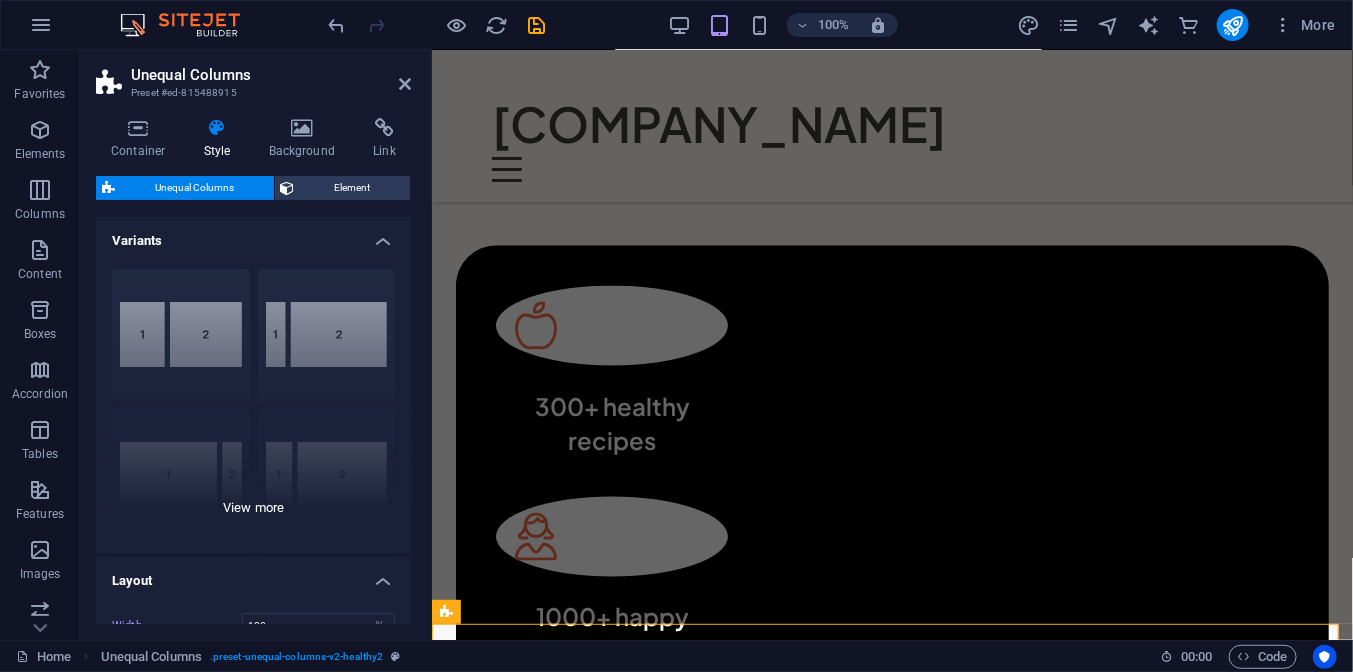 scroll, scrollTop: 998, scrollLeft: 0, axis: vertical 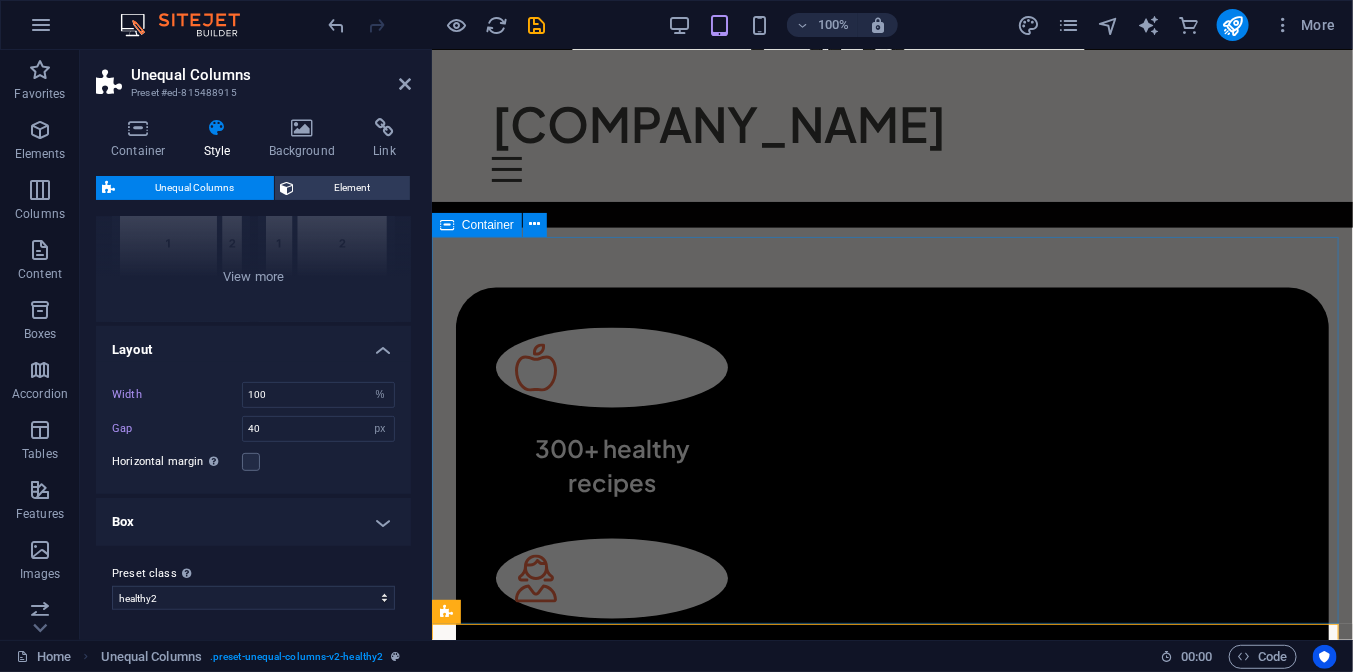 click on "300+ healthy recipes 1000+ happy clients 5+ years of experience" at bounding box center [891, 632] 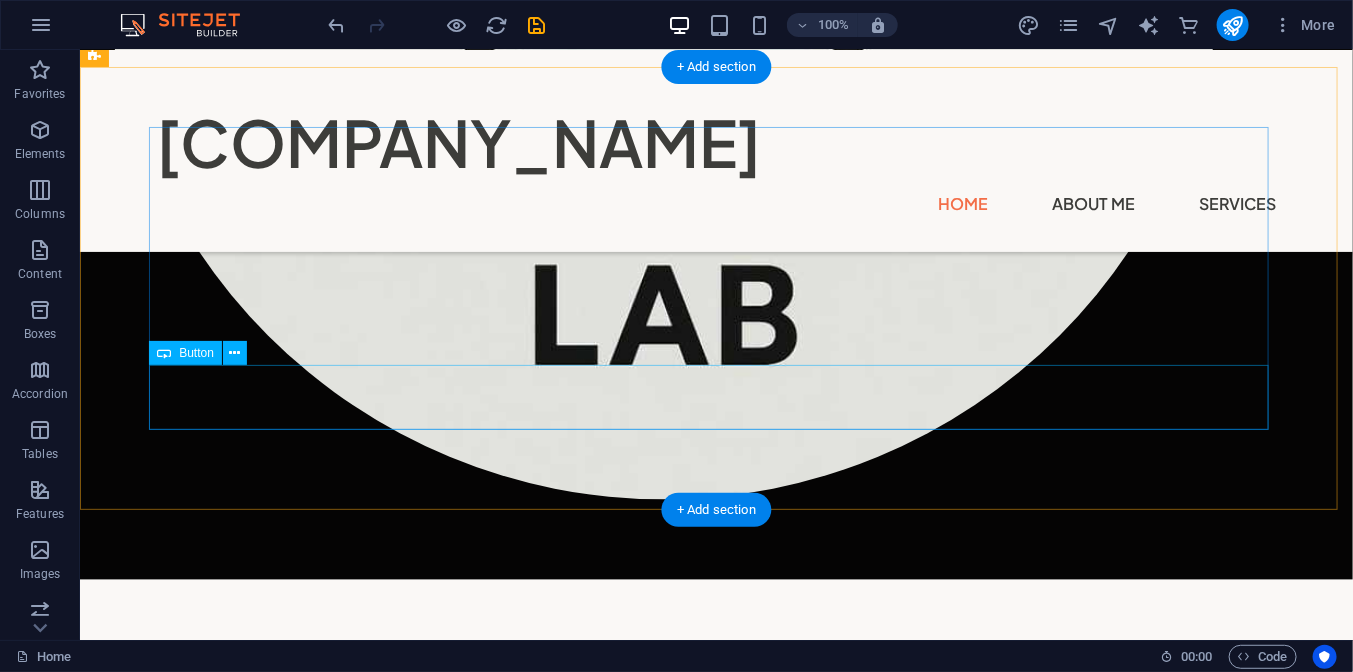 scroll, scrollTop: 1040, scrollLeft: 0, axis: vertical 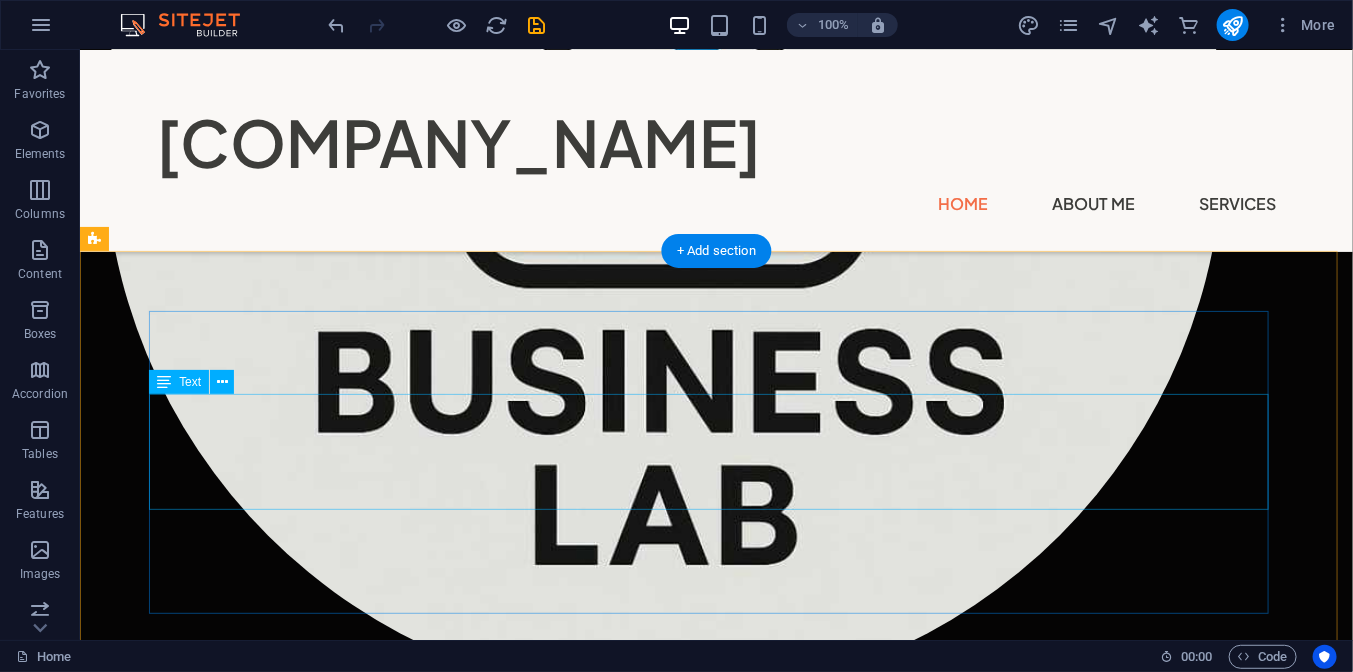 click on "Lorem ipsum dolor sit amet consectetur. Bibendum adipiscing morbi orci nibh eget posuere arcu volutpat nulla. Tortor cras suscipit augue sodales risus auctor. Fusce nunc vitae non dui ornare tellus nibh purus lectus. Pulvinar pellentesque nam vel nec eget ligula vel bibendum eget. Lorem ipsum dolor sit amet consectetur. Bibendum adipiscing morbi orci nibh eget posuere arcu volutpat nulla. Tortor cras suscipit augue sodales risus auctor." at bounding box center [663, 1728] 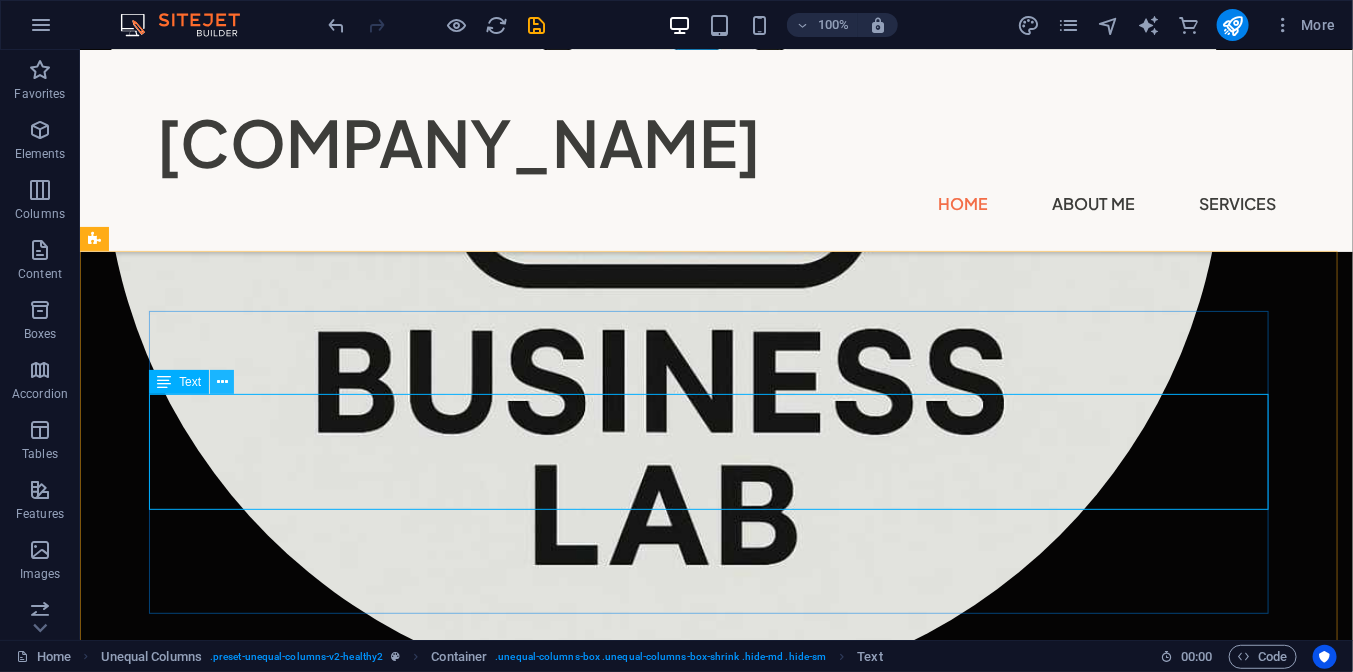 click at bounding box center [222, 382] 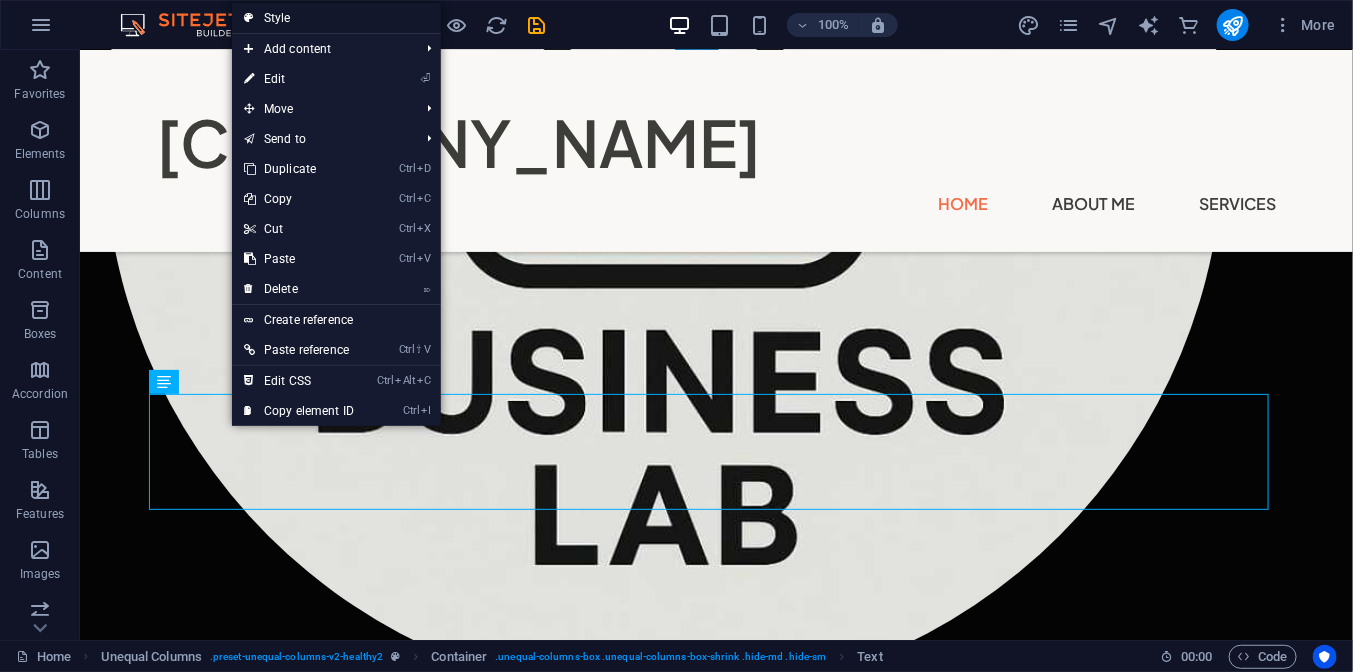 click on "Style" at bounding box center [336, 18] 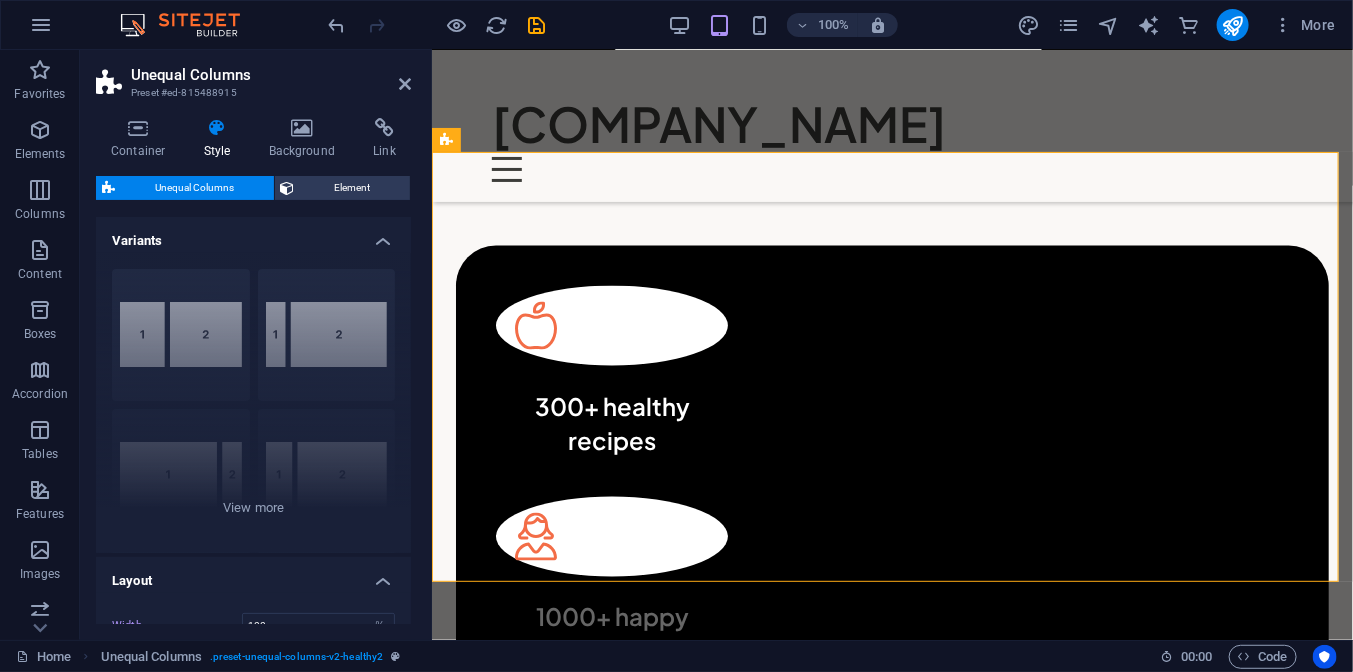 scroll, scrollTop: 1469, scrollLeft: 0, axis: vertical 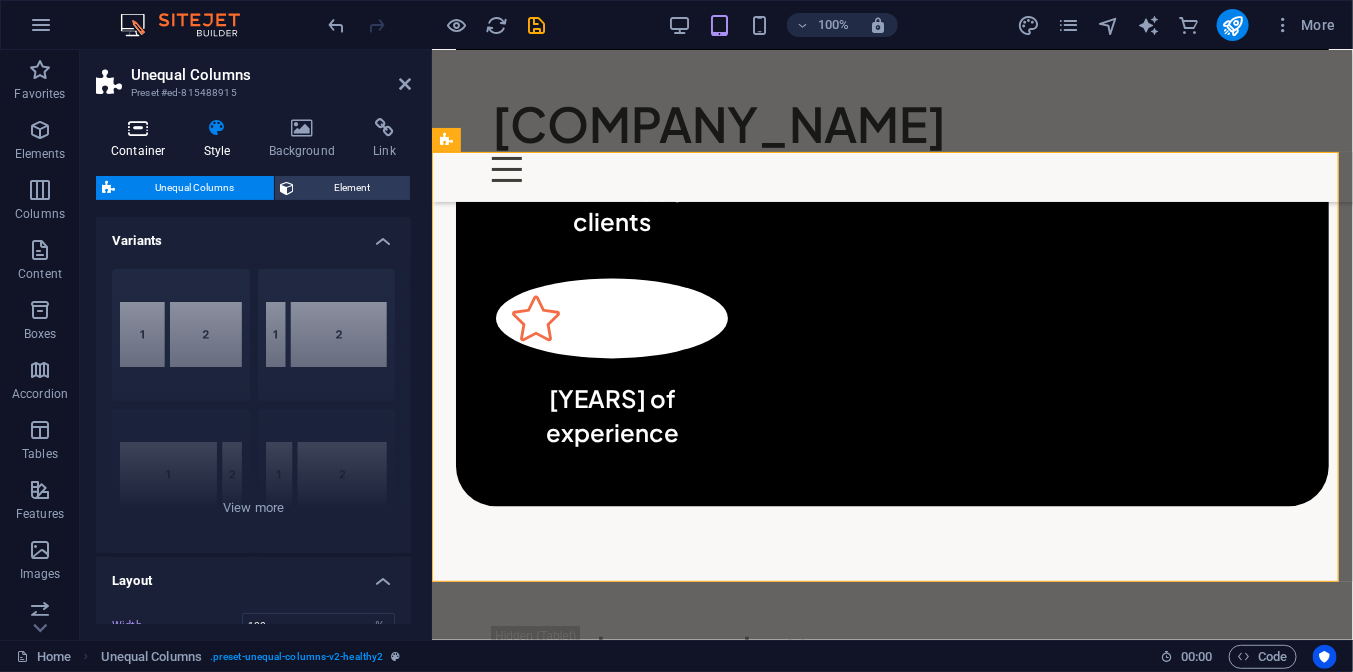 click at bounding box center [138, 128] 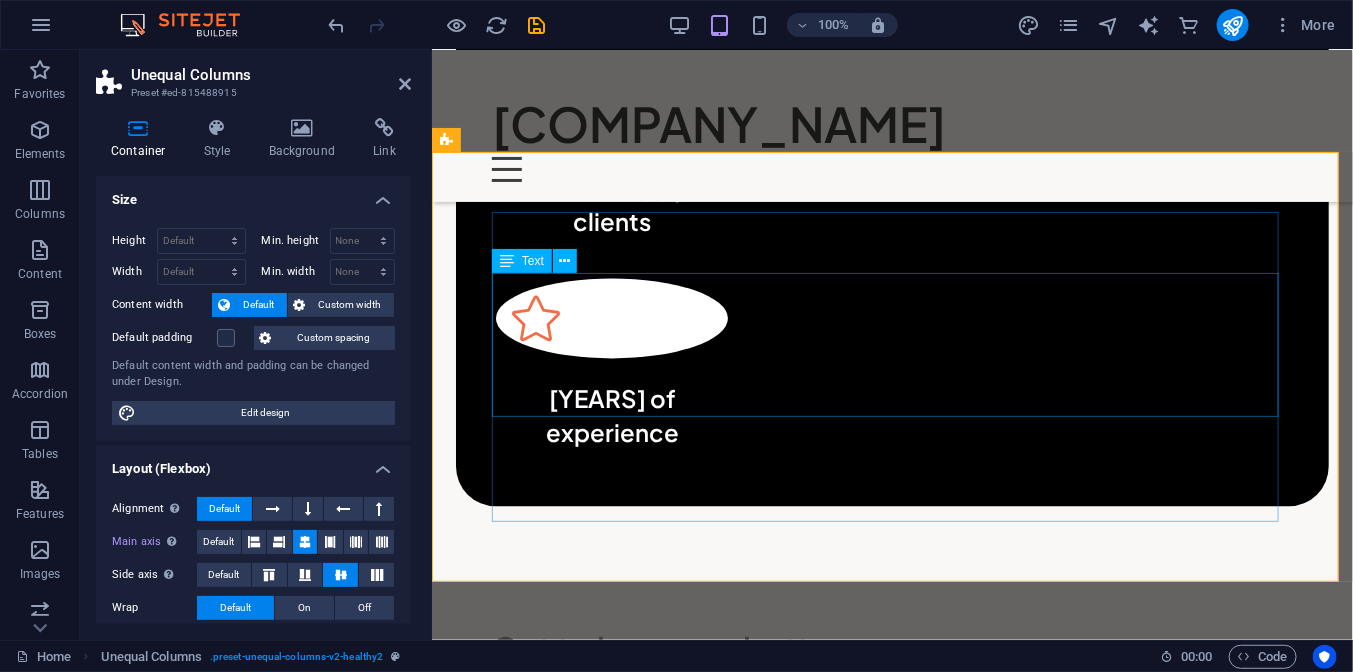 drag, startPoint x: 525, startPoint y: 327, endPoint x: 881, endPoint y: 292, distance: 357.71637 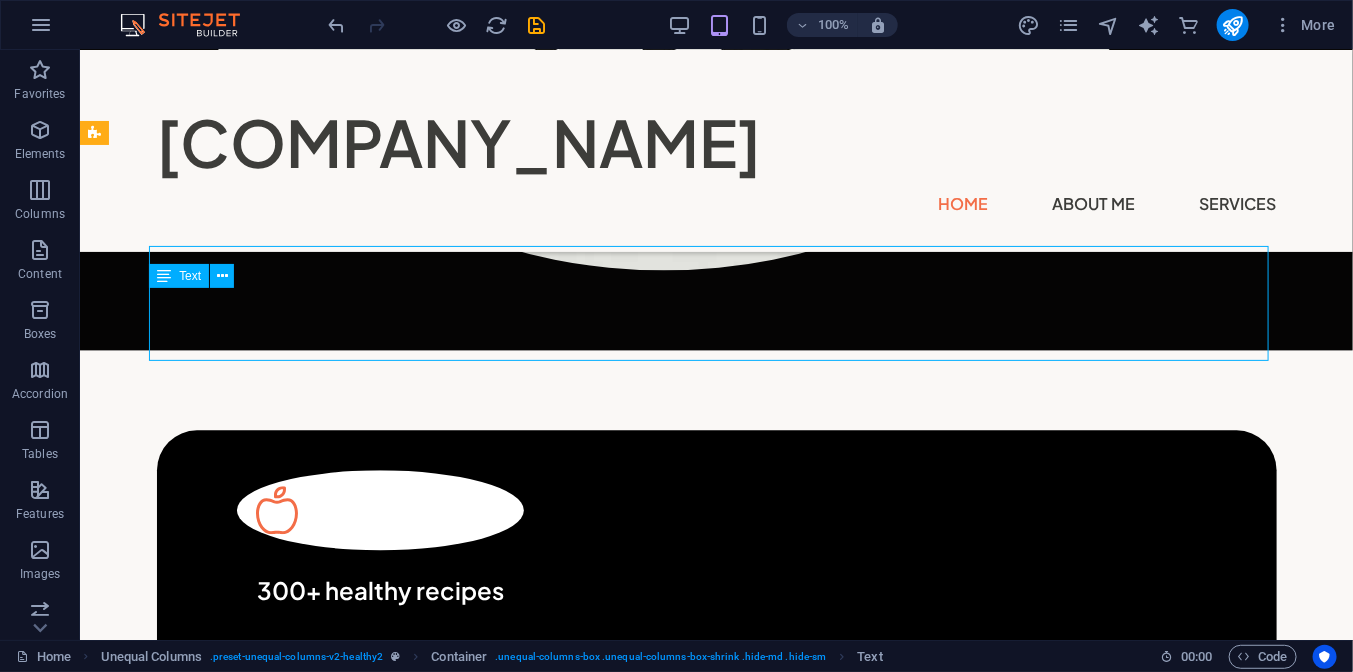 scroll, scrollTop: 1146, scrollLeft: 0, axis: vertical 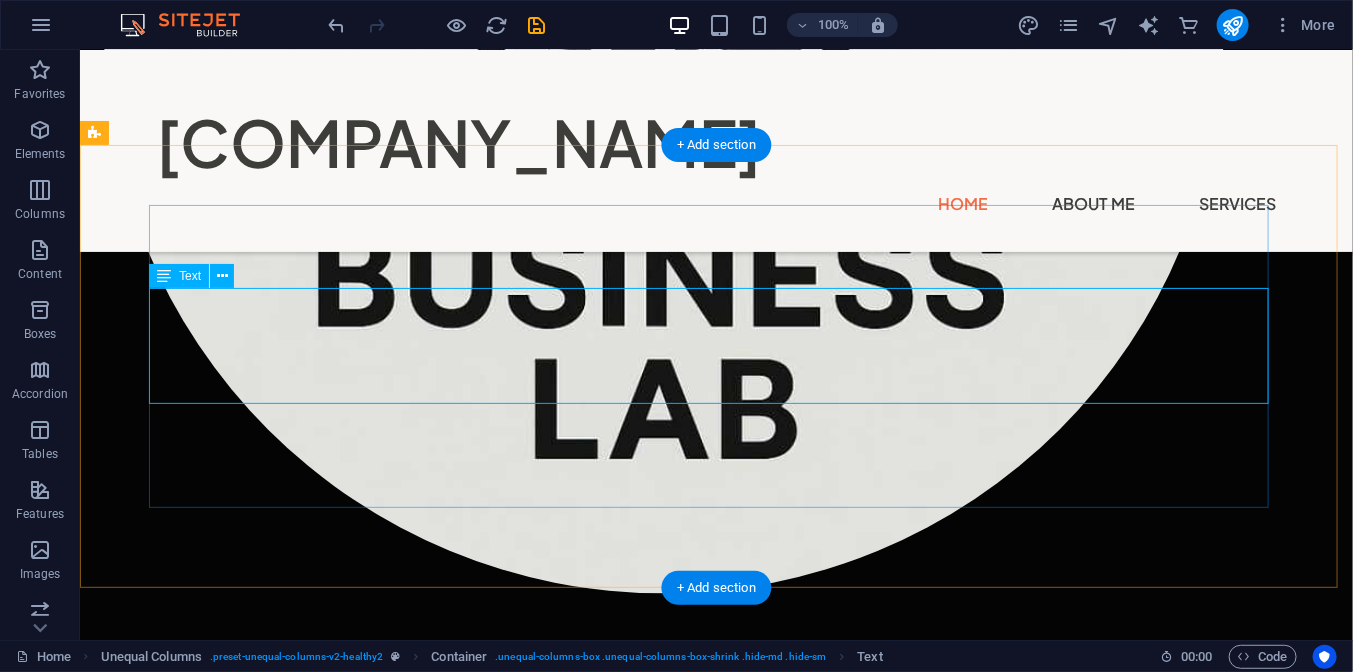 drag, startPoint x: 510, startPoint y: 331, endPoint x: 264, endPoint y: 250, distance: 258.99228 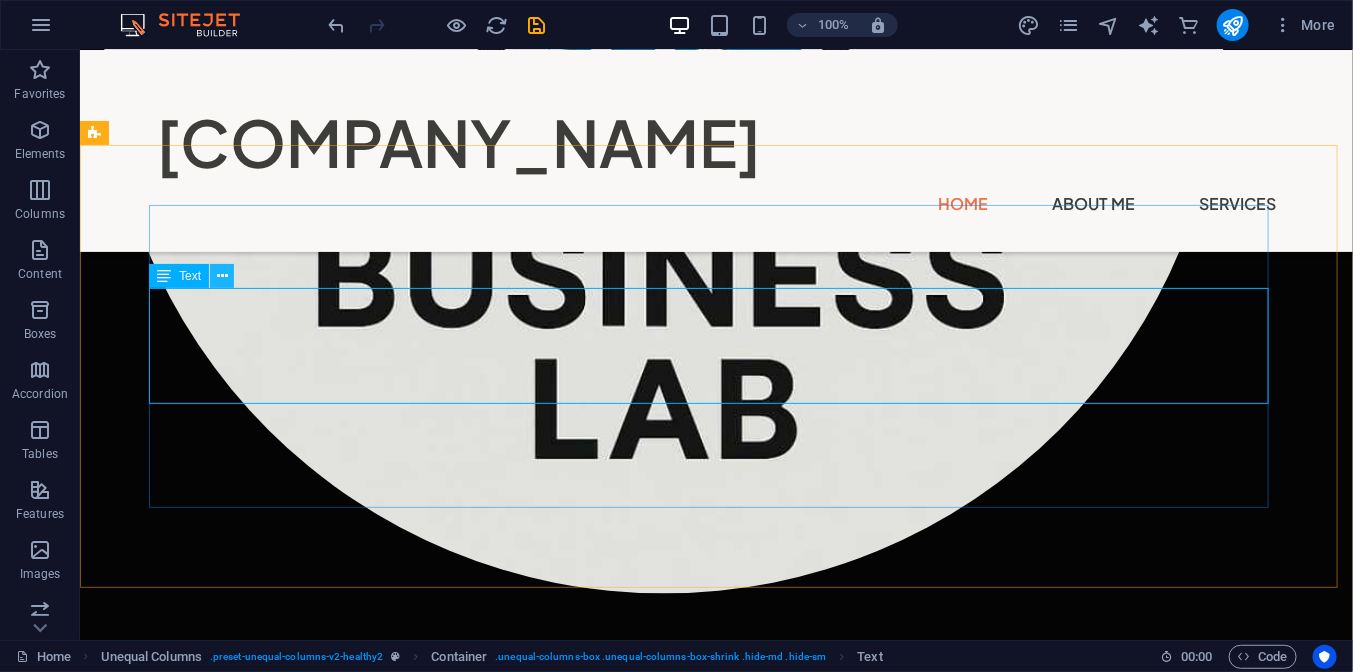 click at bounding box center (222, 276) 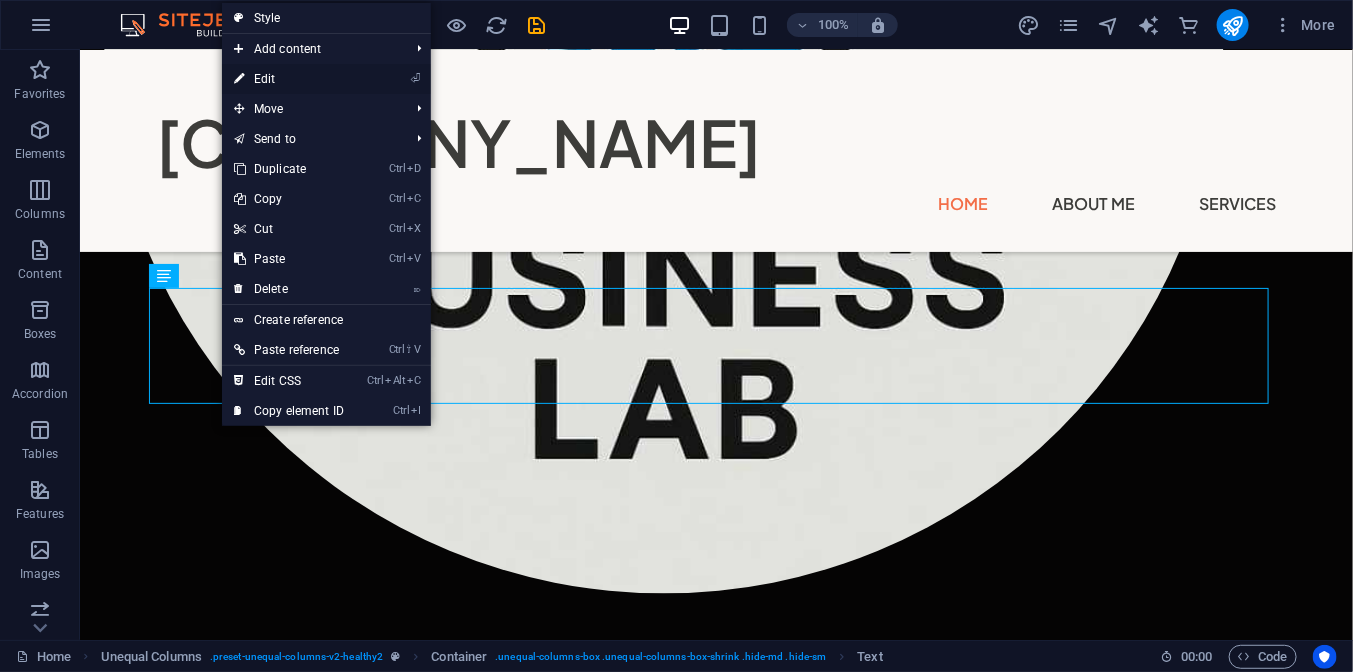 drag, startPoint x: 340, startPoint y: 88, endPoint x: 207, endPoint y: 349, distance: 292.93344 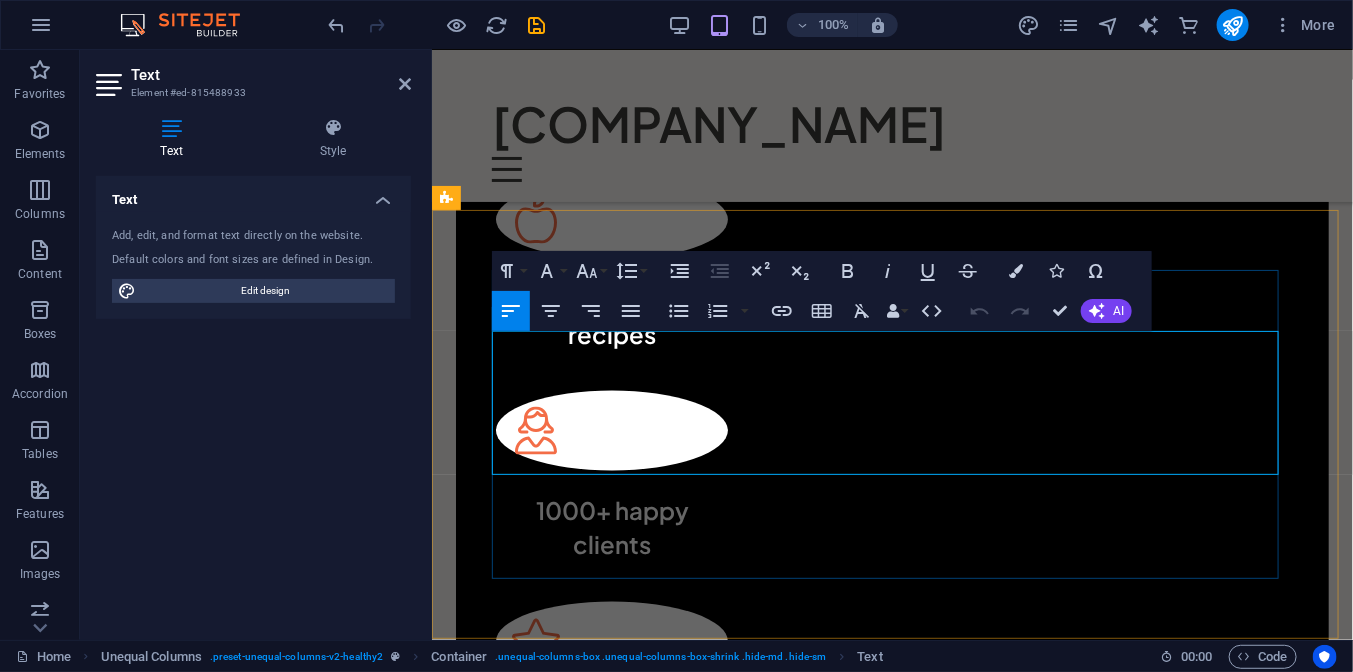 click on "Lorem ipsum dolor sit amet consectetur. Bibendum adipiscing morbi orci nibh eget posuere arcu volutpat nulla. Tortor cras suscipit augue sodales risus auctor. Fusce nunc vitae non dui ornare tellus nibh purus lectus. Pulvinar pellentesque nam vel nec eget ligula vel bibendum eget. Lorem ipsum dolor sit amet consectetur. Bibendum adipiscing morbi orci nibh eget posuere arcu volutpat nulla. Tortor cras suscipit augue sodales risus auctor." at bounding box center [891, 1081] 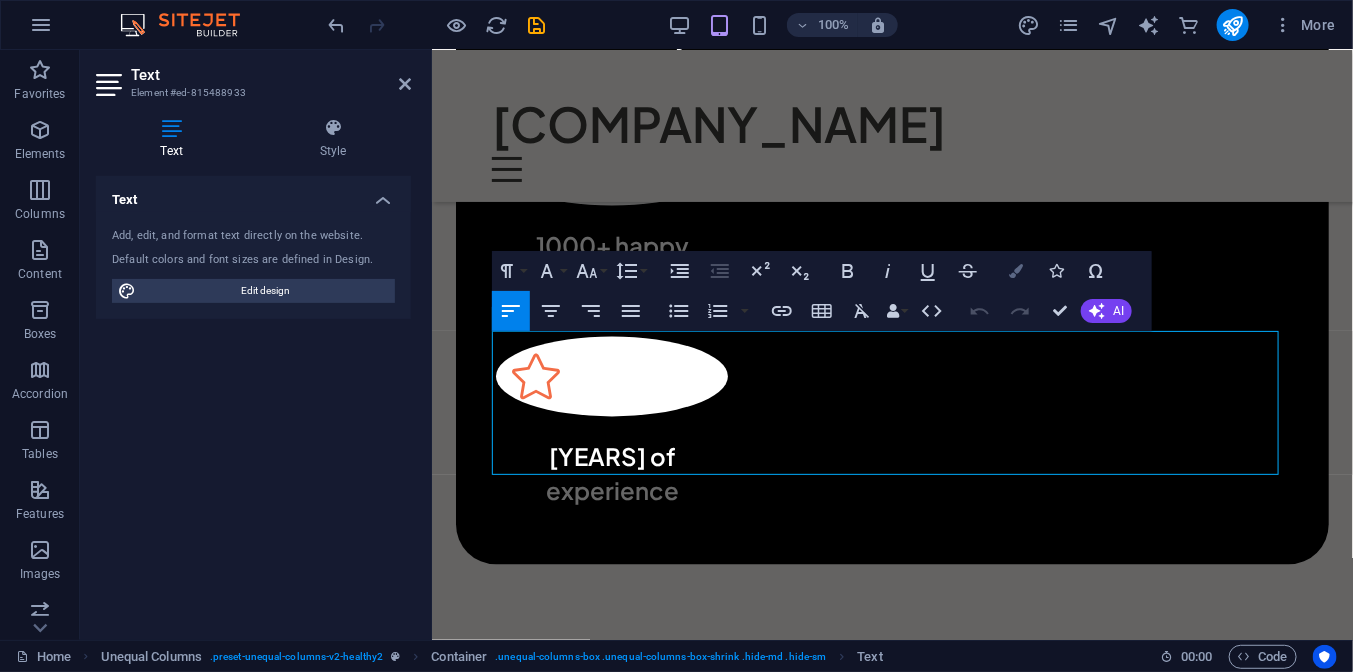 click on "Colors" at bounding box center (1016, 271) 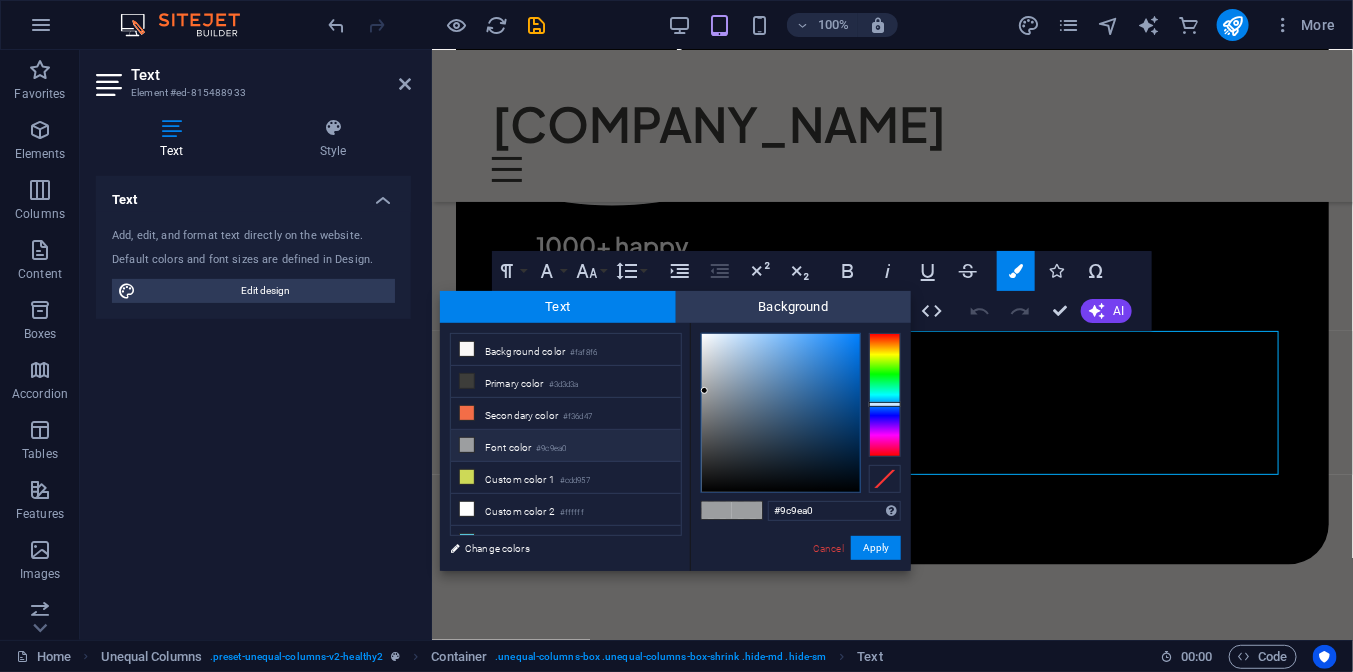 type on "#05090c" 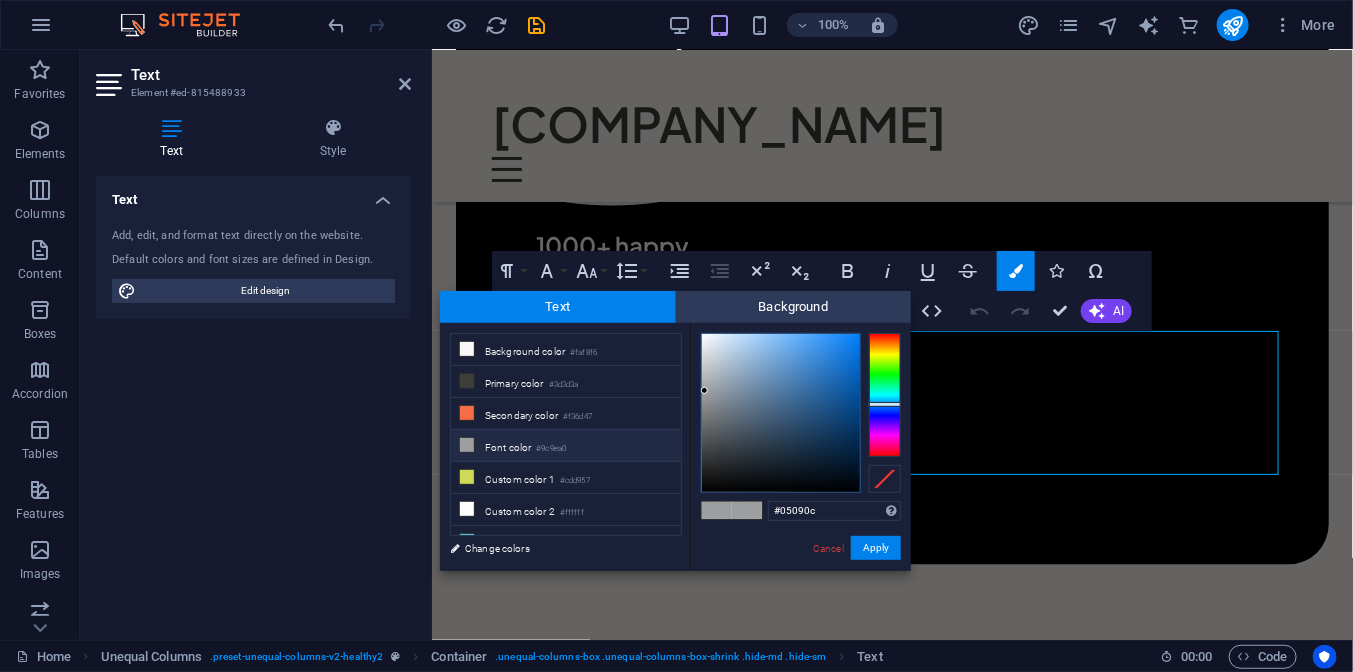 click at bounding box center [781, 413] 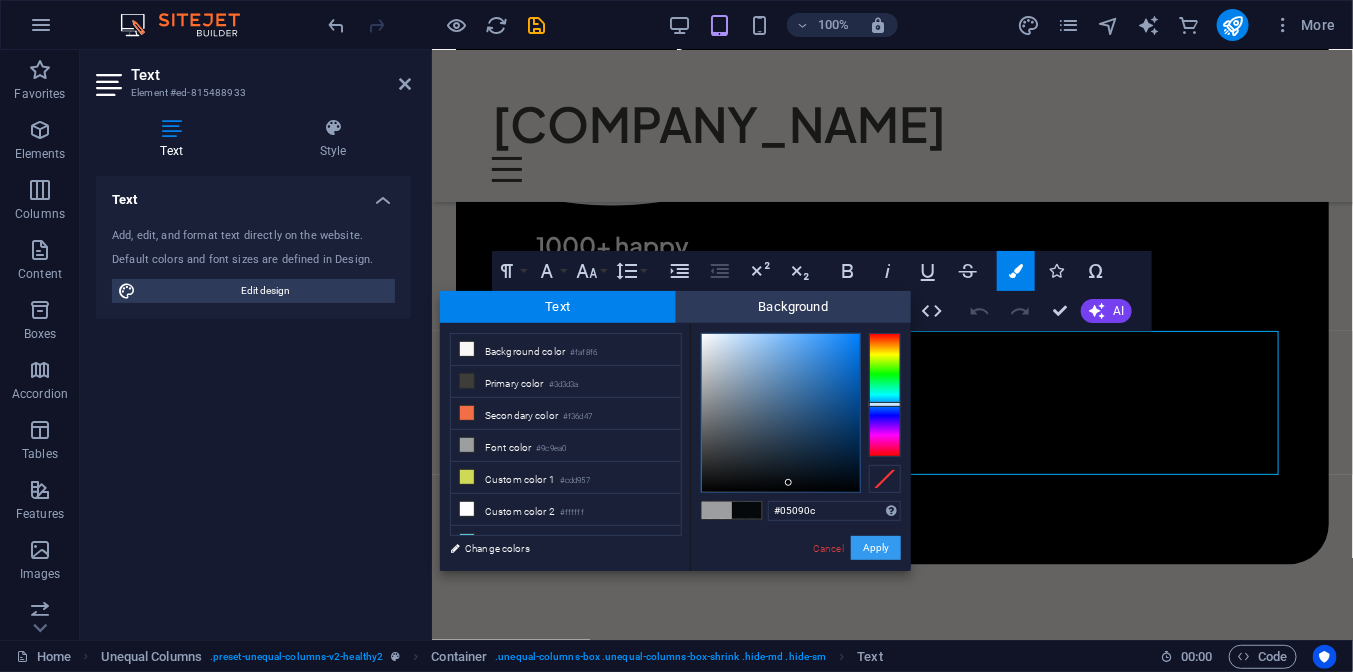 click on "Apply" at bounding box center [876, 548] 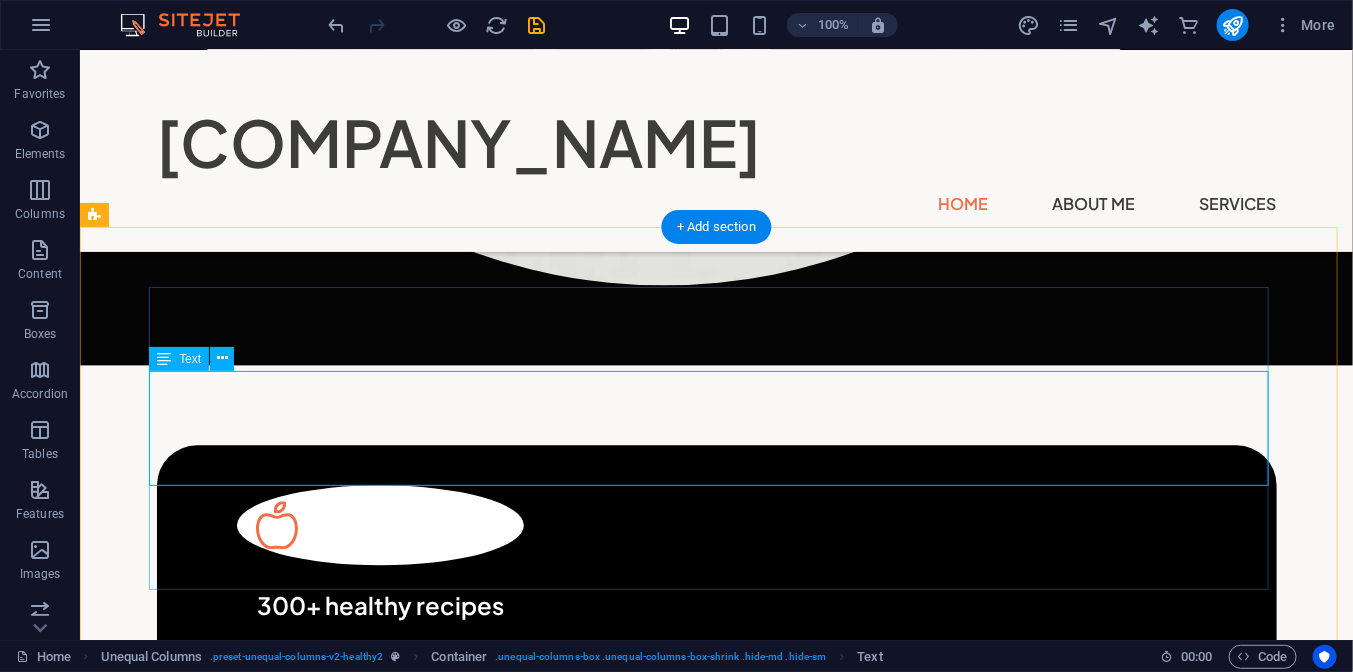 scroll, scrollTop: 1054, scrollLeft: 0, axis: vertical 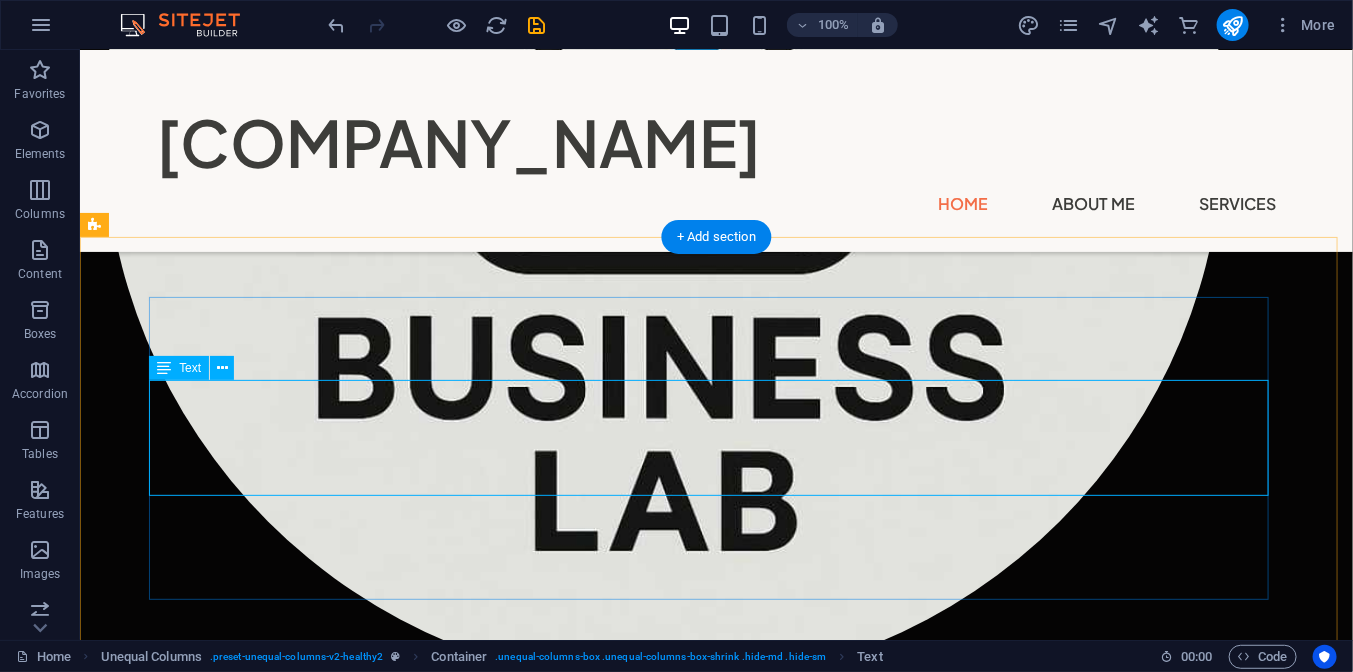 click on "Lorem ipsum dolor sit amet consectetur. Bibendum adipiscing morbi orci nibh eget posuere arcu volutpat nulla. Tortor cras suscipit augue sodales risus auctor. Fusce nunc vitae non dui ornare tellus nibh purus lectus. Pulvinar pellentesque nam vel nec eget ligula vel bibendum eget. Lorem ipsum dolor sit amet consectetur. Bibendum adipiscing morbi orci nibh eget posuere arcu volutpat nulla. Tortor cras suscipit augue sodales risus auctor." at bounding box center [663, 1714] 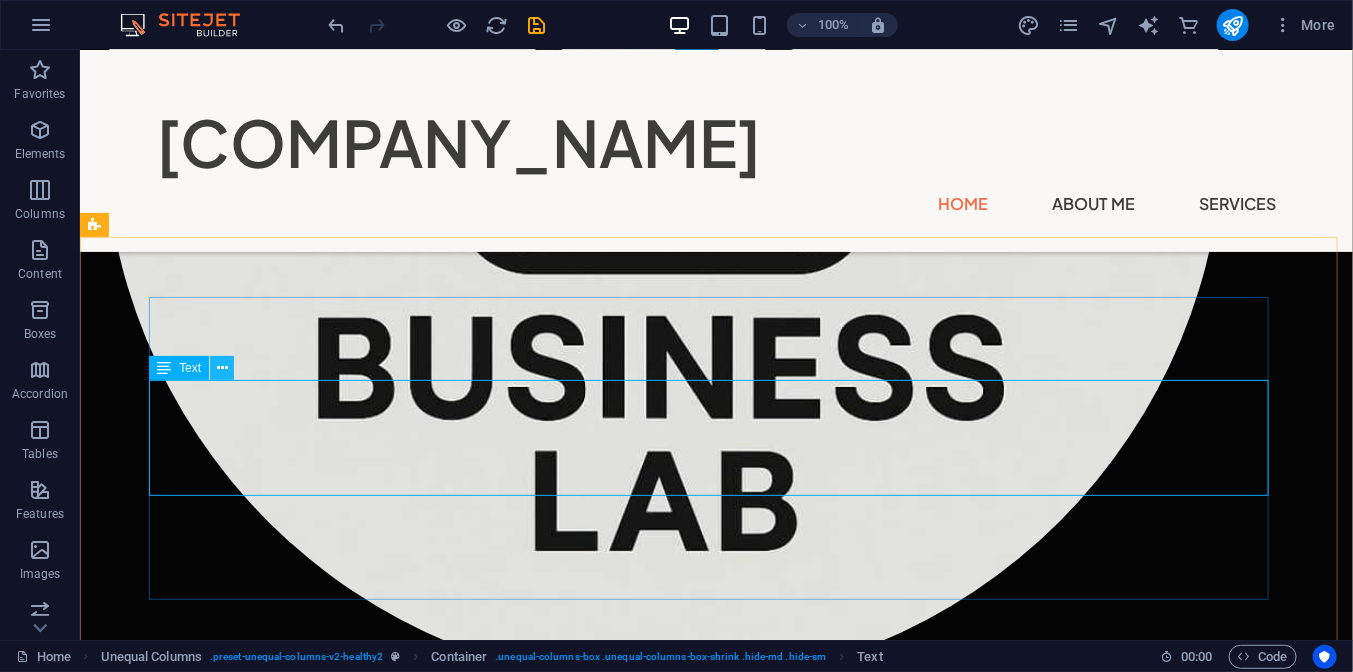 click at bounding box center (222, 368) 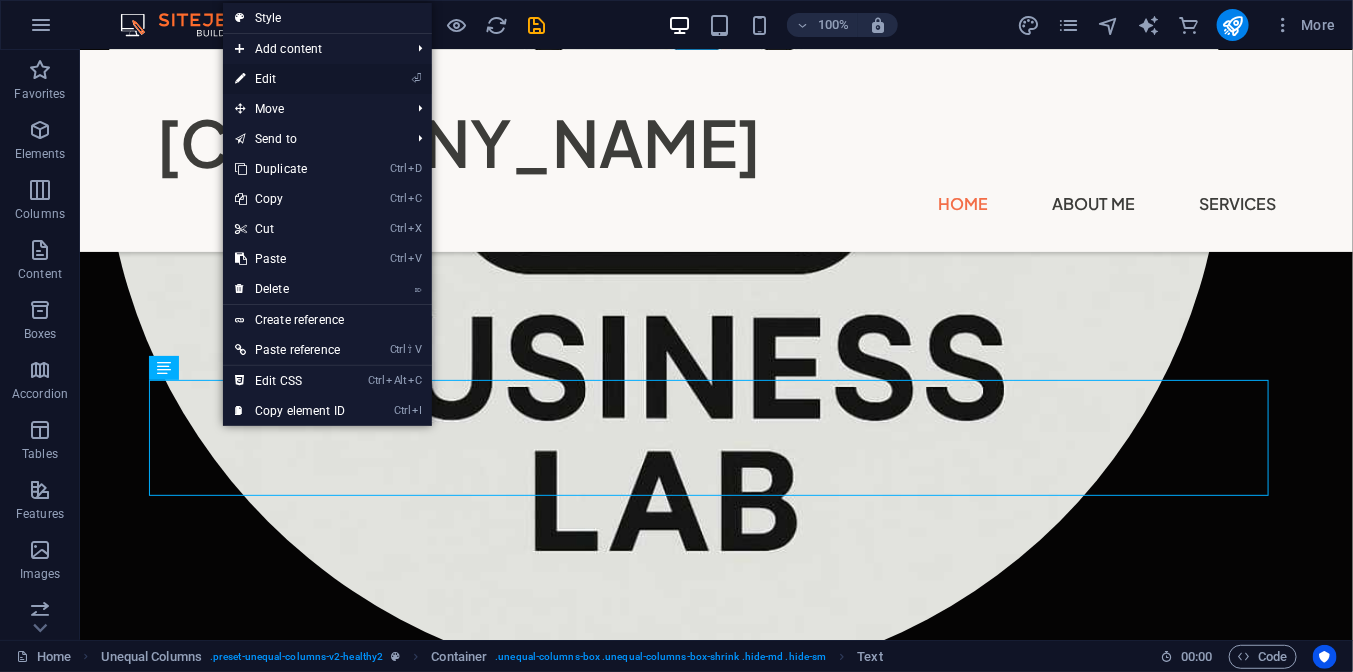 click on "⏎  Edit" at bounding box center [327, 79] 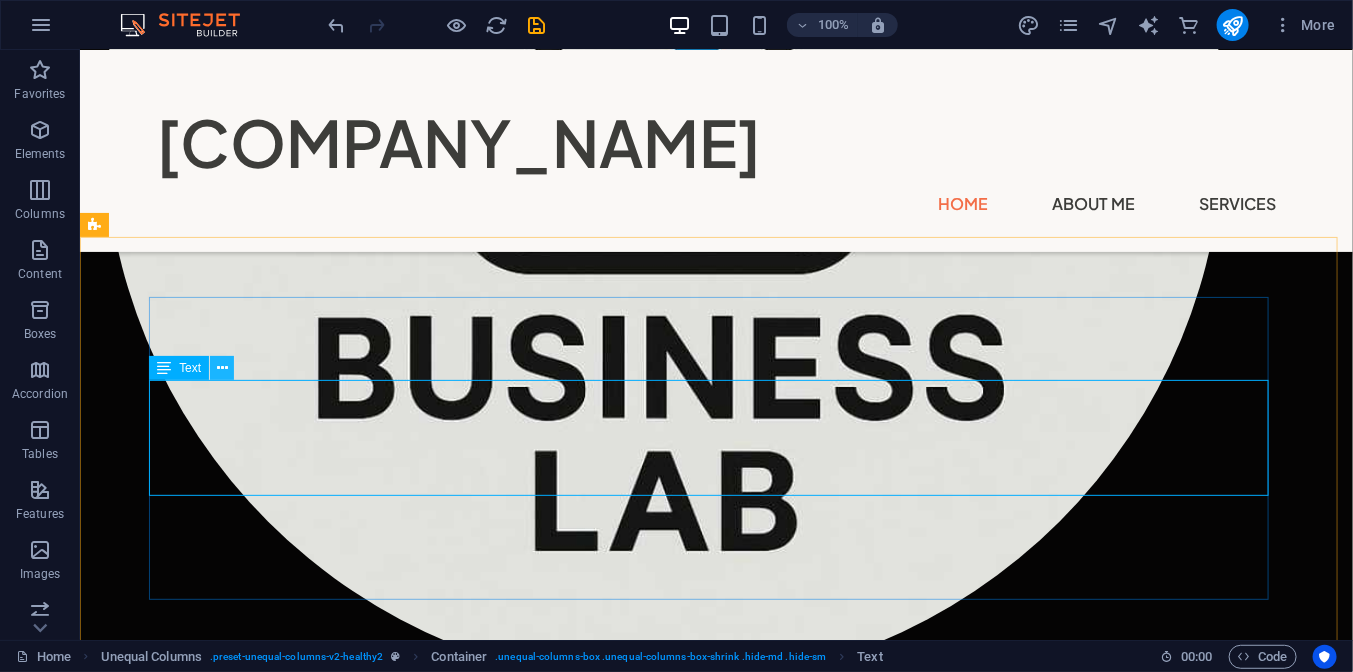 click at bounding box center [222, 368] 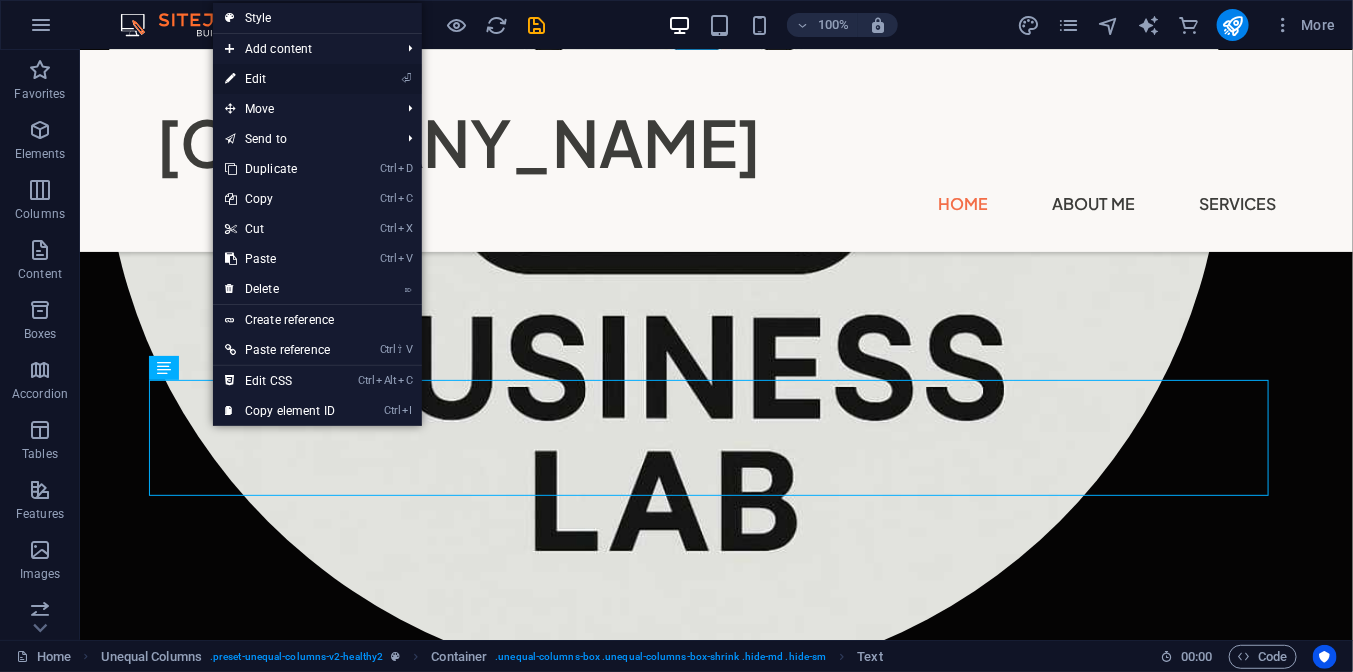 click on "⏎  Edit" at bounding box center (280, 79) 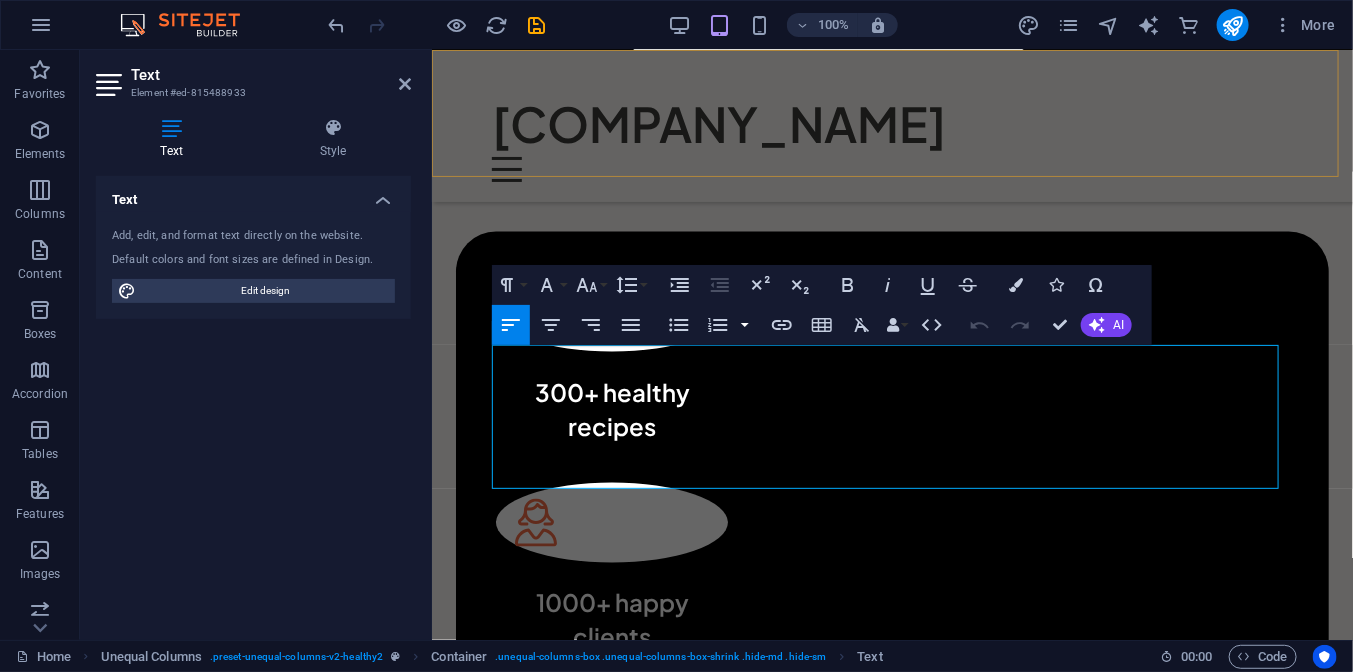 scroll, scrollTop: 1397, scrollLeft: 0, axis: vertical 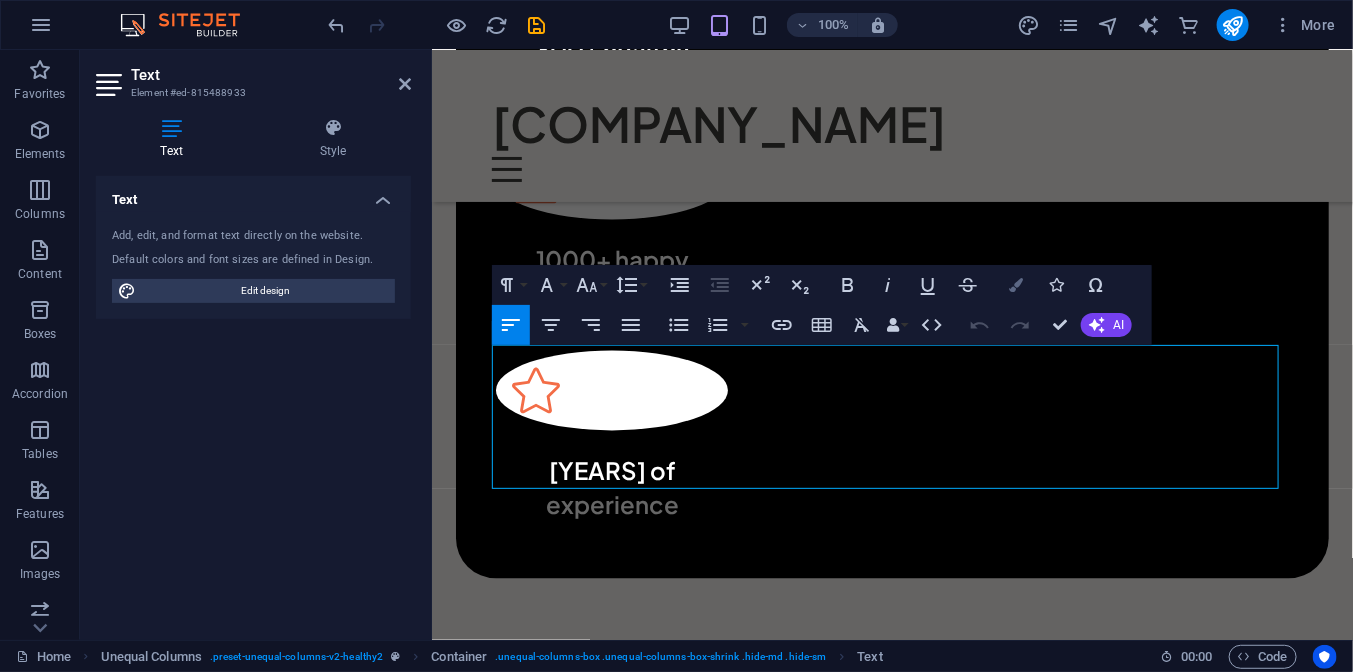 click on "Colors" at bounding box center (1016, 285) 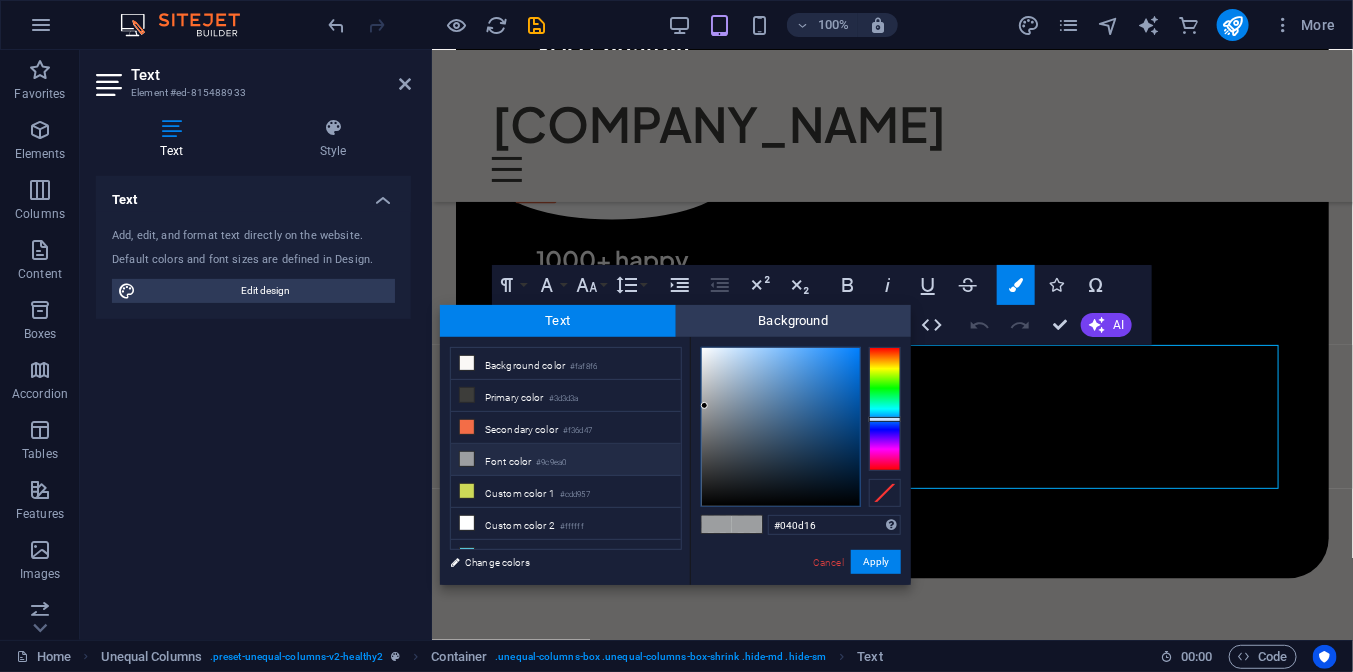 click at bounding box center (781, 427) 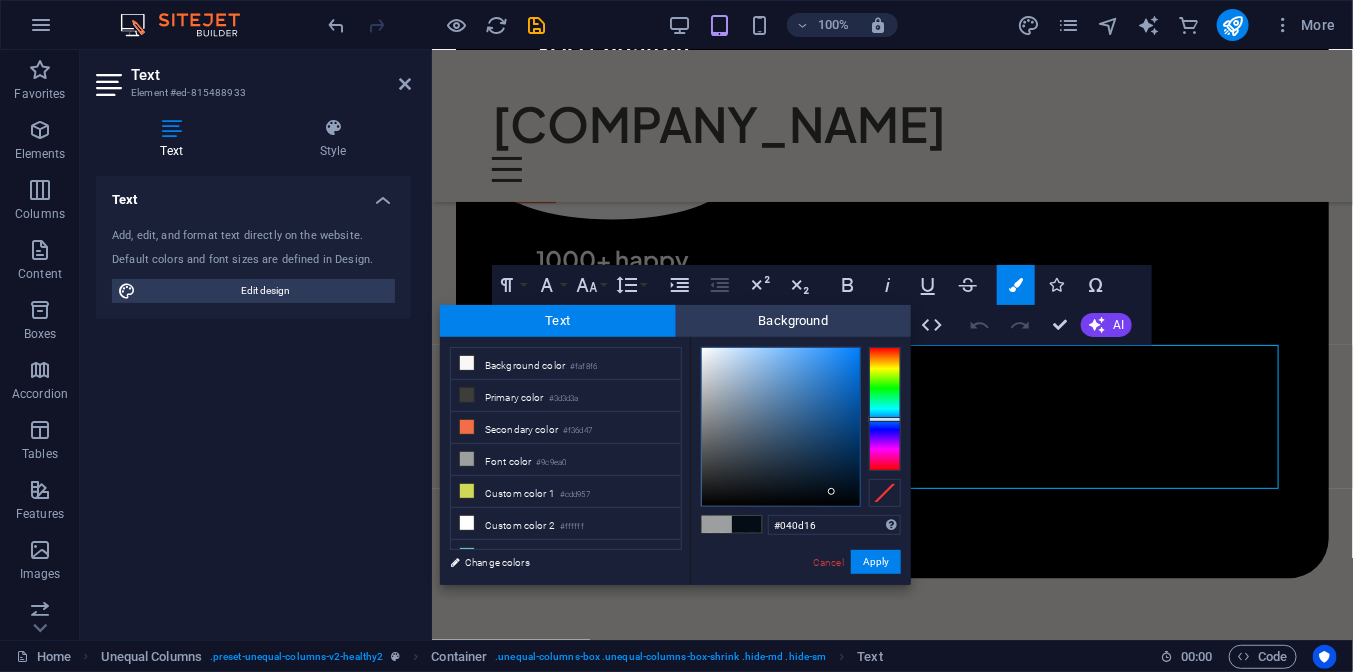 click at bounding box center (831, 491) 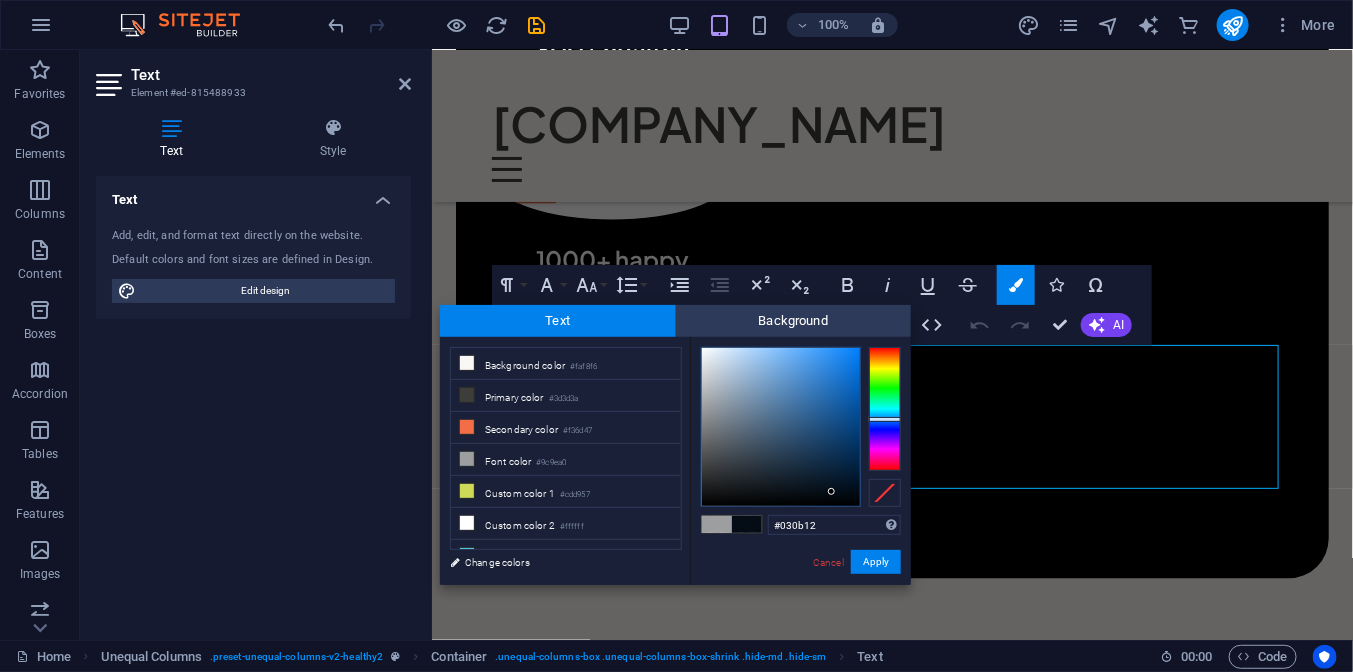 click at bounding box center (831, 491) 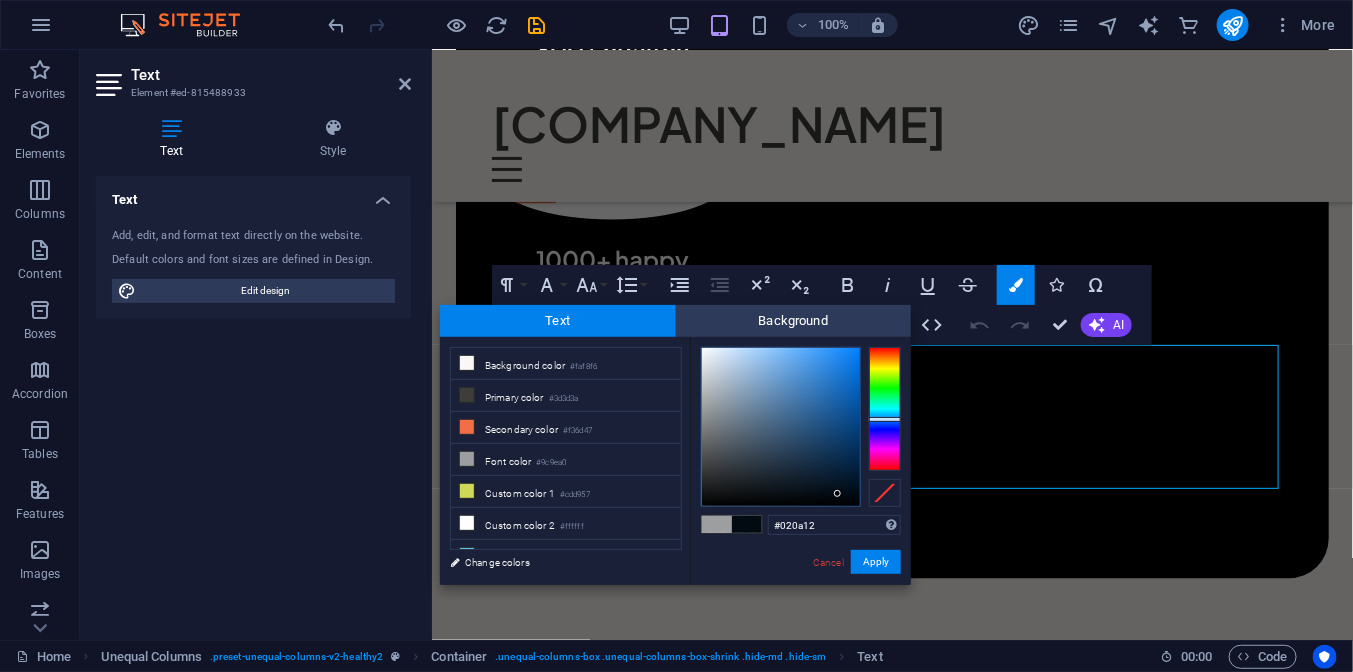 click at bounding box center [781, 427] 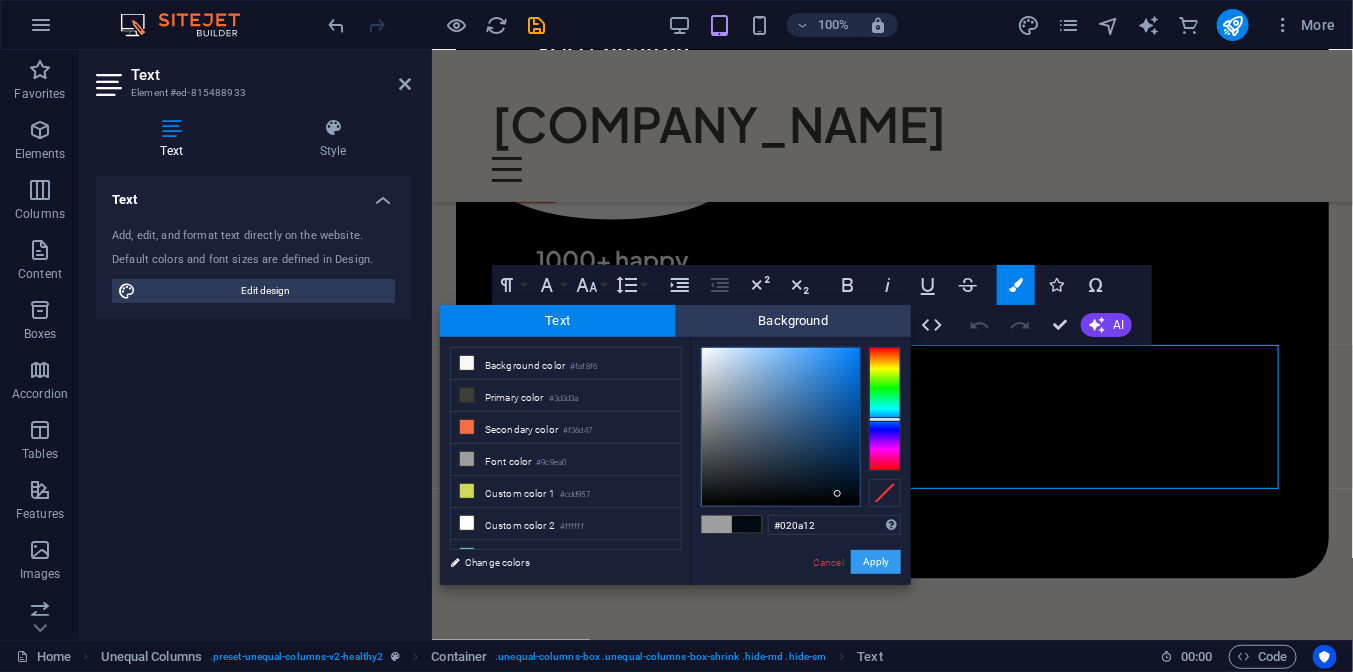 click on "Apply" at bounding box center (876, 562) 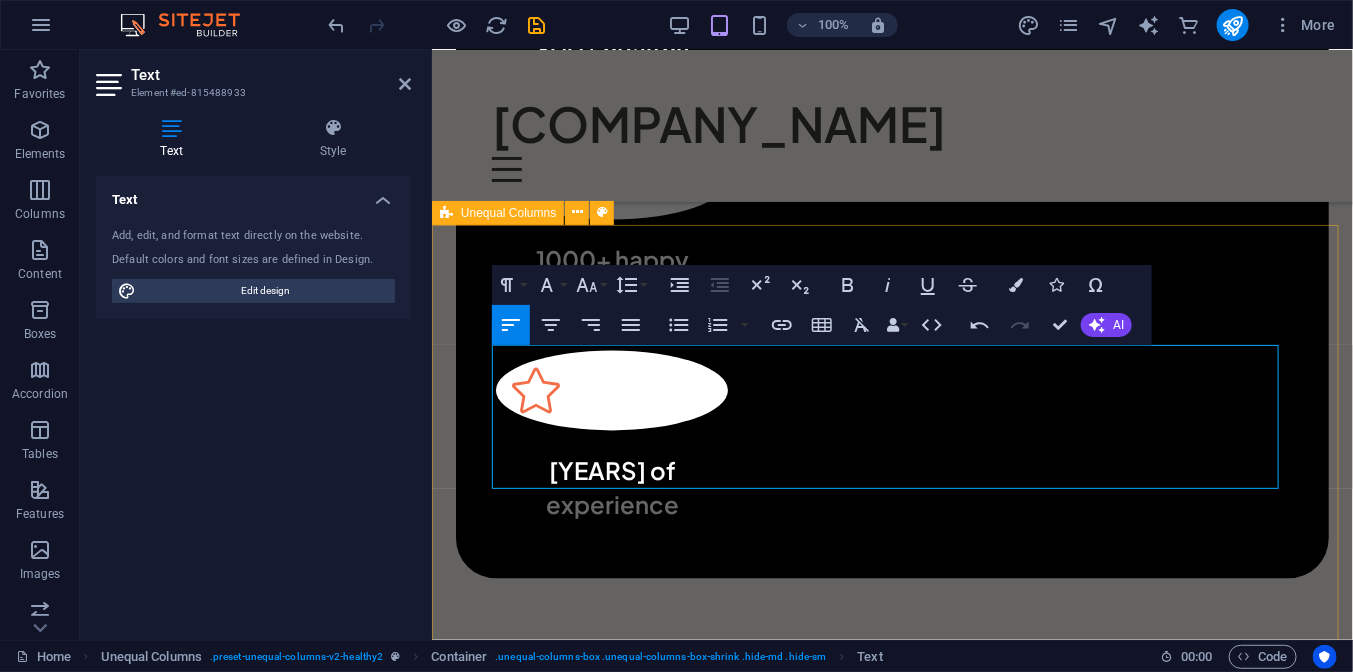drag, startPoint x: 928, startPoint y: 470, endPoint x: 457, endPoint y: 314, distance: 496.16226 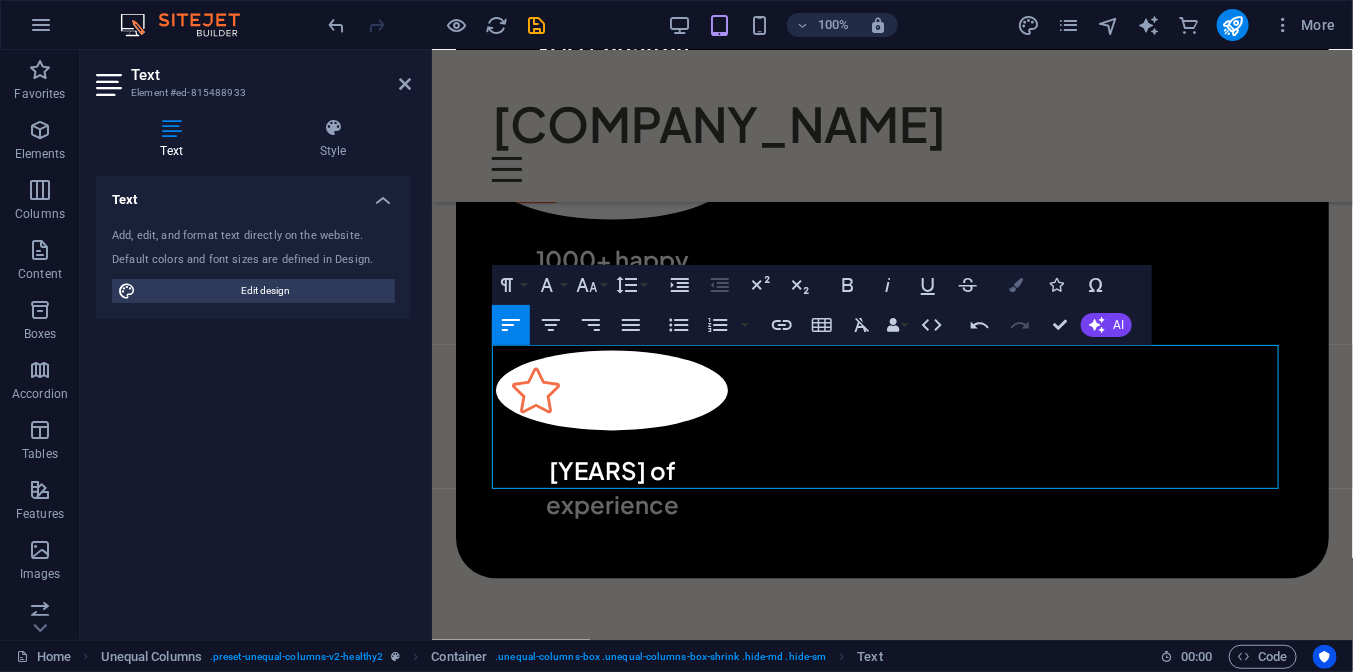click at bounding box center [1016, 285] 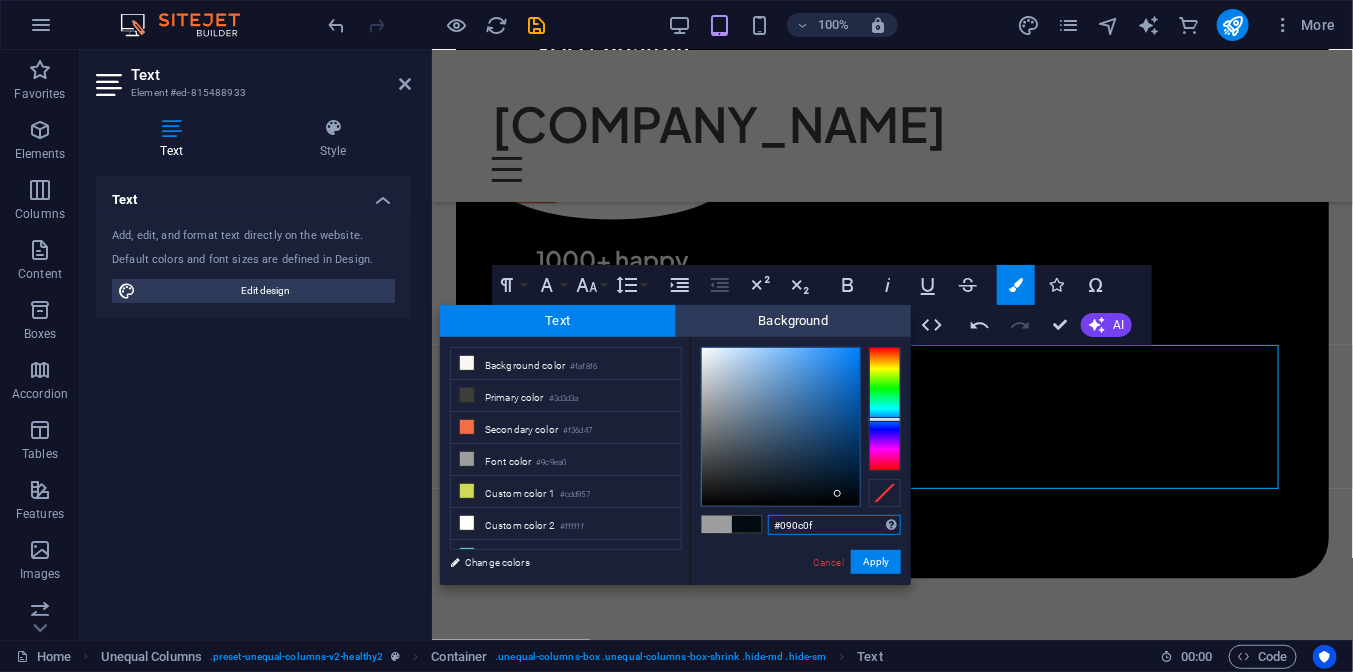 click at bounding box center [781, 427] 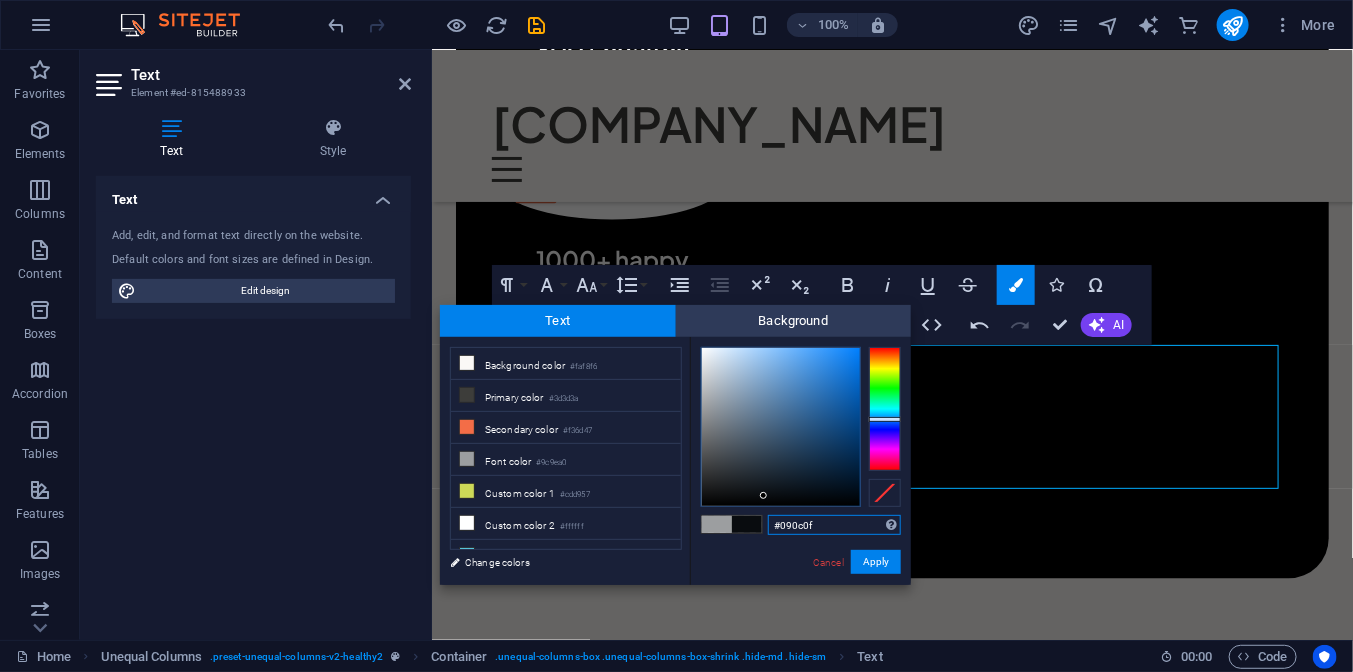 type on "#000000" 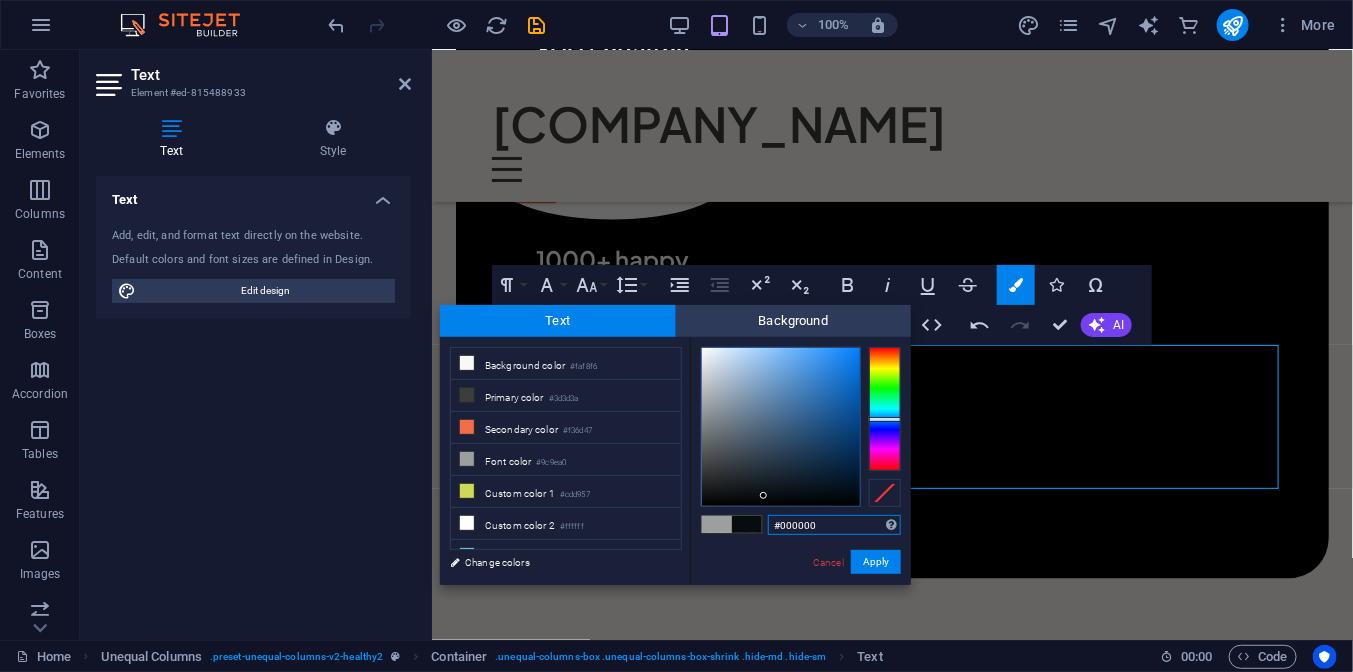 click at bounding box center [781, 427] 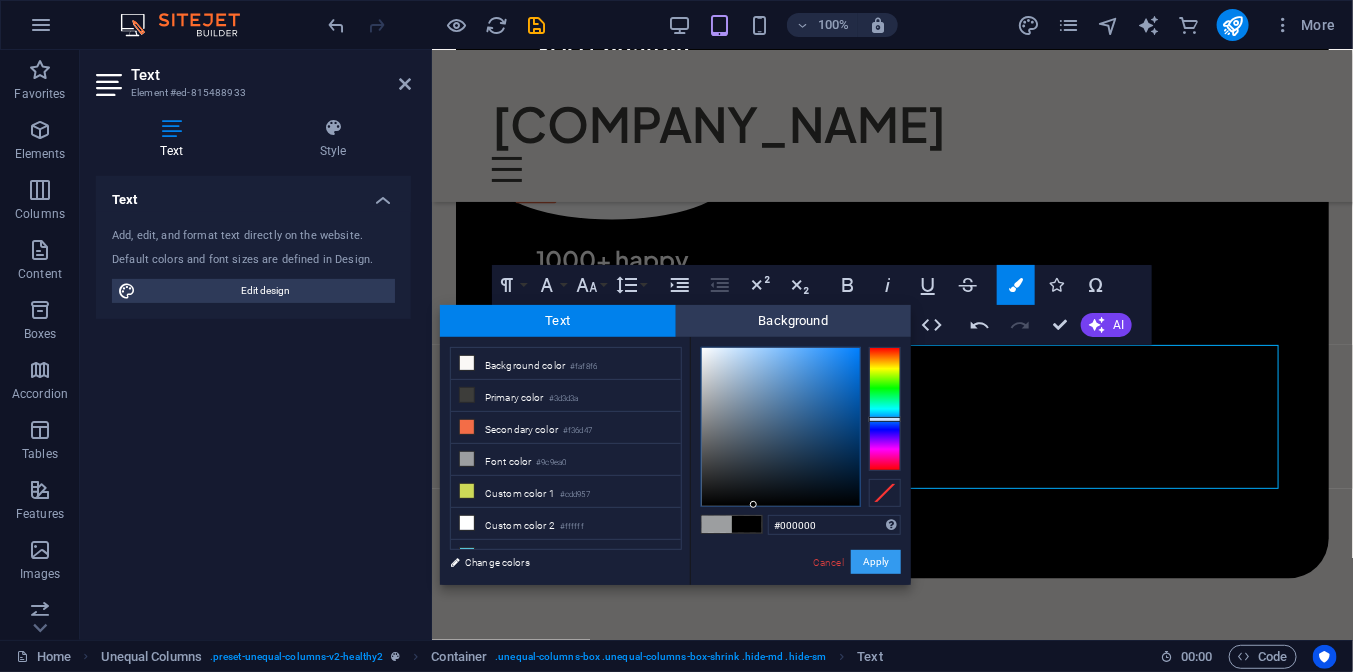 click on "Apply" at bounding box center (876, 562) 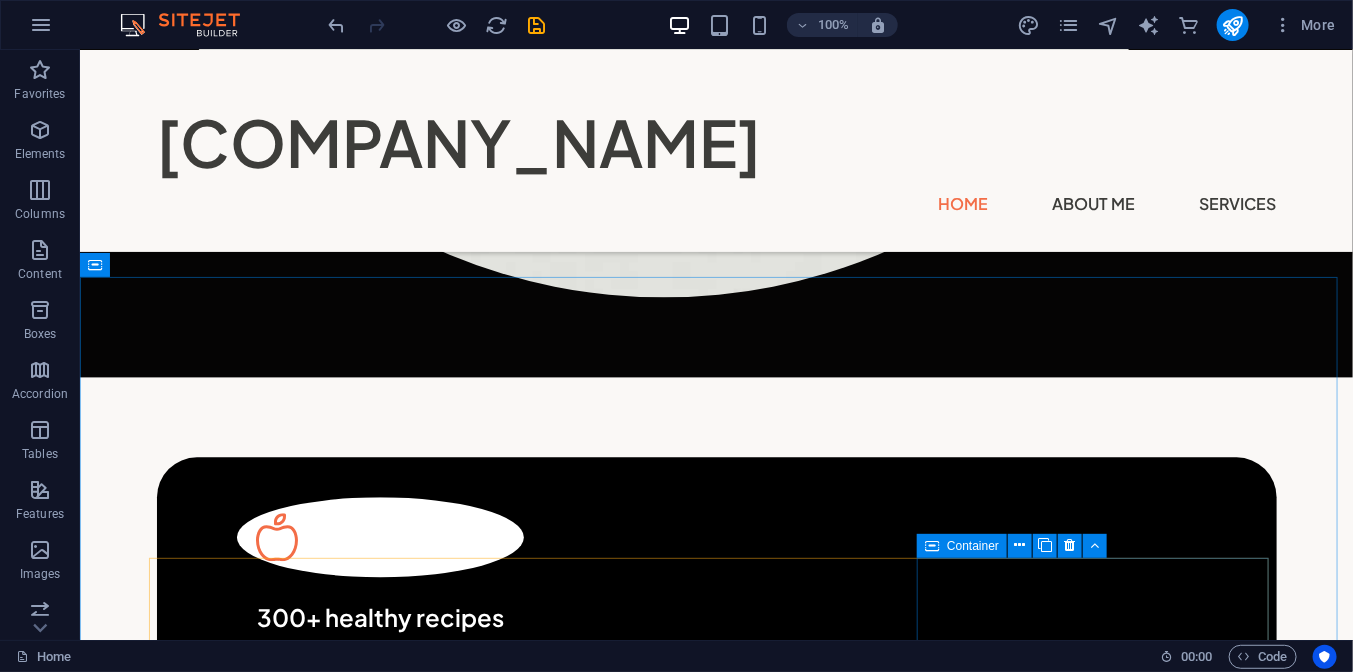 scroll, scrollTop: 1439, scrollLeft: 0, axis: vertical 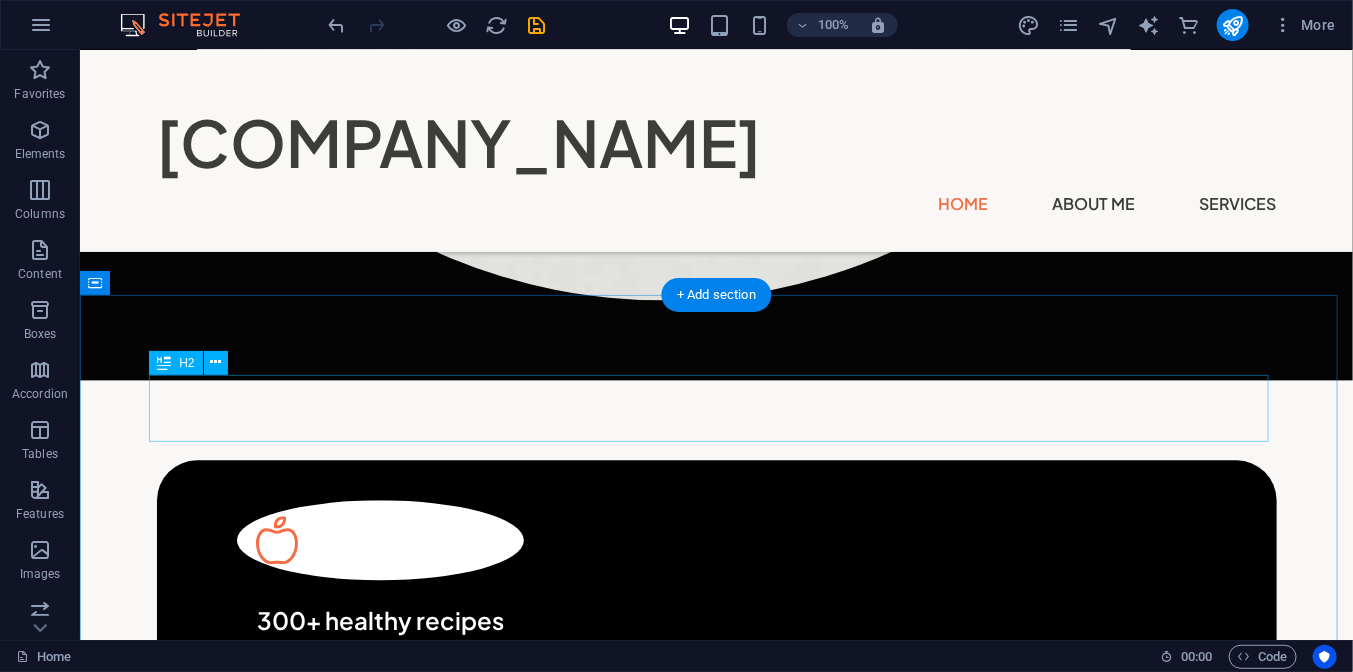 click on "My services" at bounding box center (716, 1684) 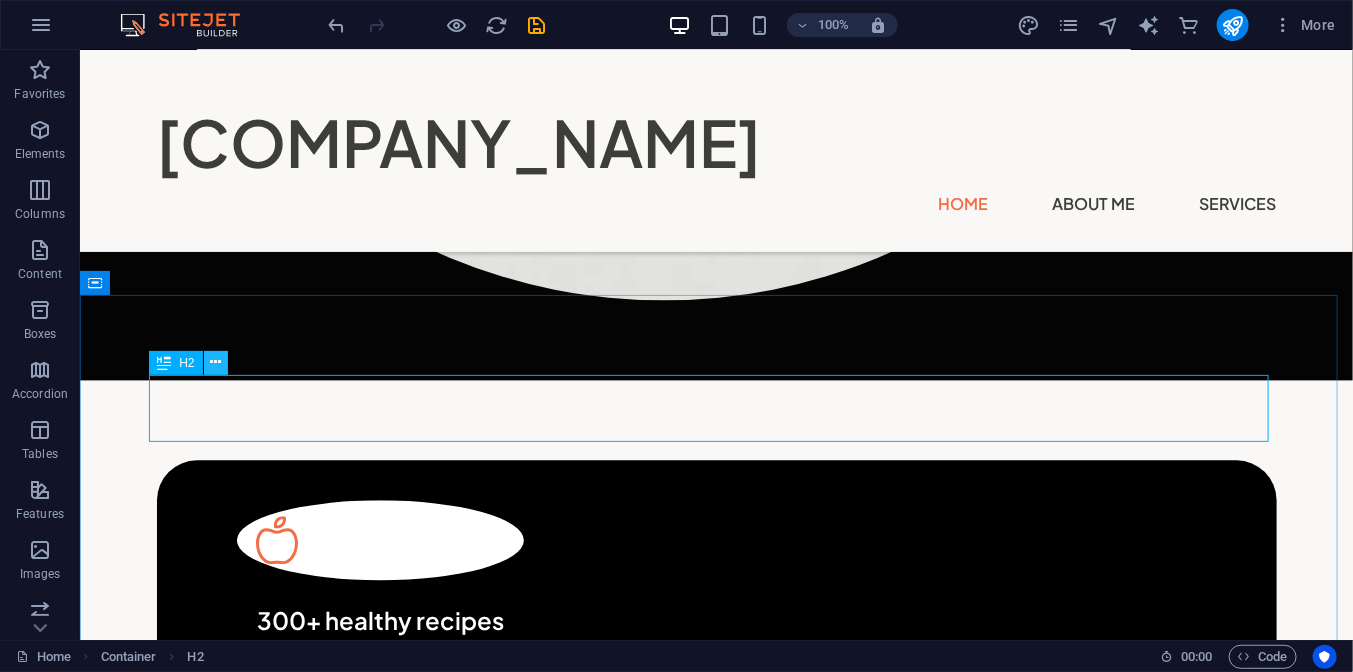 click at bounding box center [216, 363] 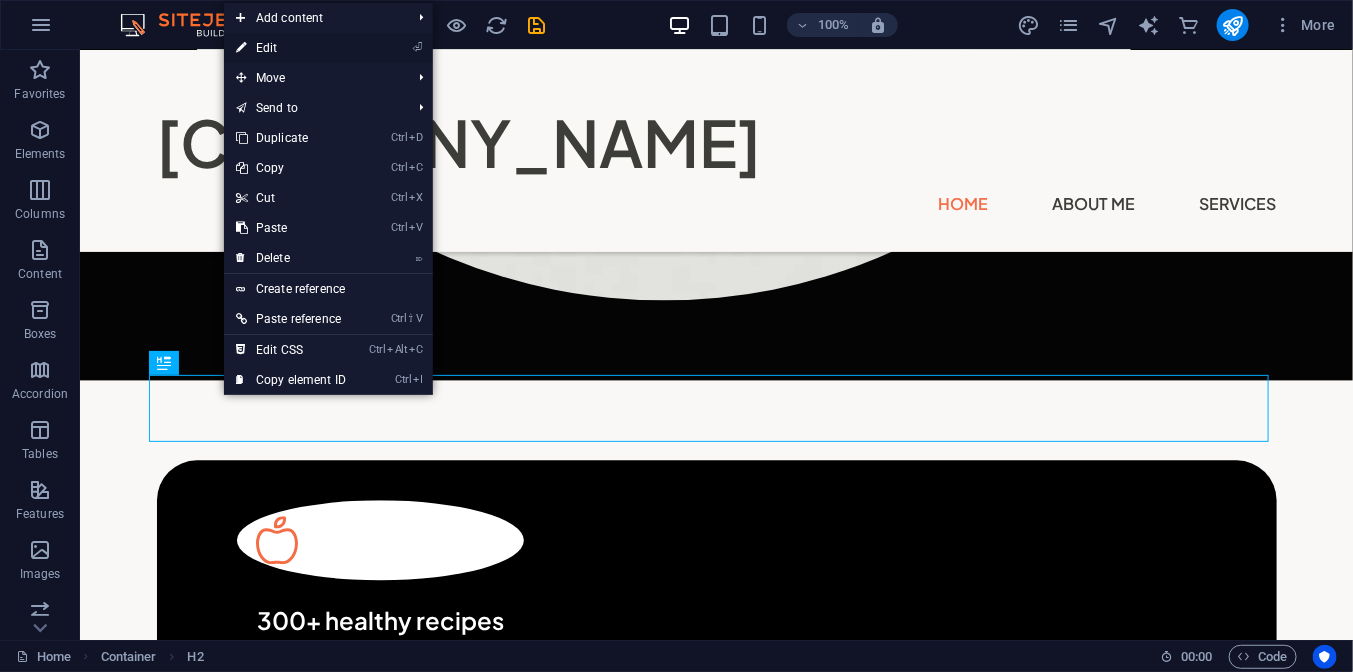 click on "⏎  Edit" at bounding box center (291, 48) 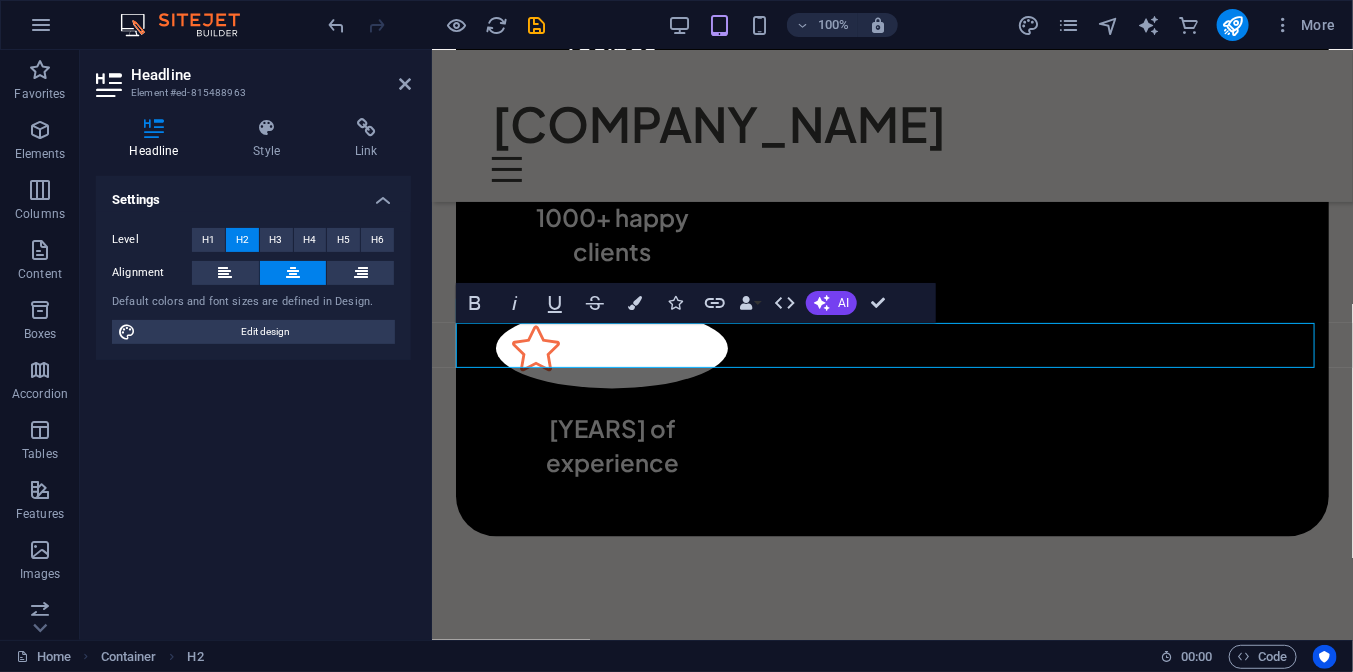 scroll, scrollTop: 1788, scrollLeft: 0, axis: vertical 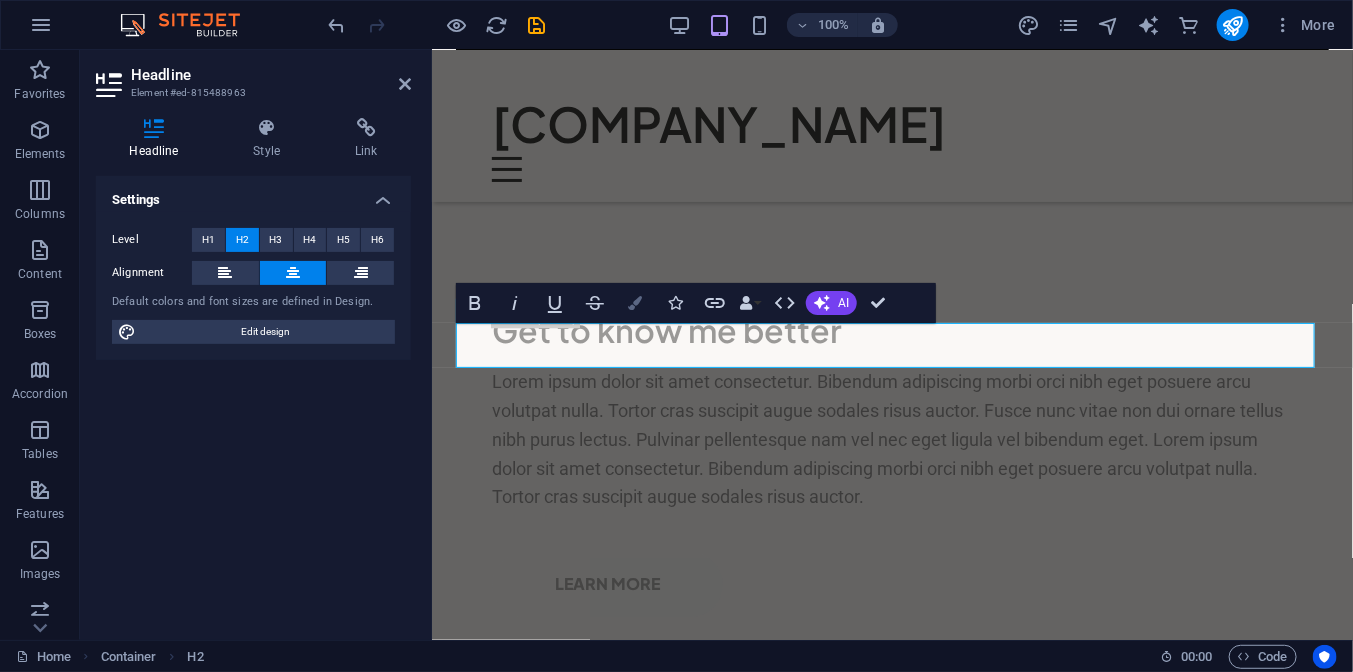 click on "Colors" at bounding box center [635, 303] 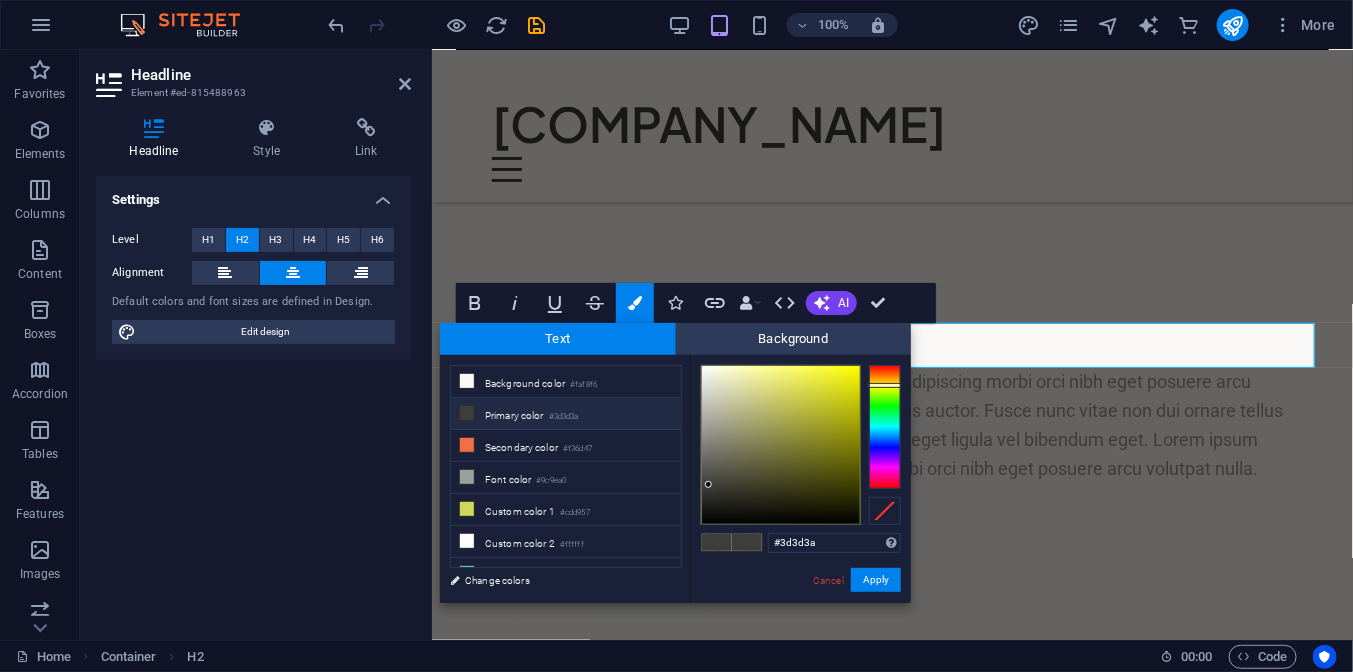 type on "#010101" 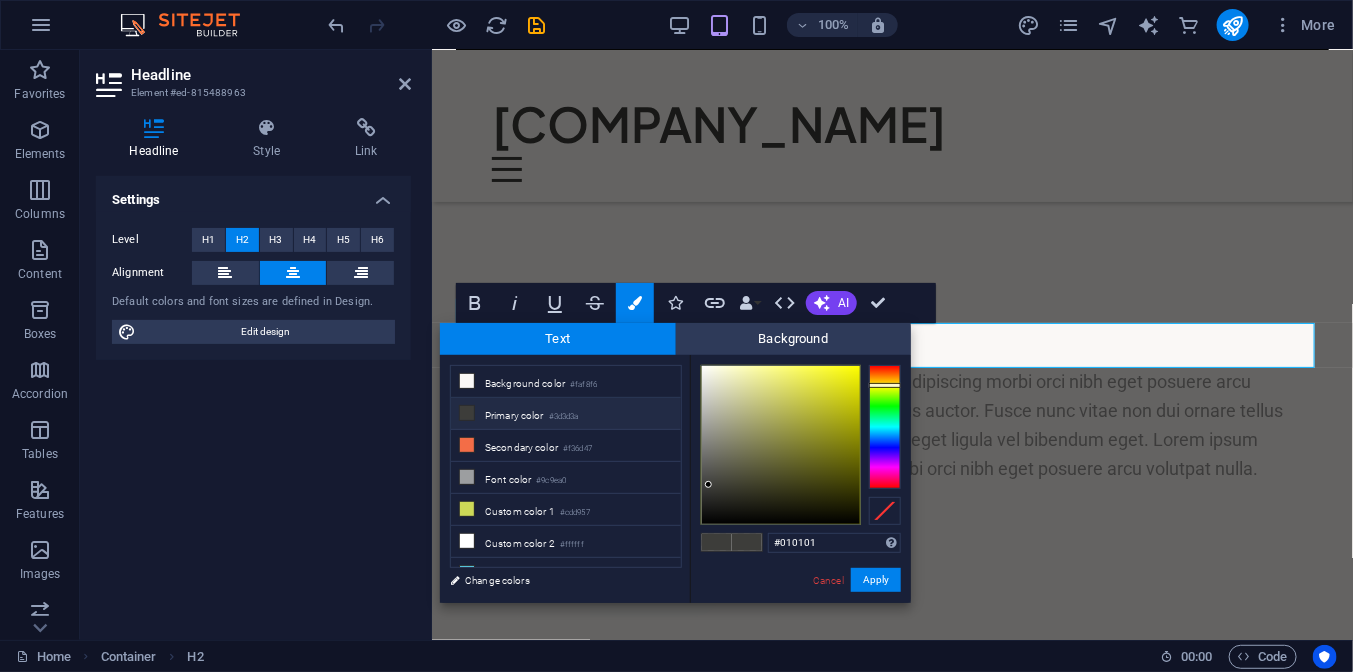 click at bounding box center (781, 445) 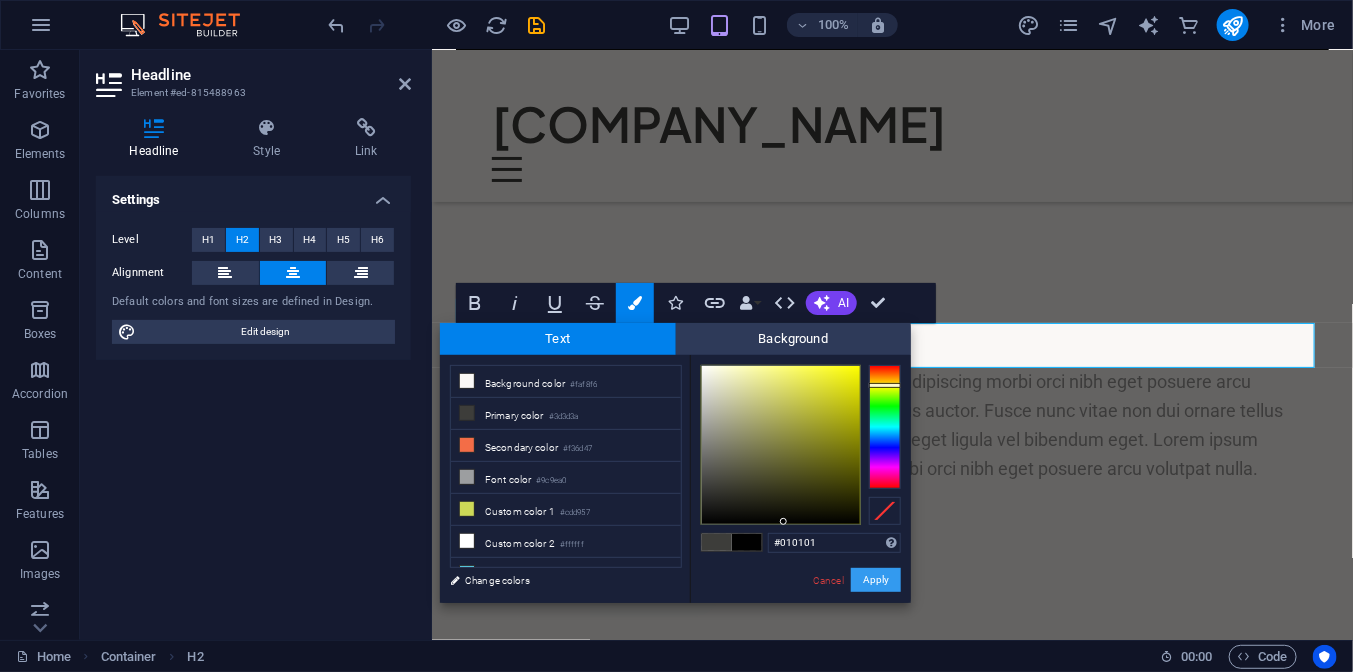 click on "Apply" at bounding box center (876, 580) 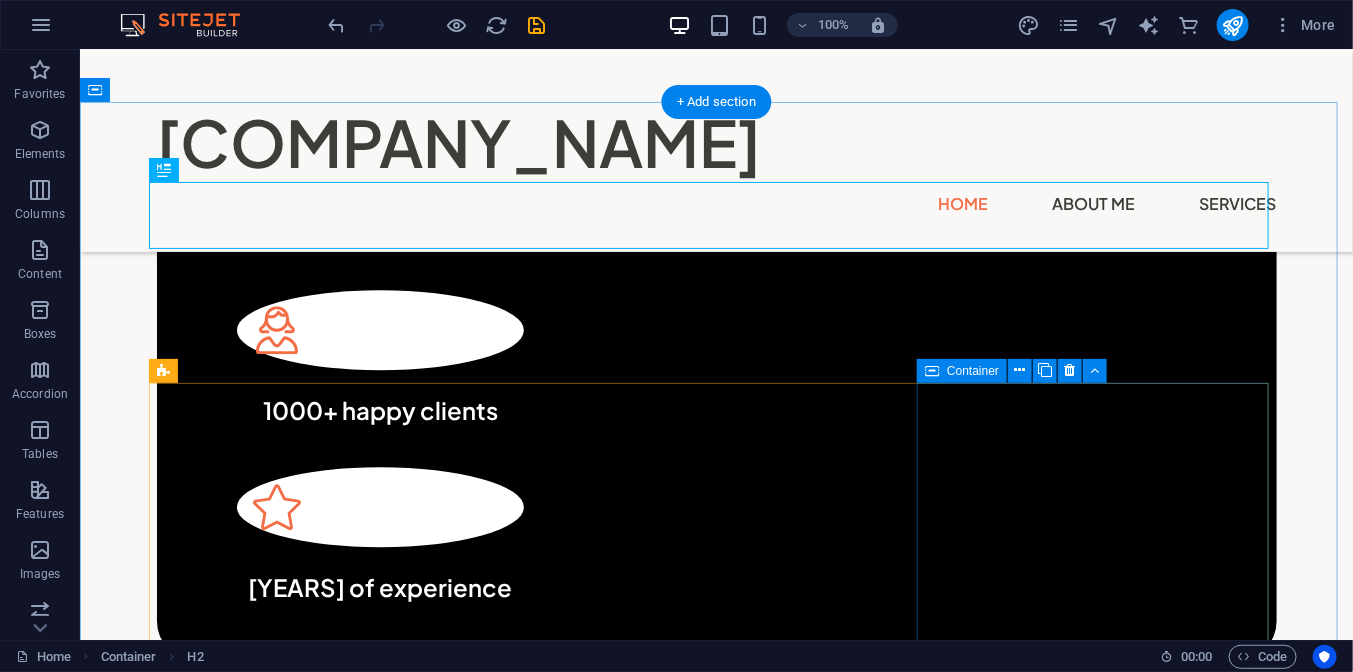 scroll, scrollTop: 1530, scrollLeft: 0, axis: vertical 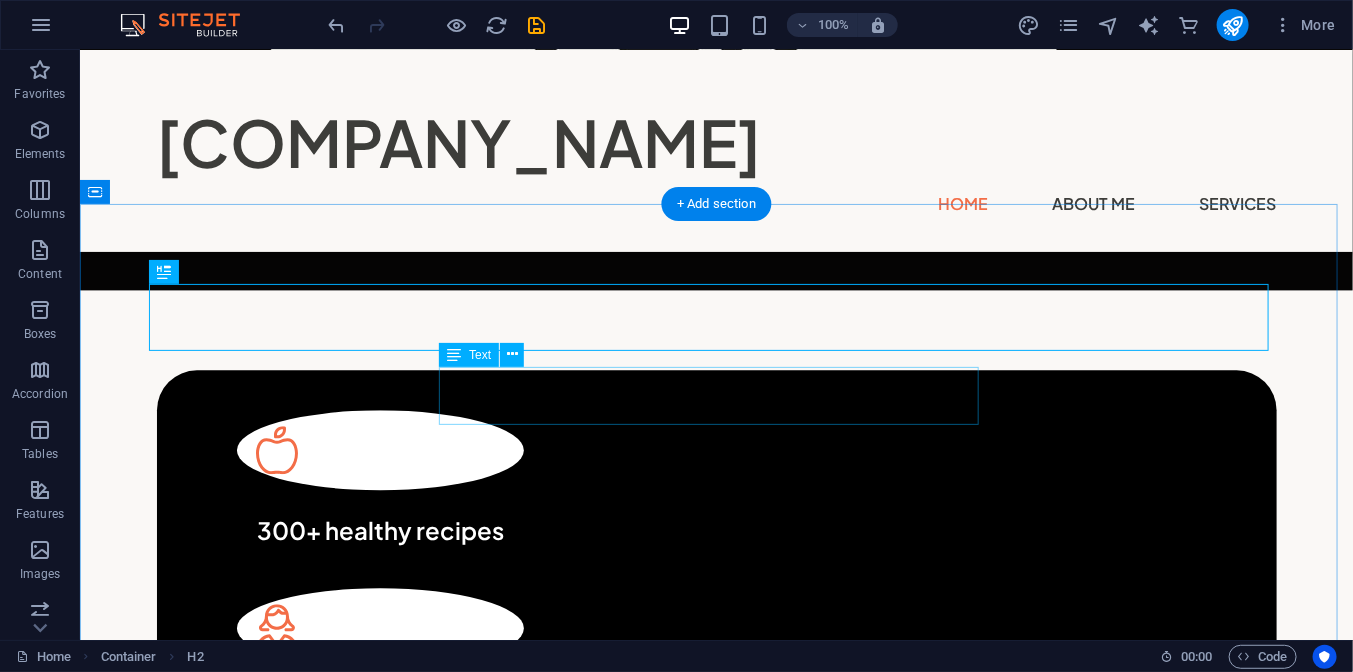click on "Lorem ipsum dolor sit amet consectetur. Bibendum adipiscing morbi orci nibh eget posuere arcu volutpat nulla." at bounding box center [716, 1658] 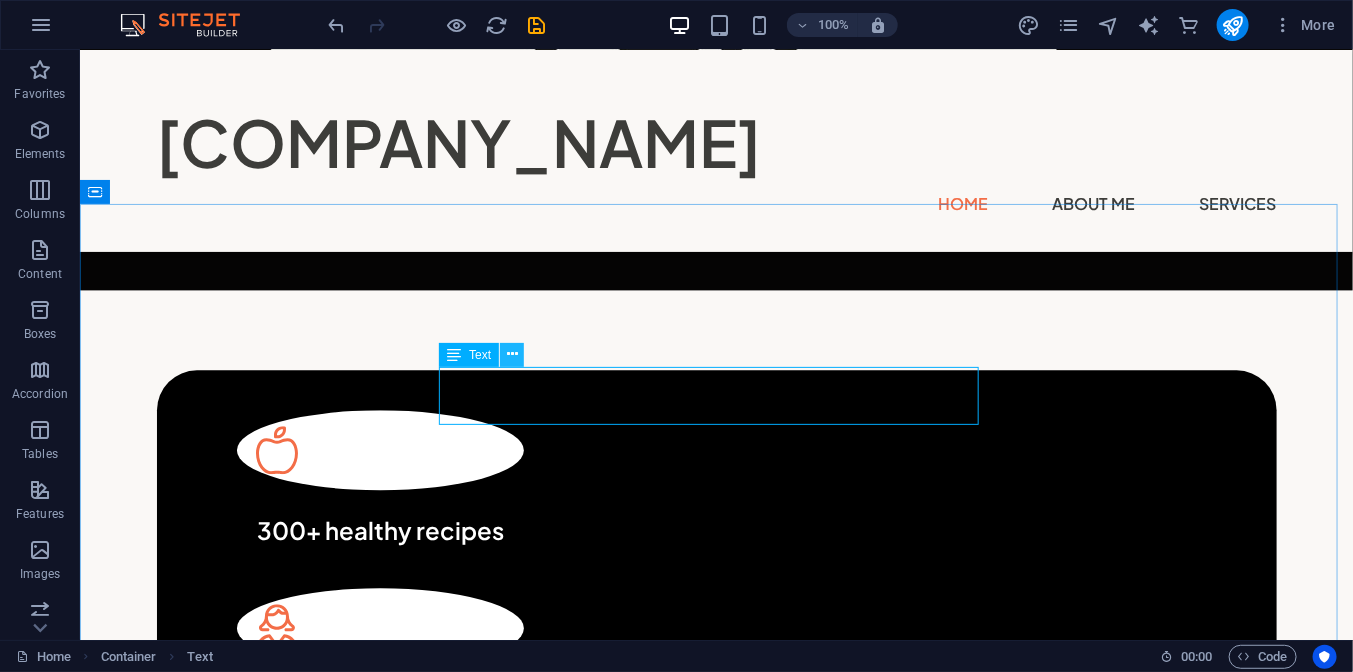 click at bounding box center (512, 354) 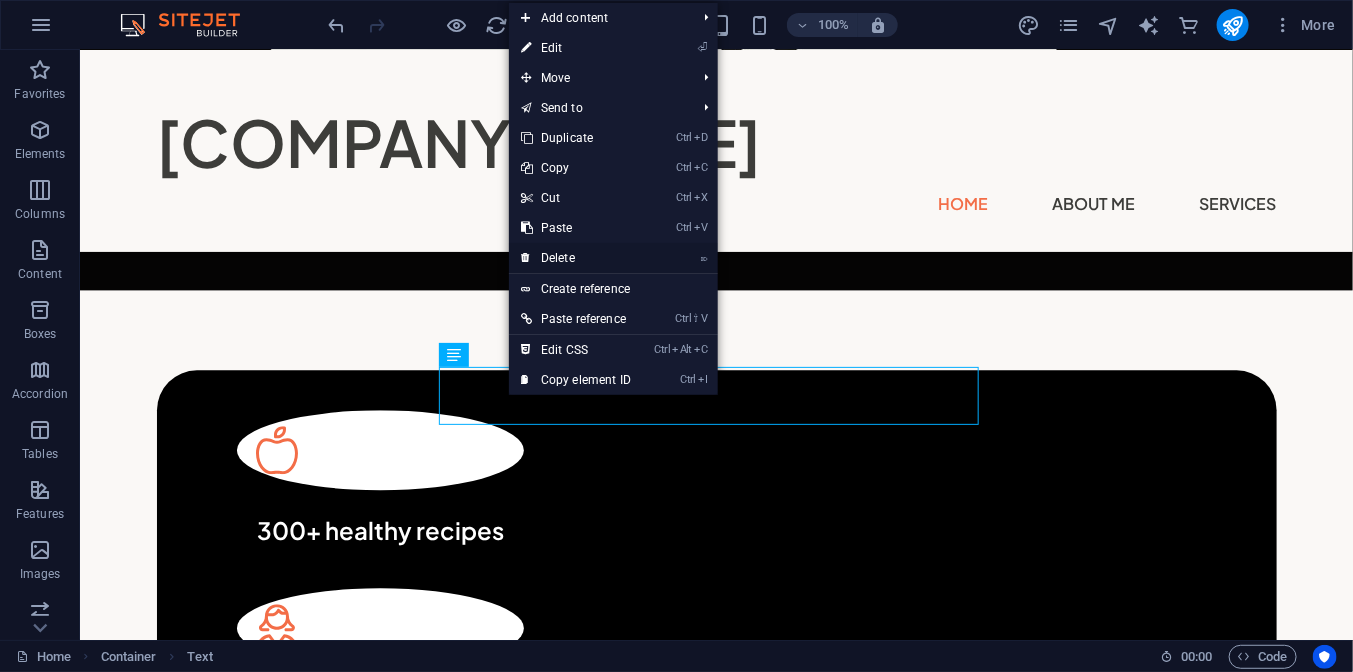 click on "⌦  Delete" at bounding box center [576, 258] 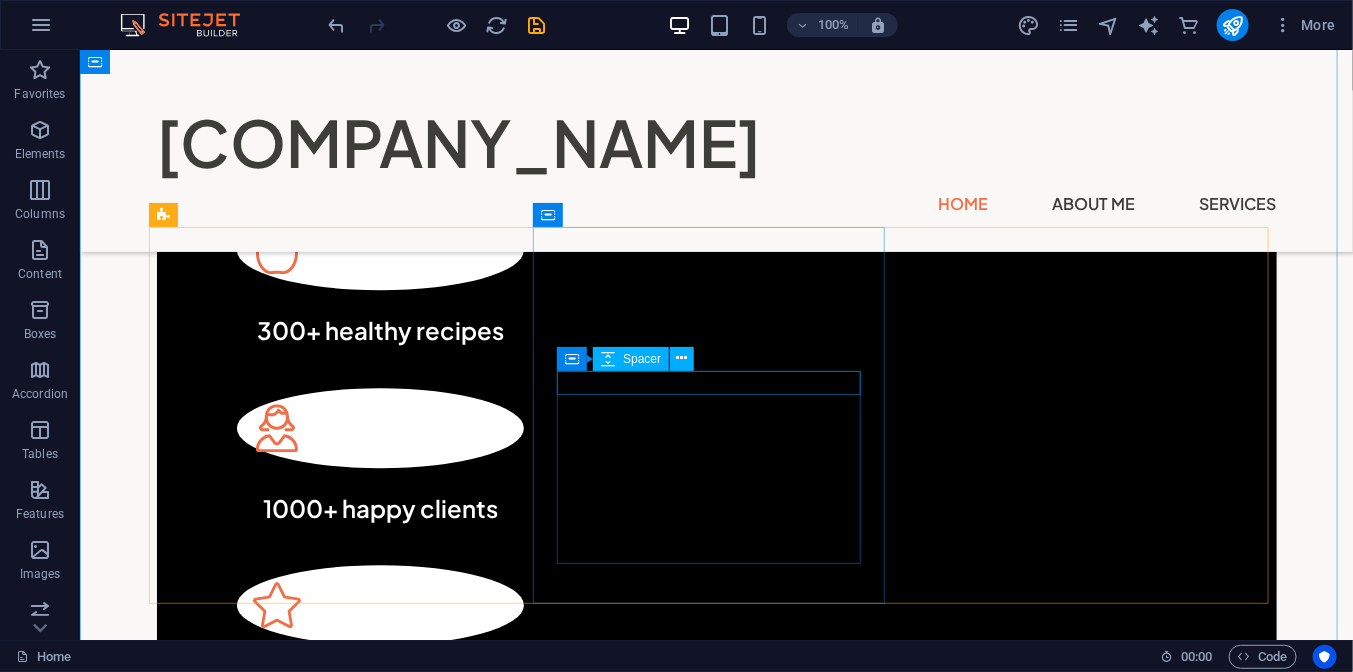 scroll, scrollTop: 1830, scrollLeft: 0, axis: vertical 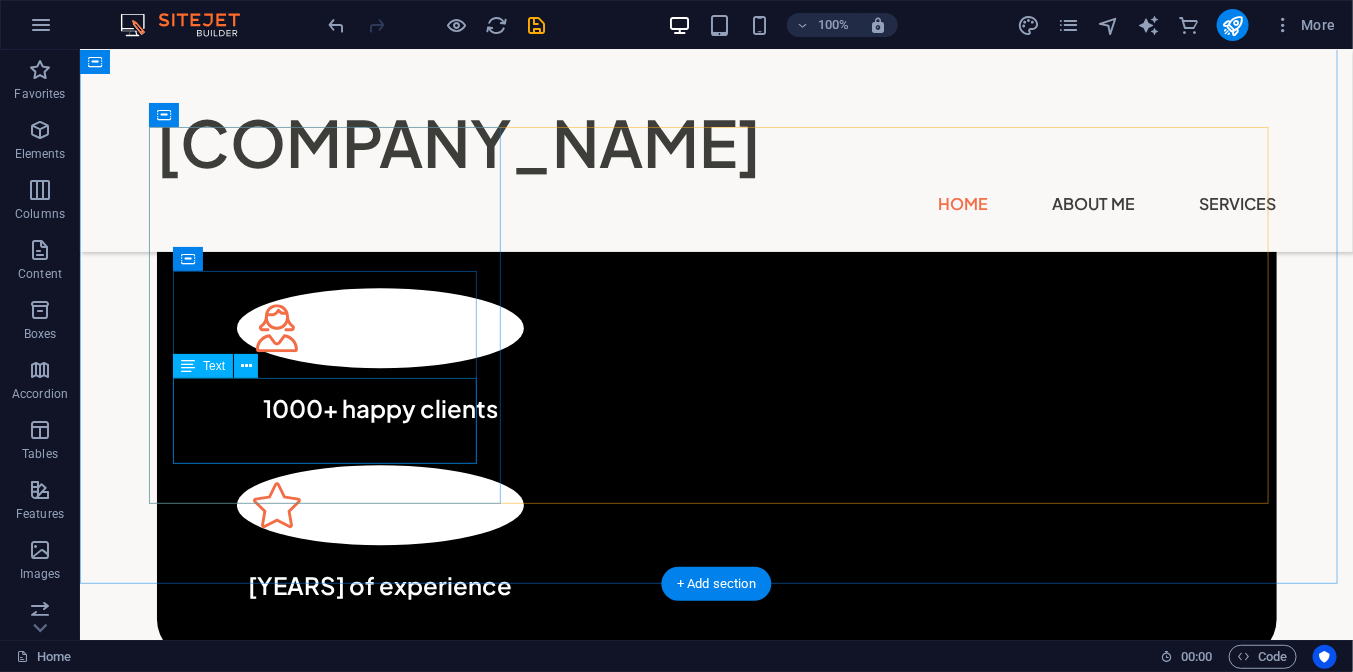 click on "Lorem ipsum dolor sit amet consectetur. Bibendum adipiscing morbi orci nibh eget." at bounding box center (332, 1664) 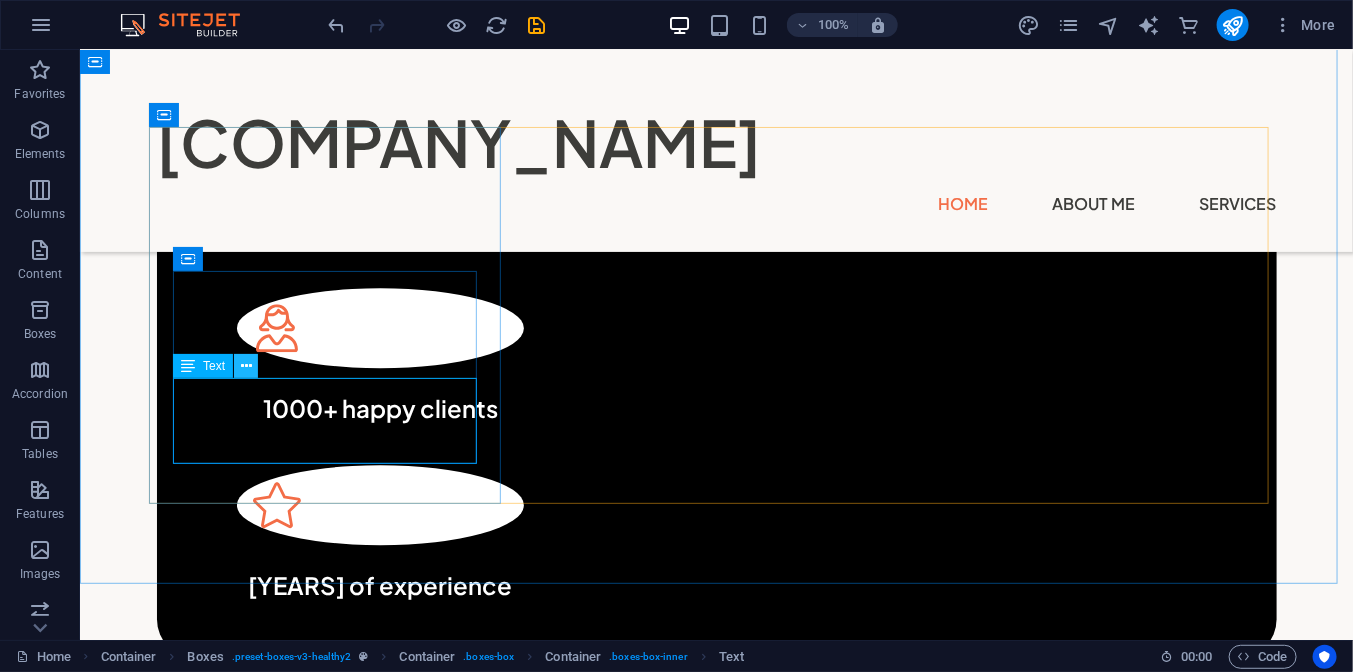 click at bounding box center [246, 366] 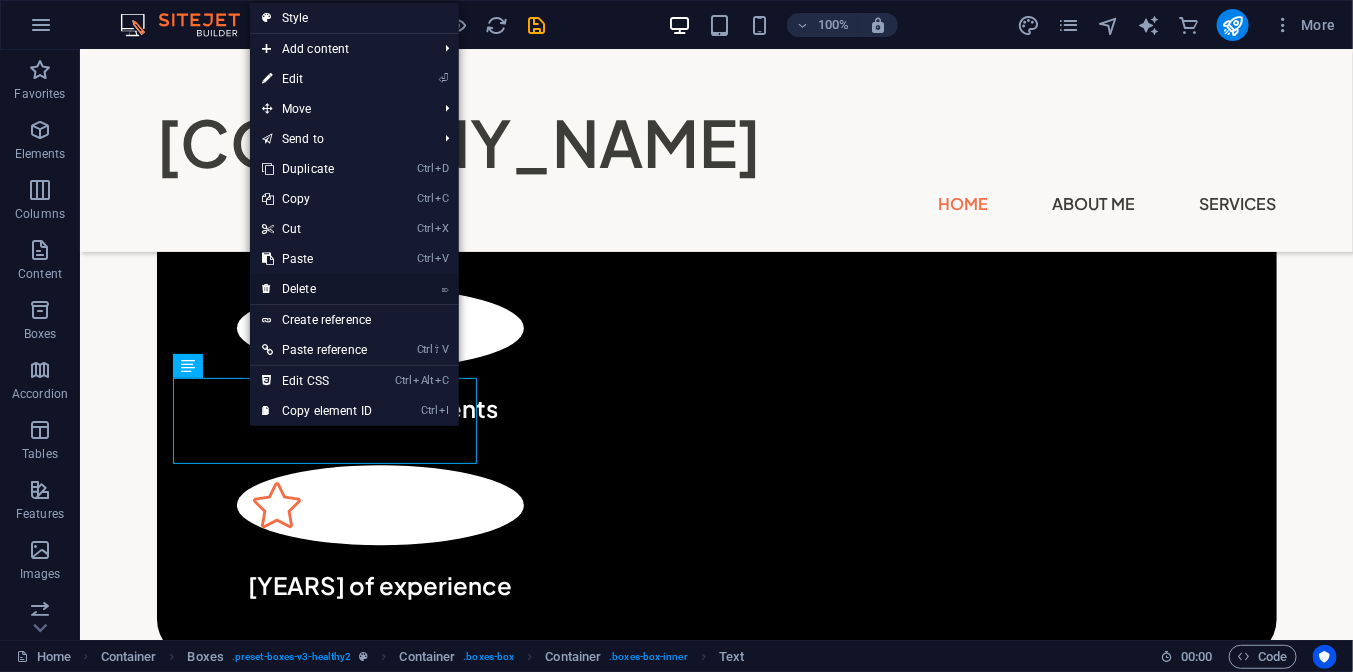 click on "⌦  Delete" at bounding box center (317, 289) 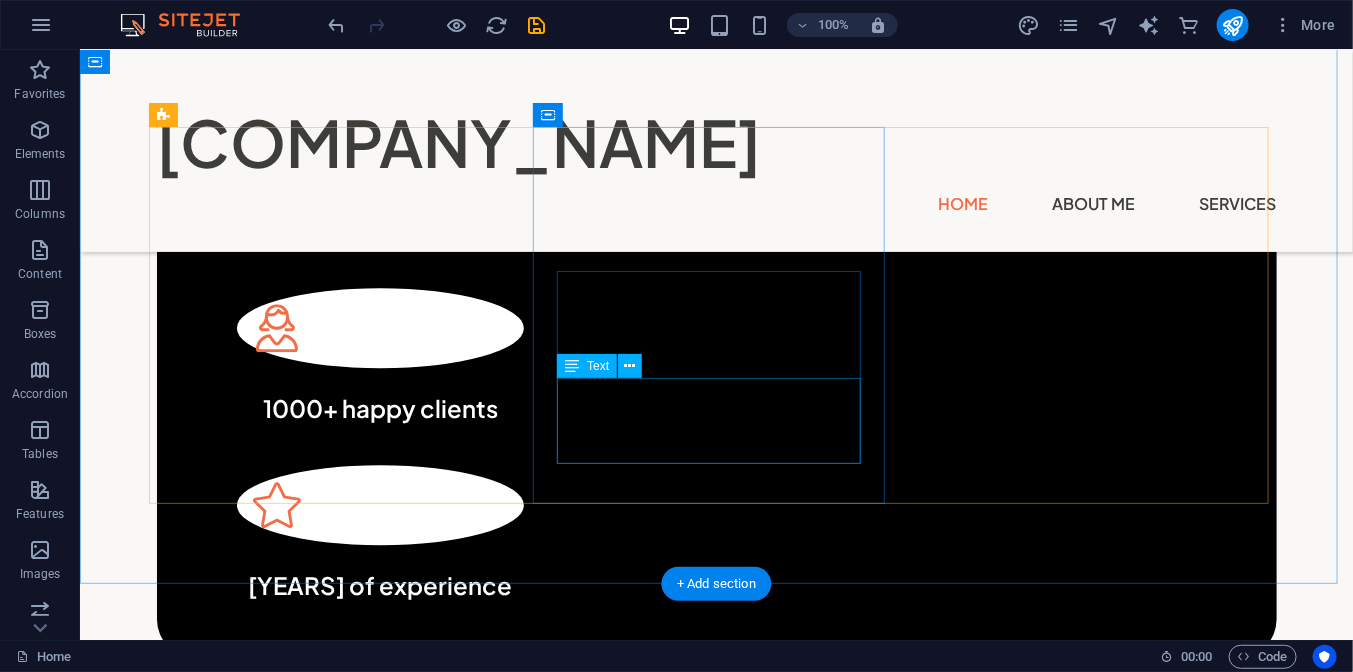 click on "Lorem ipsum dolor sit amet consectetur. Bibendum adipiscing morbi orci nibh eget." at bounding box center (332, 1938) 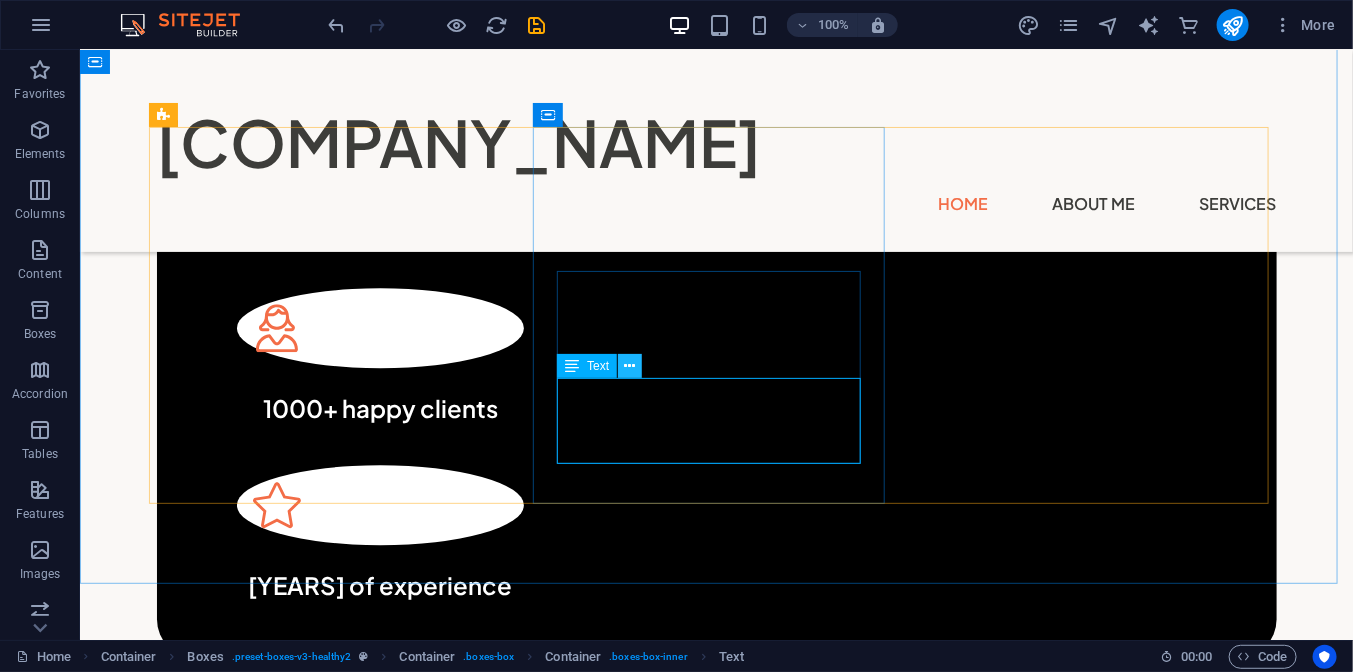 click at bounding box center (630, 366) 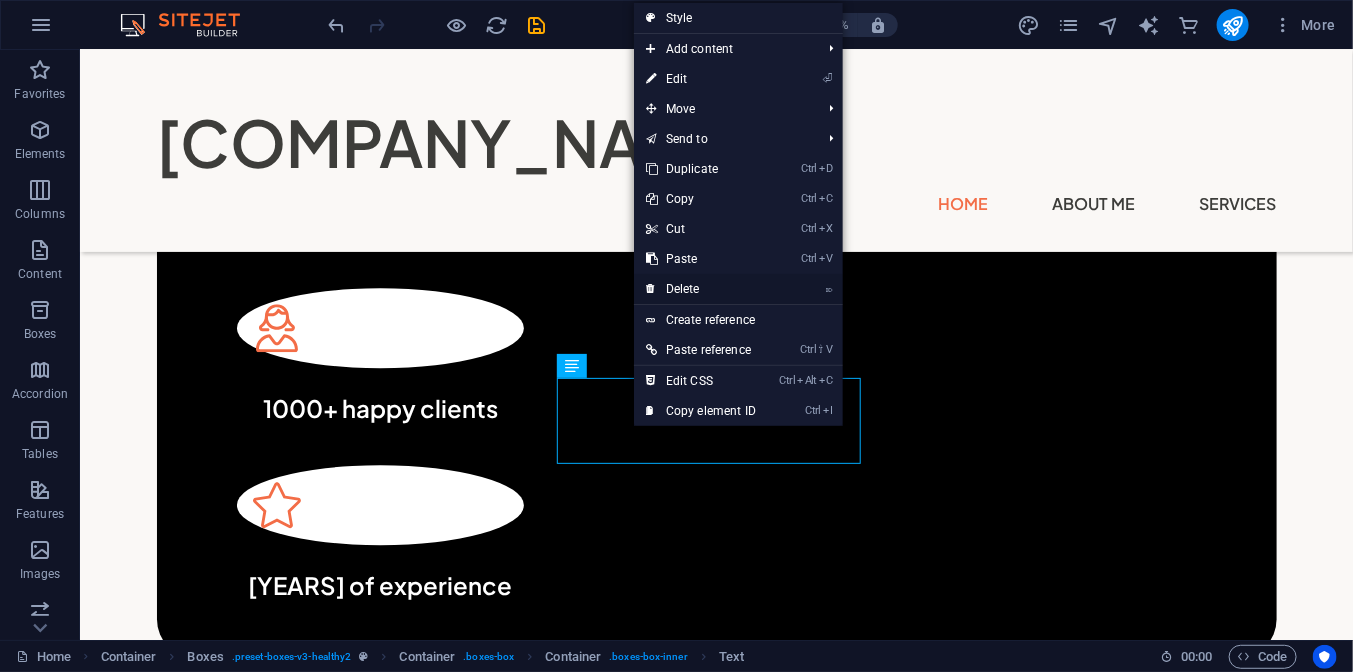 click on "⌦  Delete" at bounding box center (701, 289) 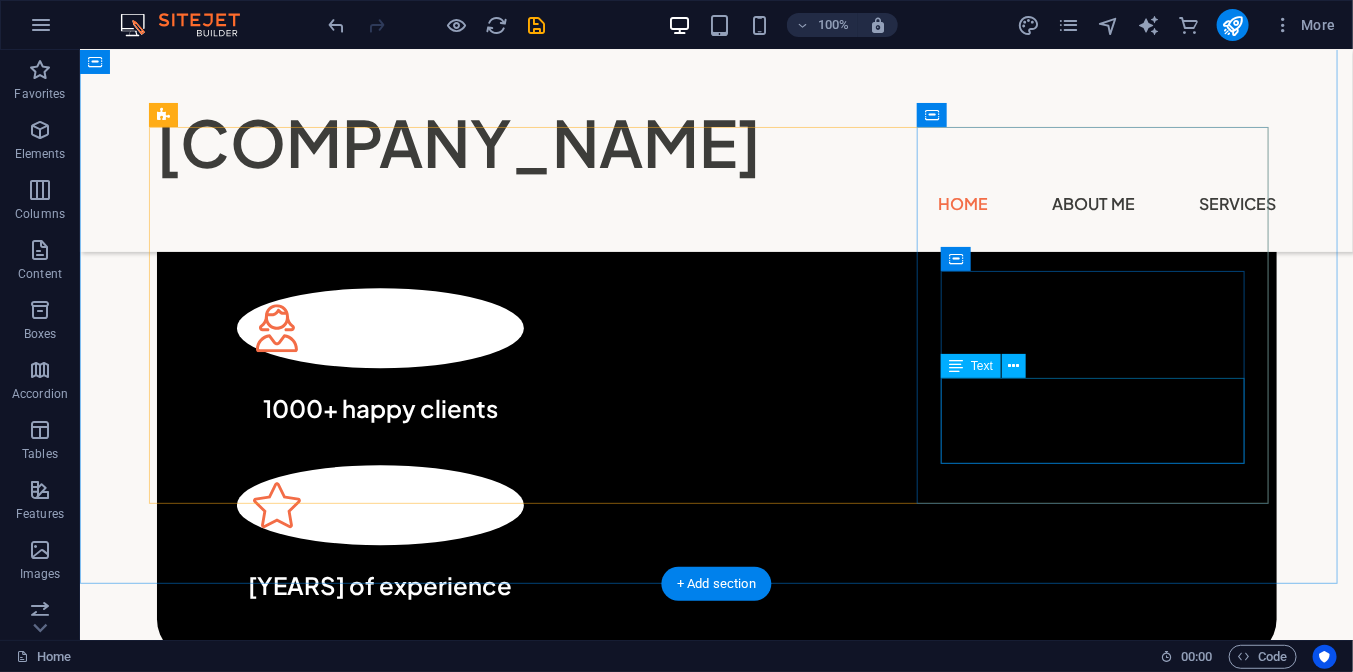 click on "Lorem ipsum dolor sit amet consectetur. Bibendum adipiscing morbi orci nibh eget." at bounding box center (332, 2211) 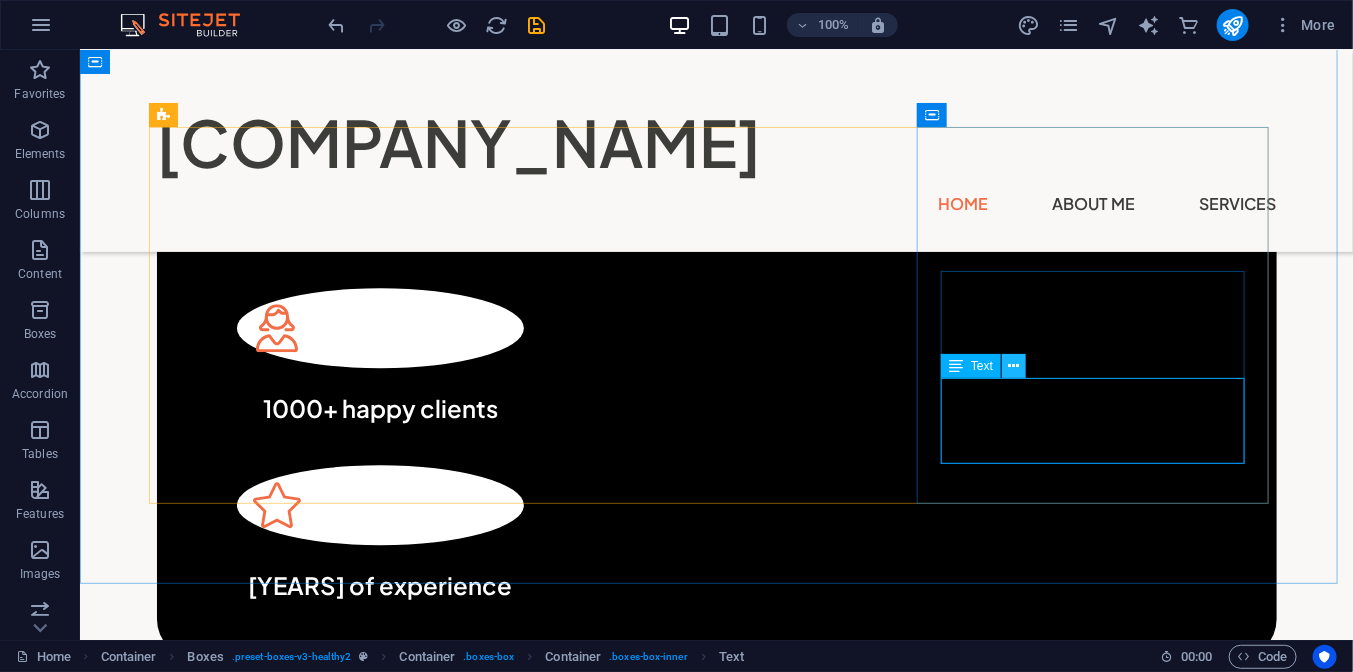 click at bounding box center [1014, 366] 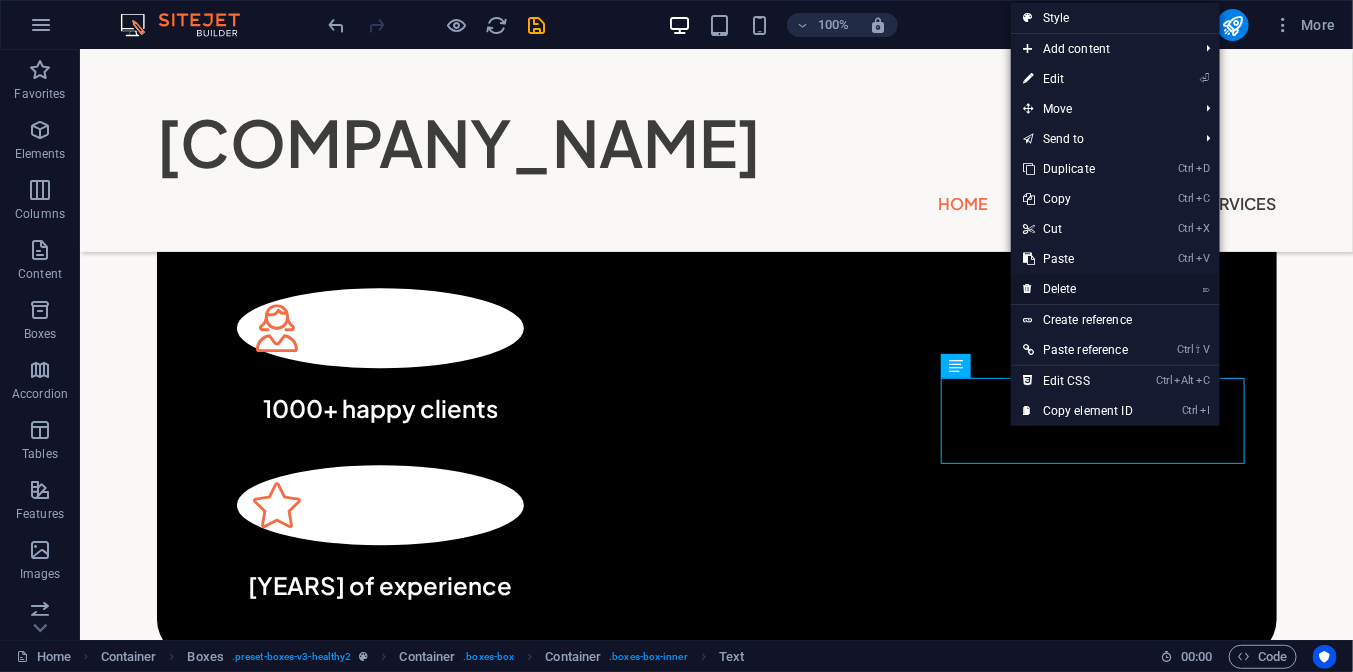 click on "⌦  Delete" at bounding box center (1078, 289) 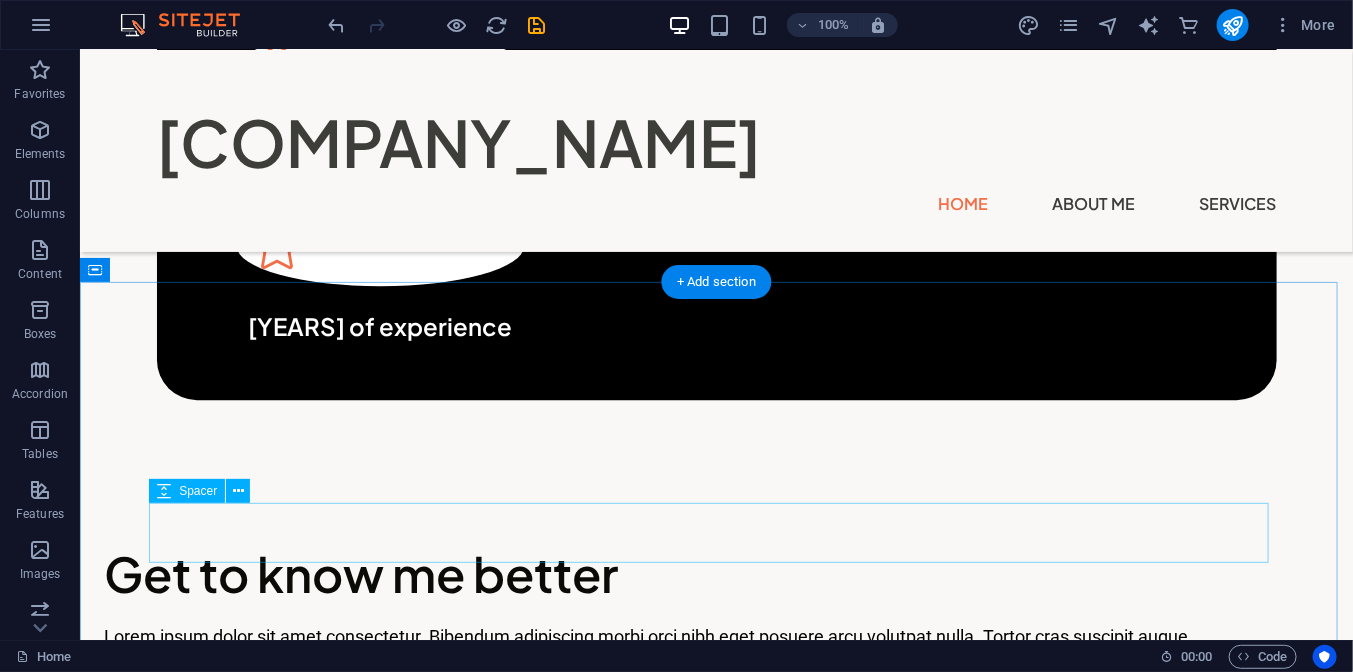 scroll, scrollTop: 2030, scrollLeft: 0, axis: vertical 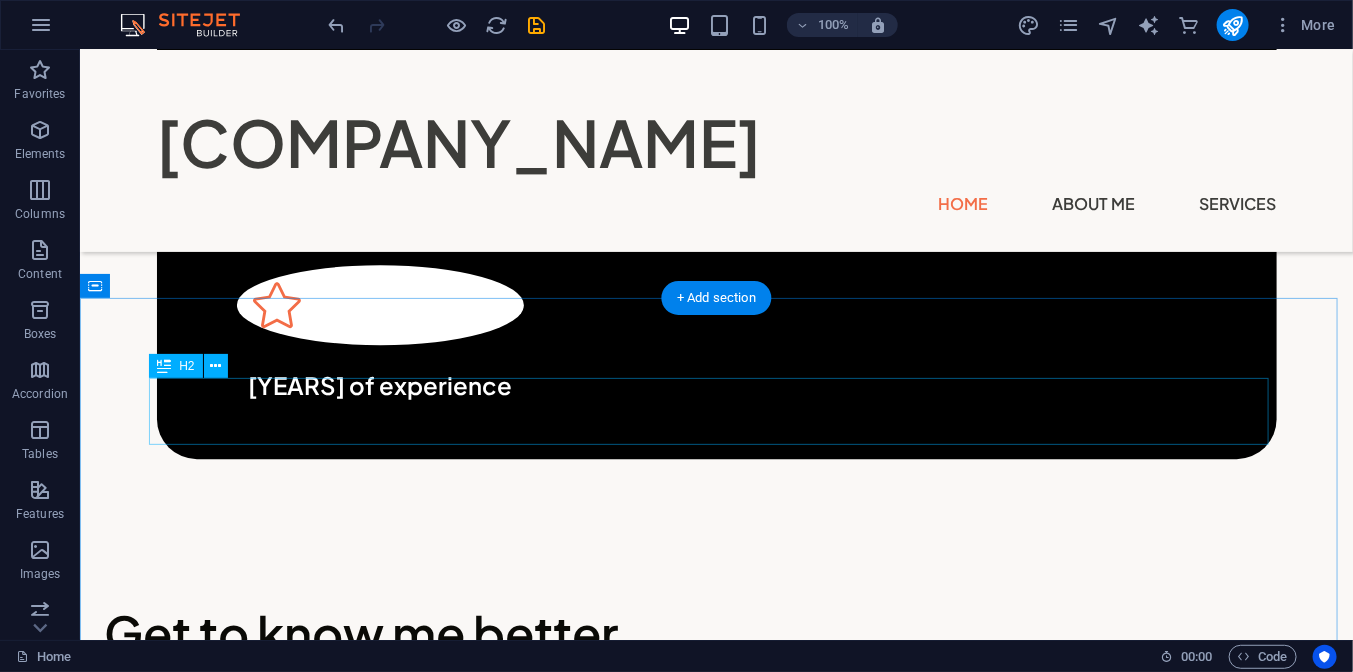 click on "Most popular recipes" at bounding box center (716, 2201) 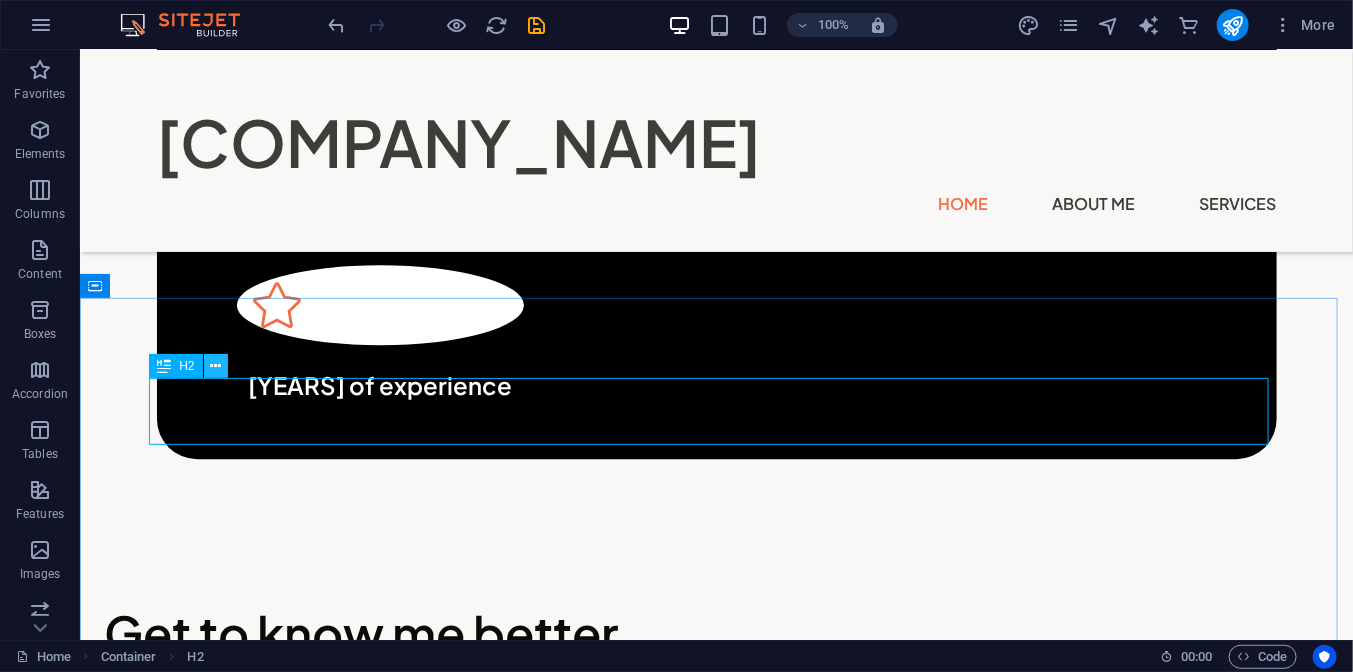 click at bounding box center [215, 366] 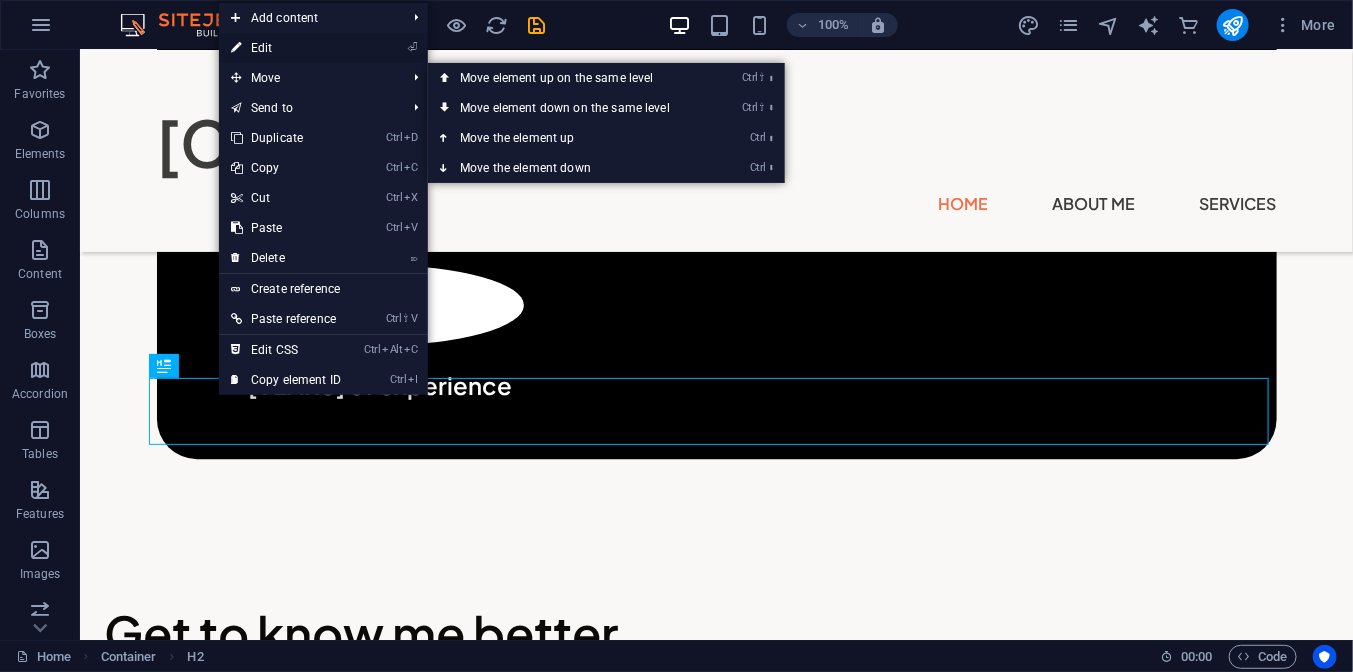 click on "⏎  Edit" at bounding box center [323, 48] 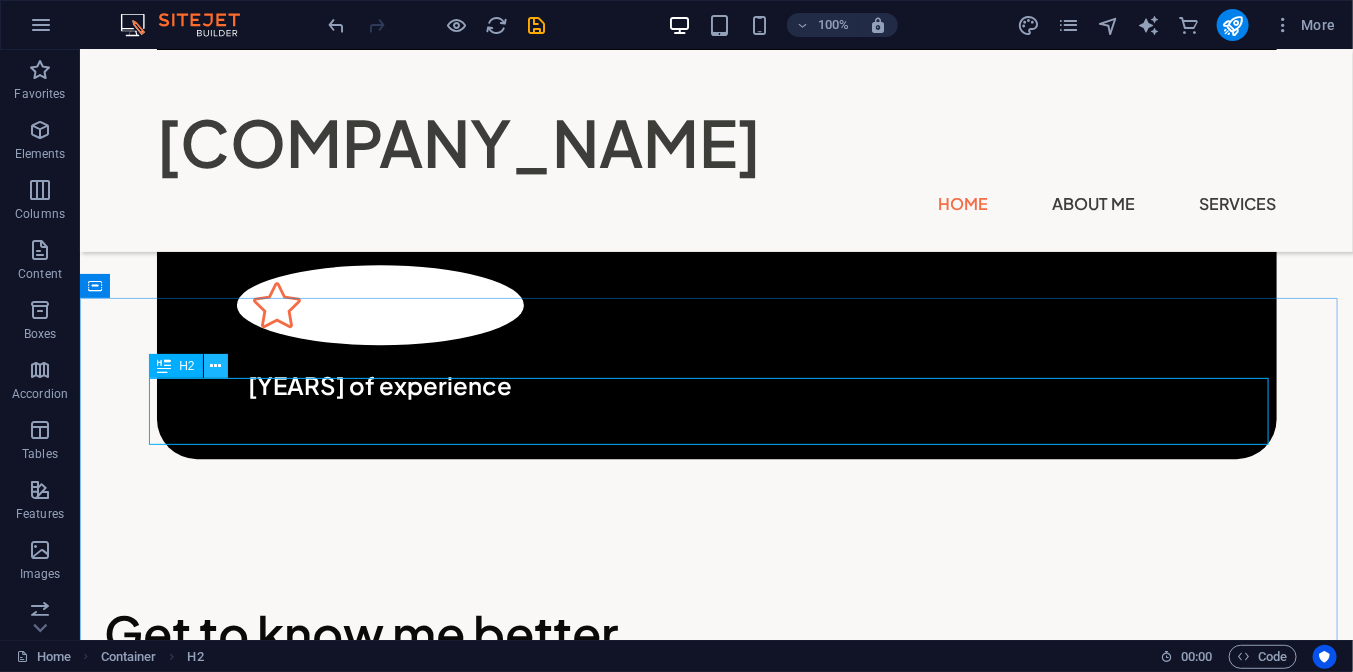click at bounding box center (215, 366) 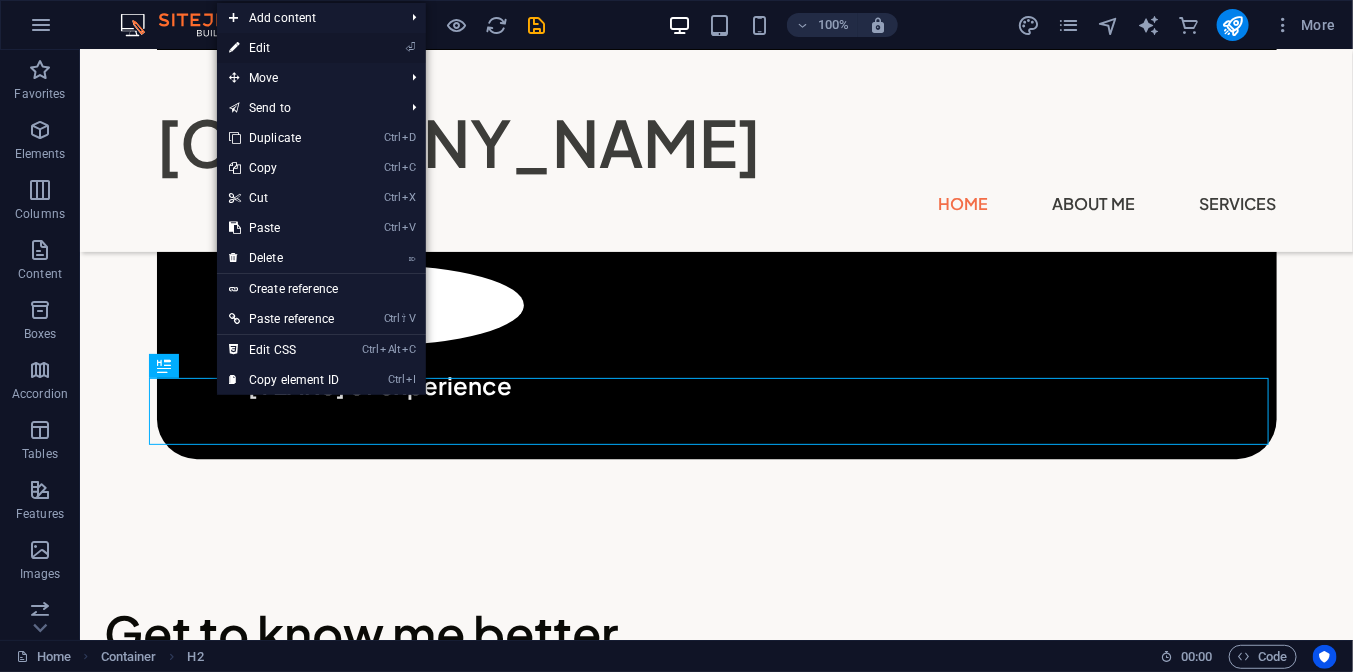 drag, startPoint x: 323, startPoint y: 53, endPoint x: 132, endPoint y: 340, distance: 344.74628 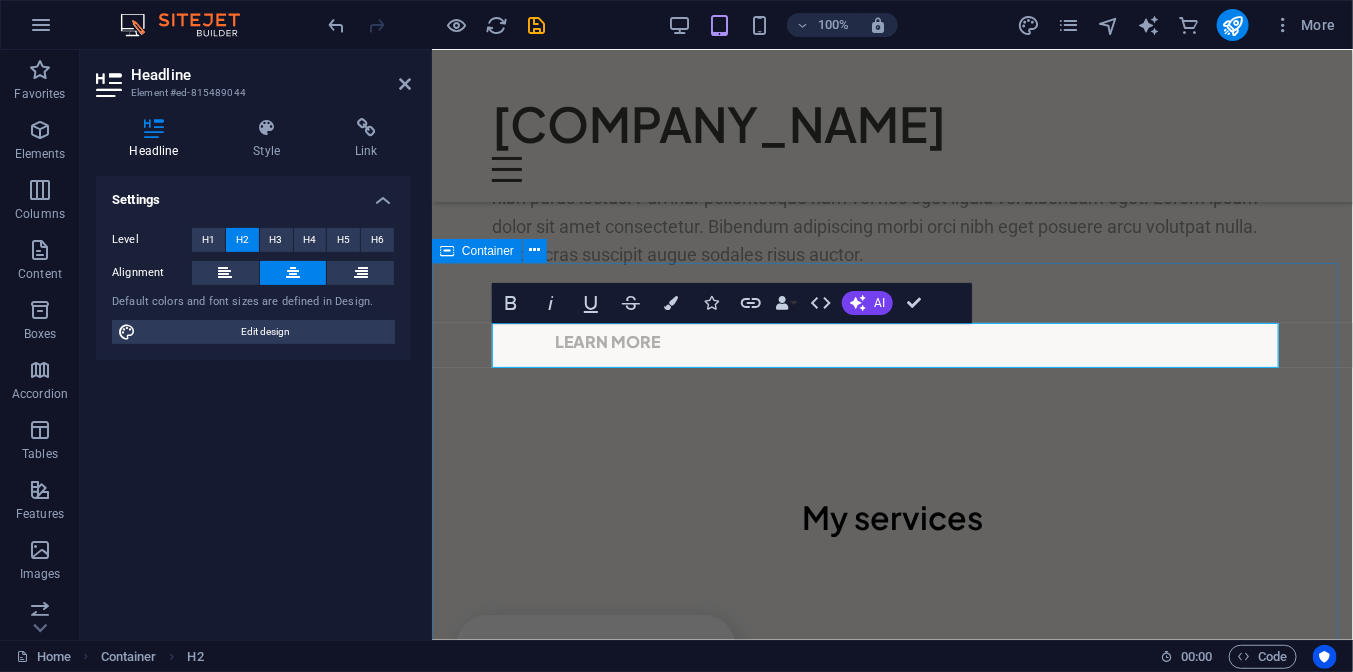scroll, scrollTop: 2303, scrollLeft: 0, axis: vertical 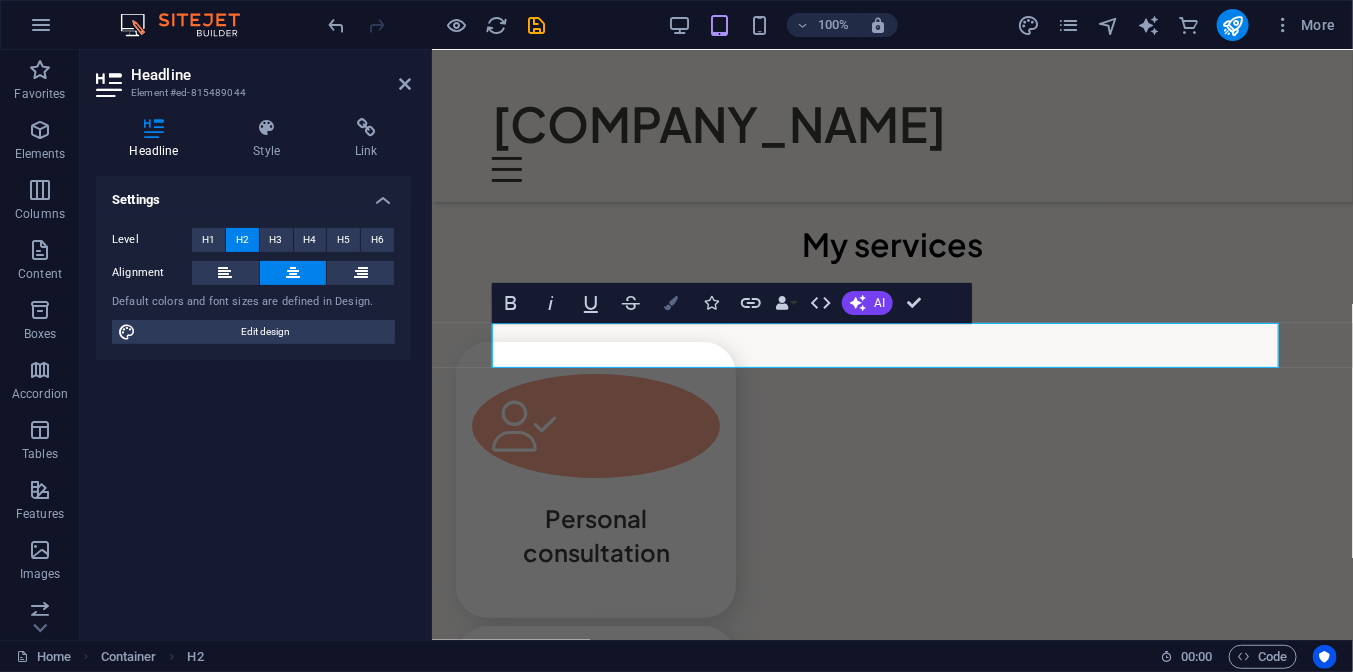 click at bounding box center [671, 303] 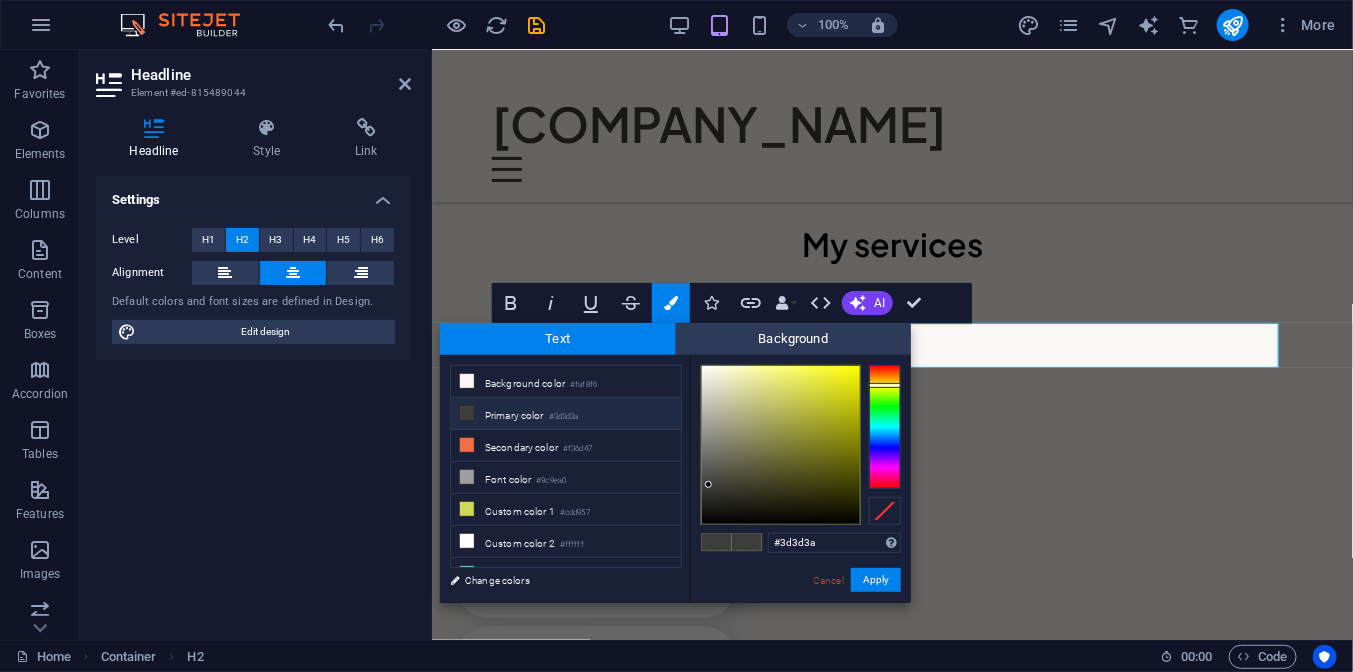 type on "#000000" 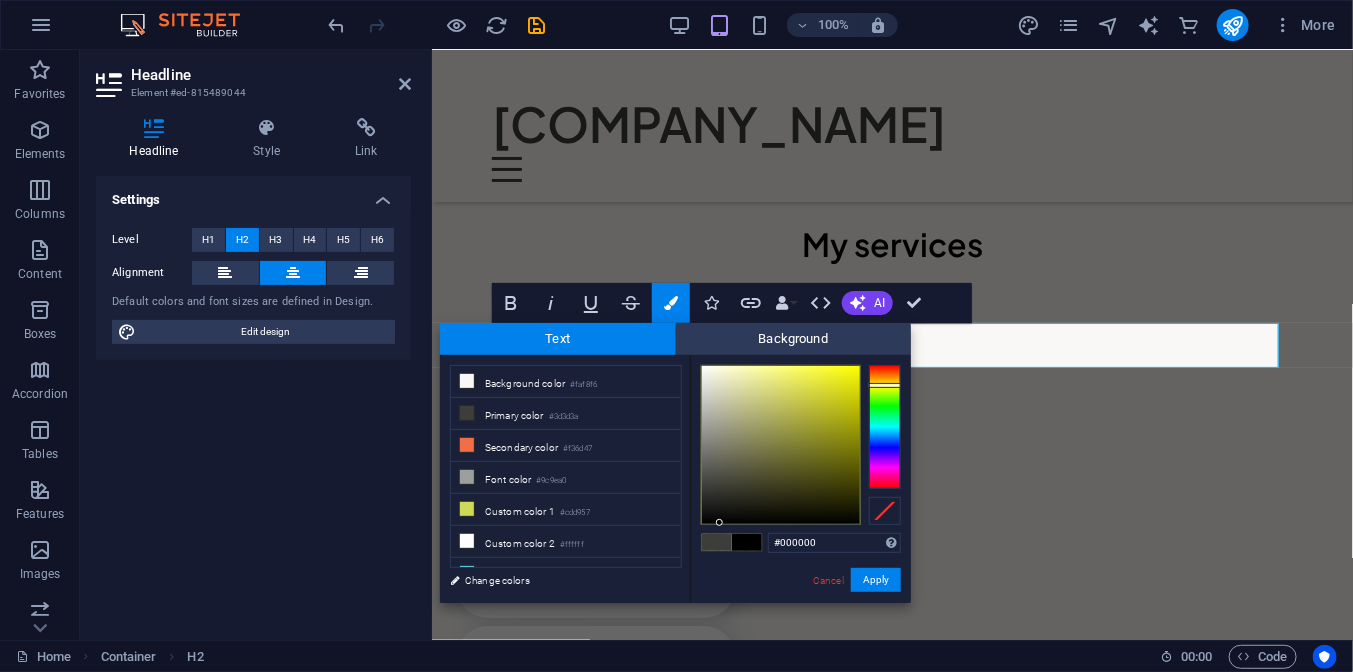 click at bounding box center (781, 445) 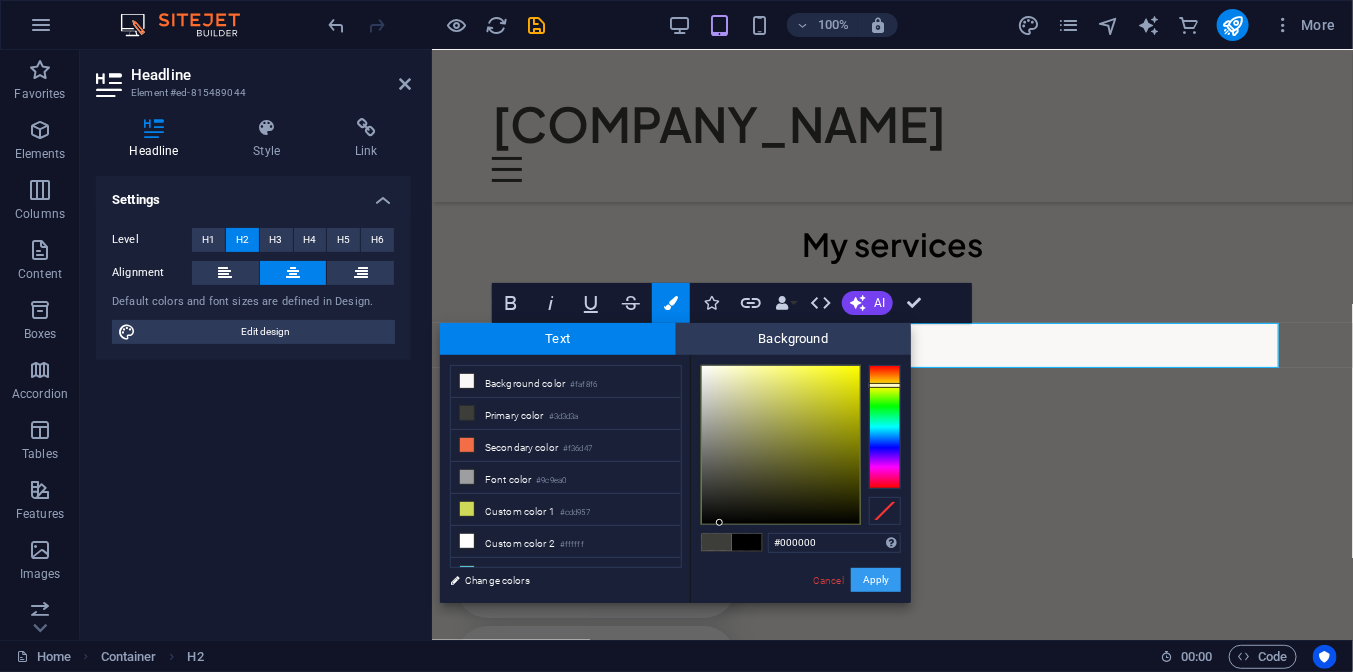 click on "Apply" at bounding box center (876, 580) 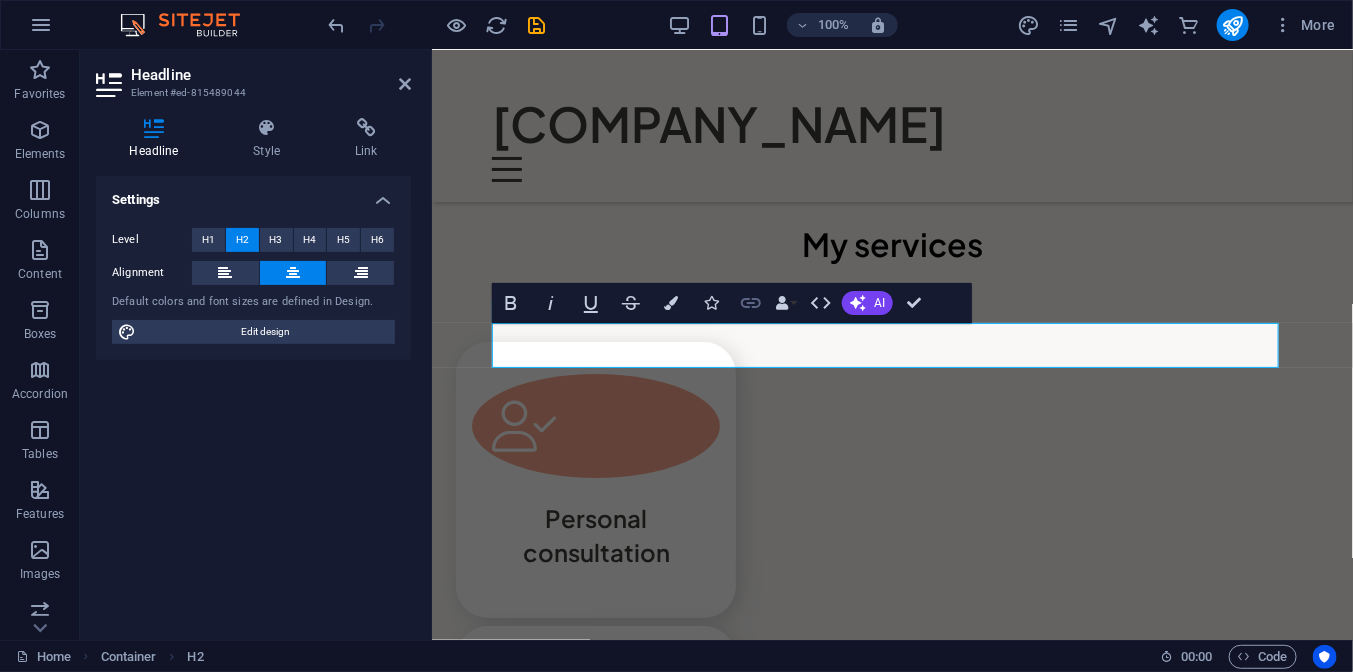 click 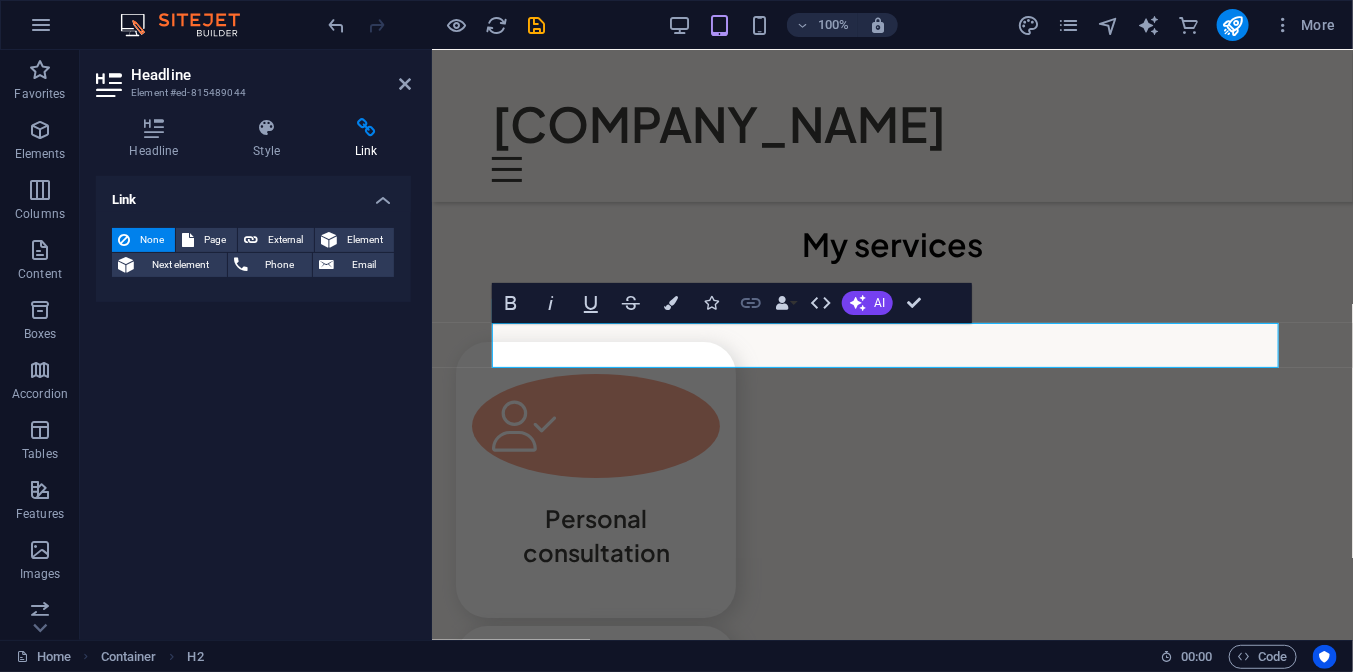 click 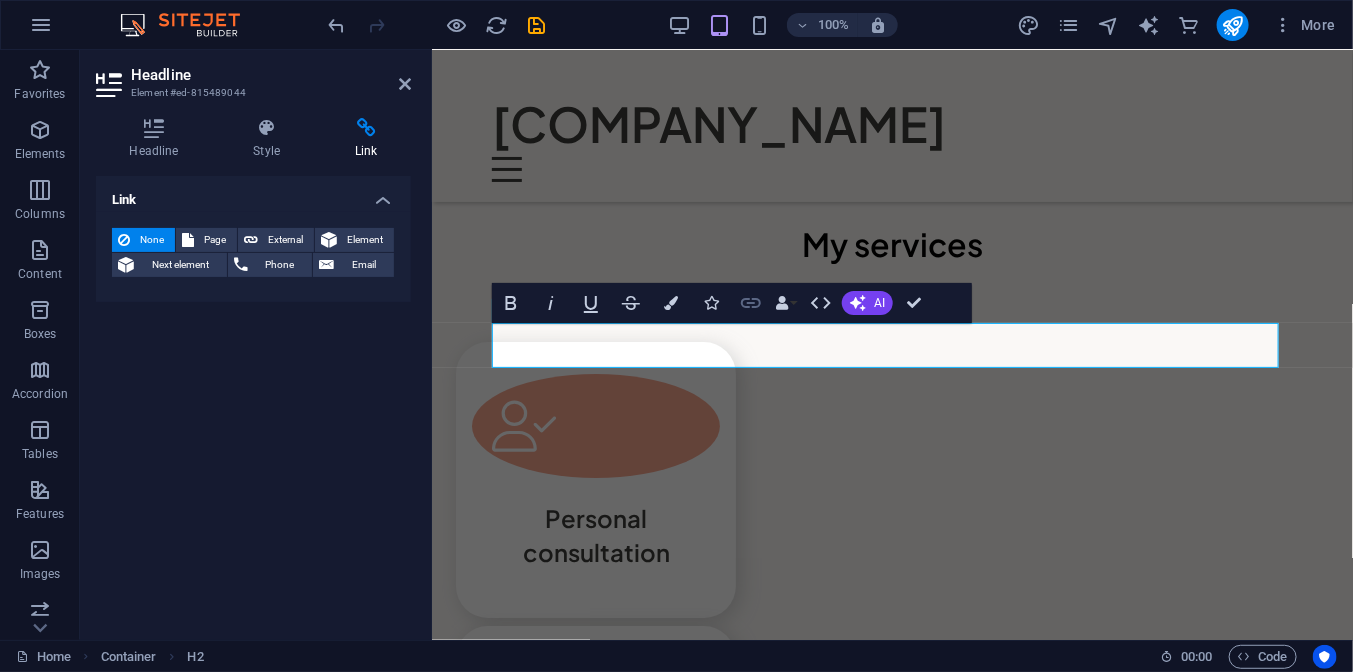 click 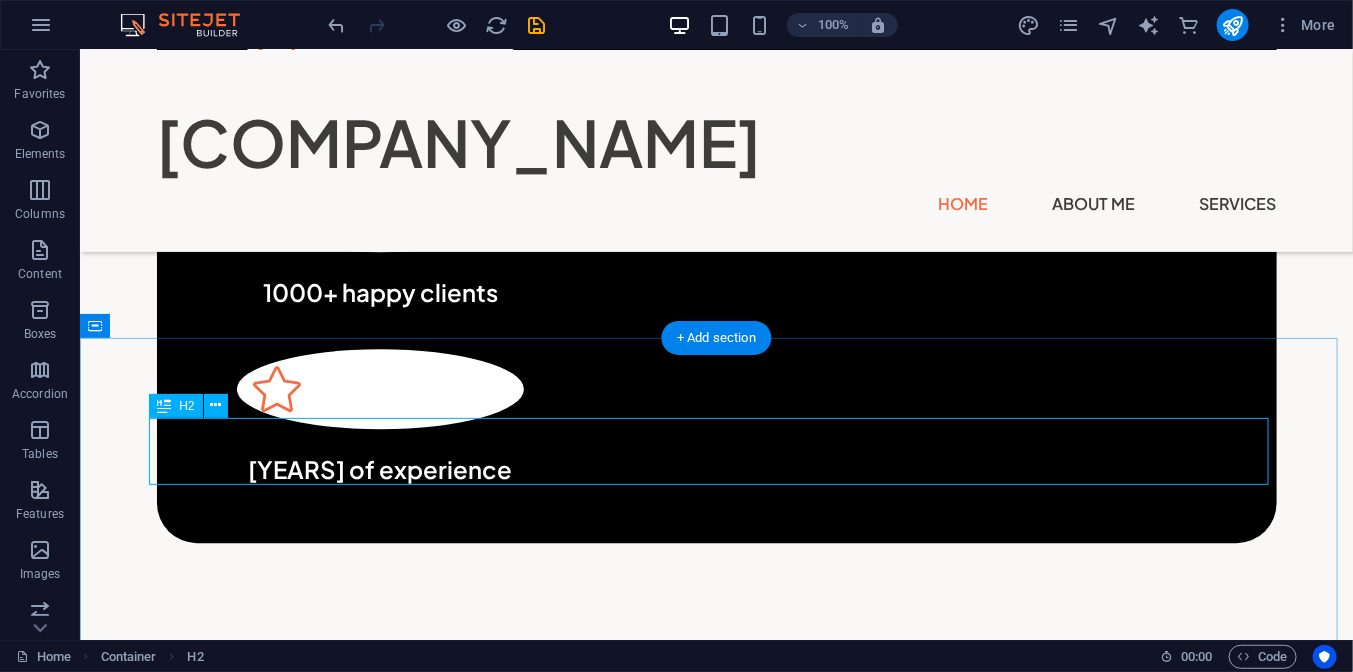 scroll, scrollTop: 2146, scrollLeft: 0, axis: vertical 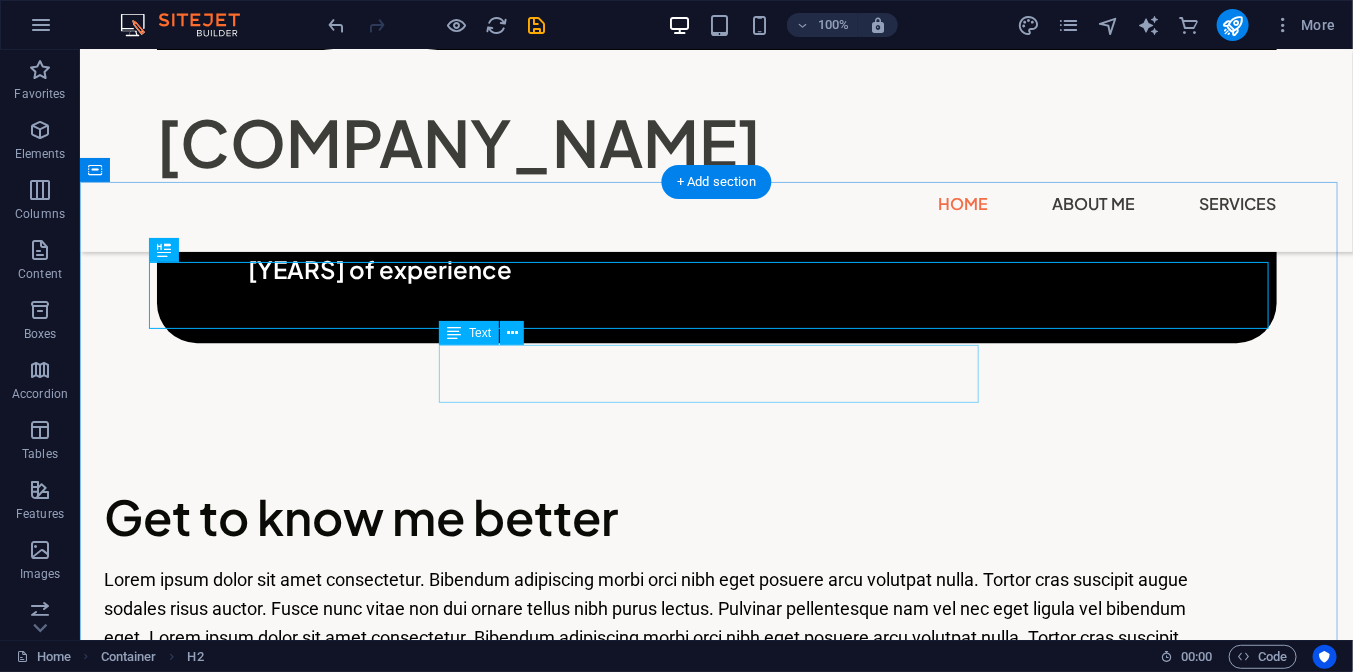 click on "Lorem ipsum dolor sit amet consectetur. Bibendum adipiscing morbi orci nibh eget posuere arcu volutpat nulla." at bounding box center [716, 2150] 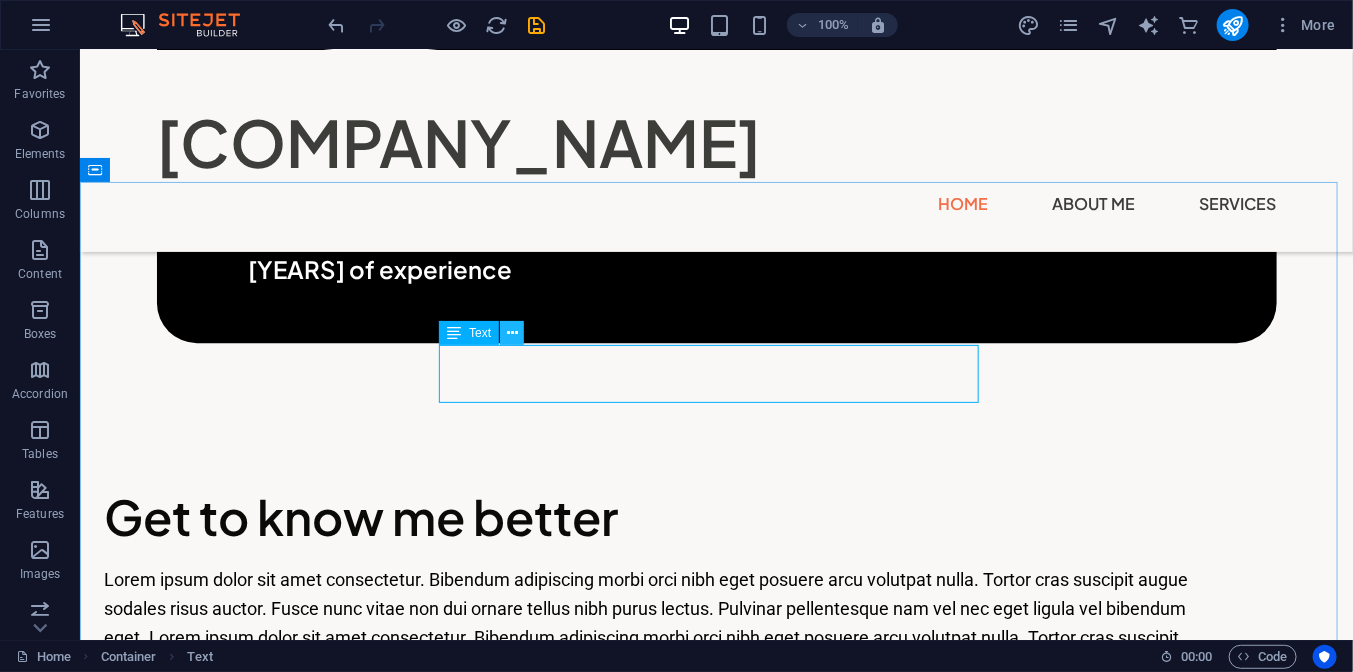 click at bounding box center (512, 333) 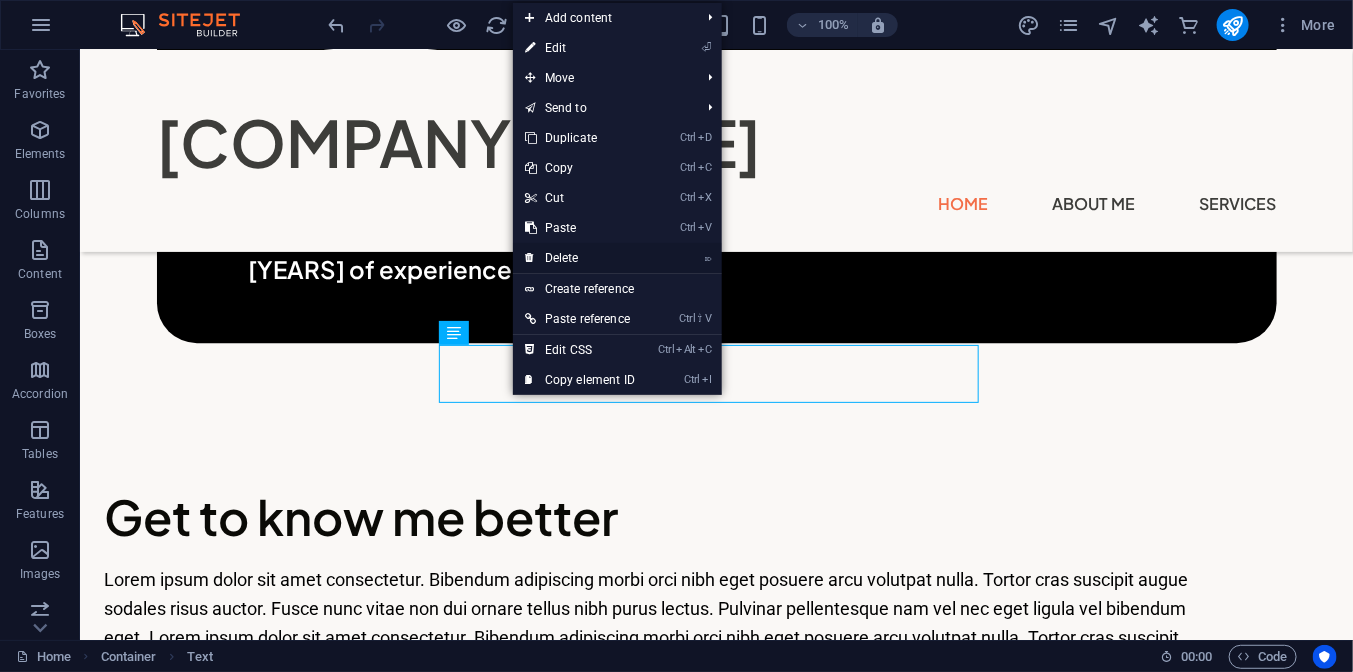 click on "⌦  Delete" at bounding box center (580, 258) 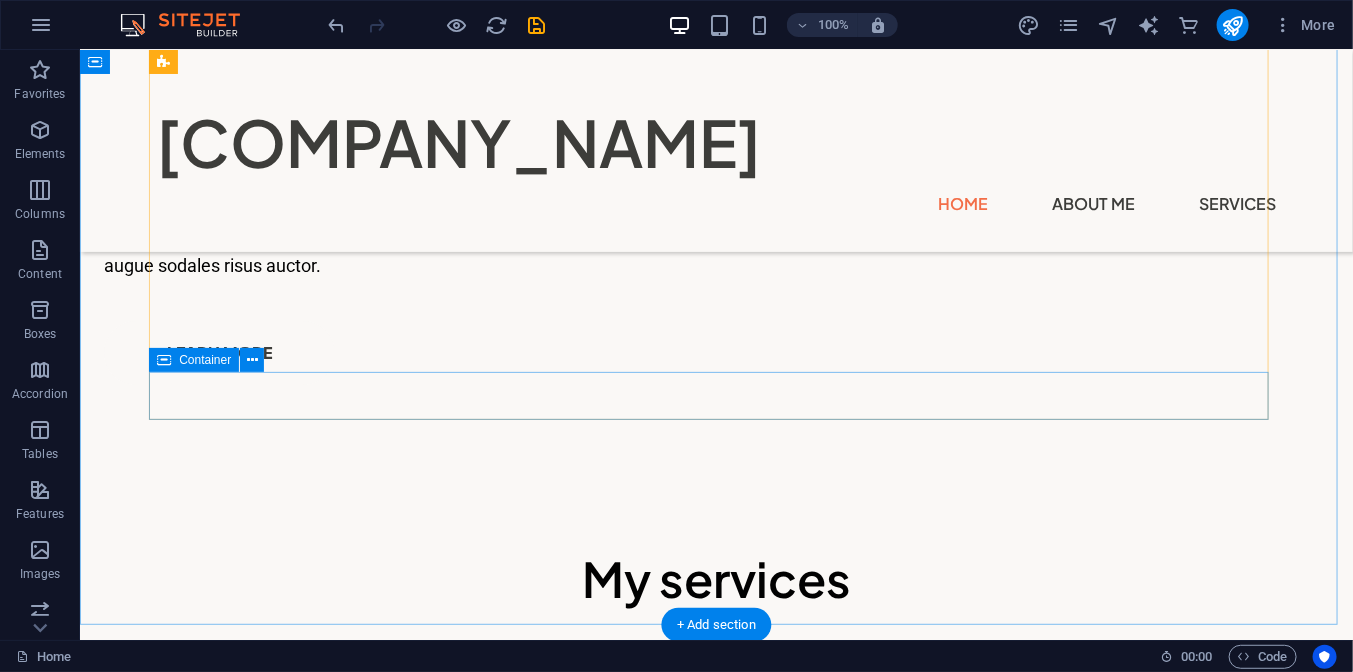 scroll, scrollTop: 2746, scrollLeft: 0, axis: vertical 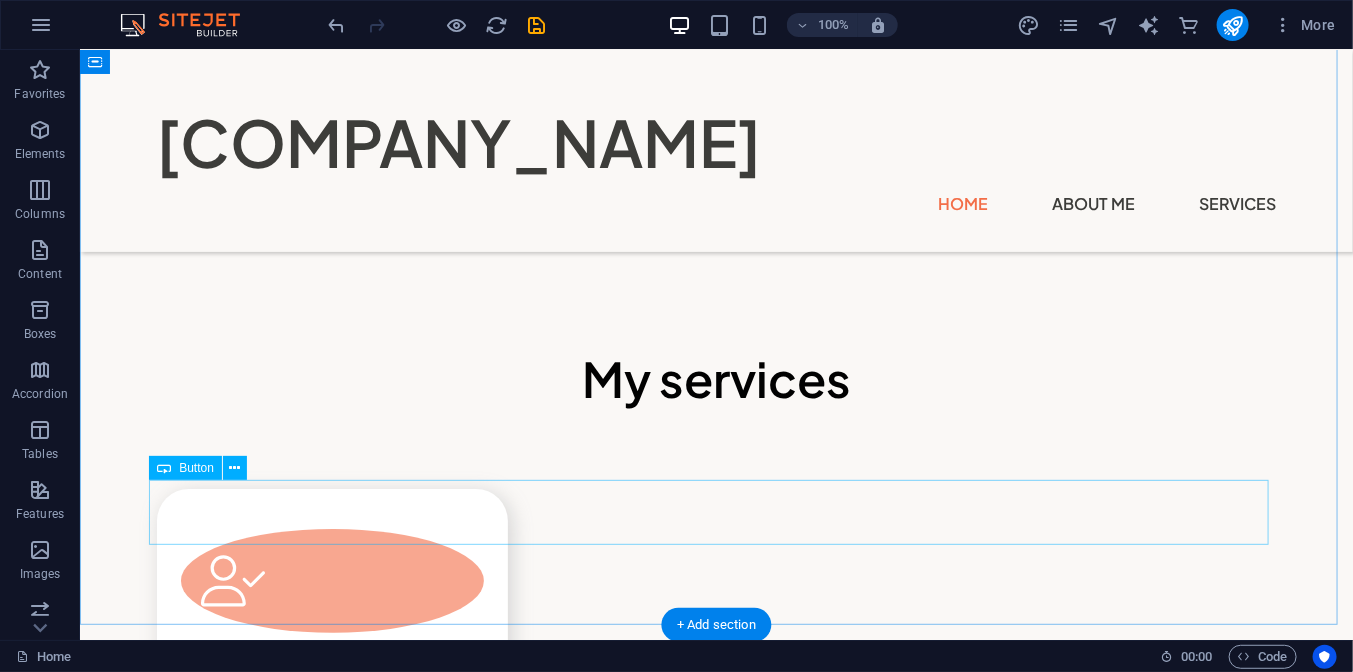 click on "SEE ALL" at bounding box center [716, 7320] 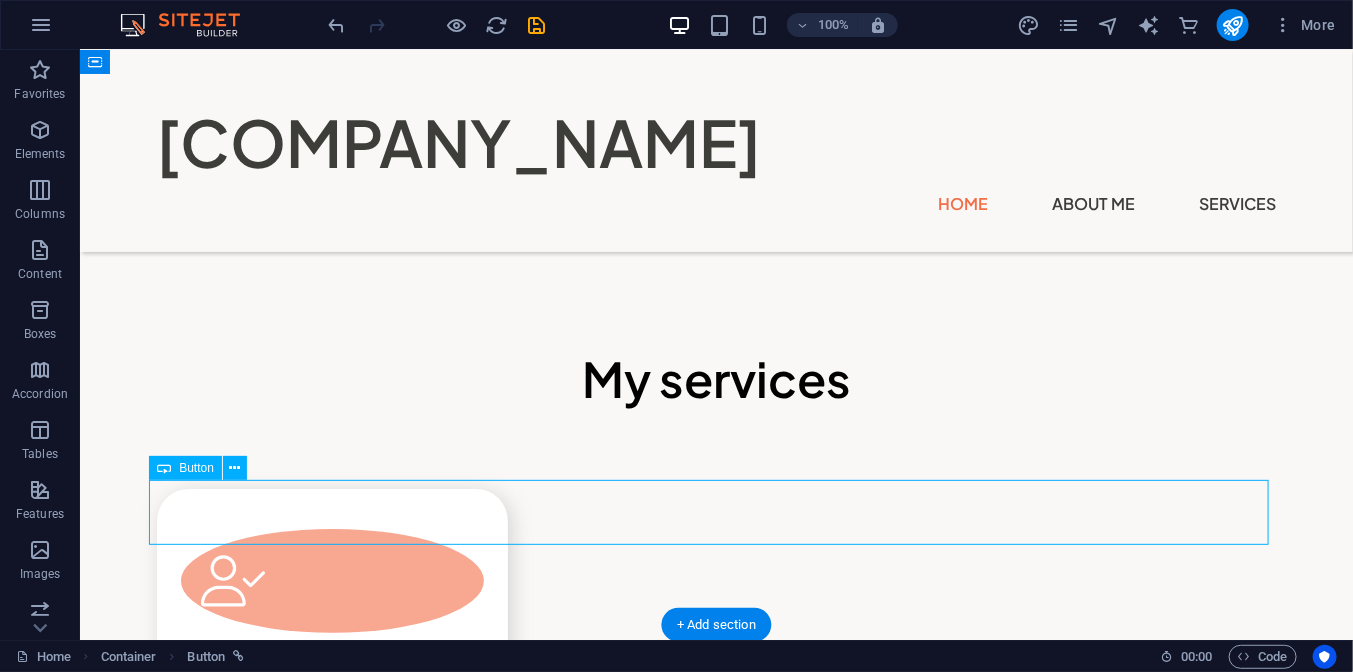 click on "SEE ALL" at bounding box center (716, 7320) 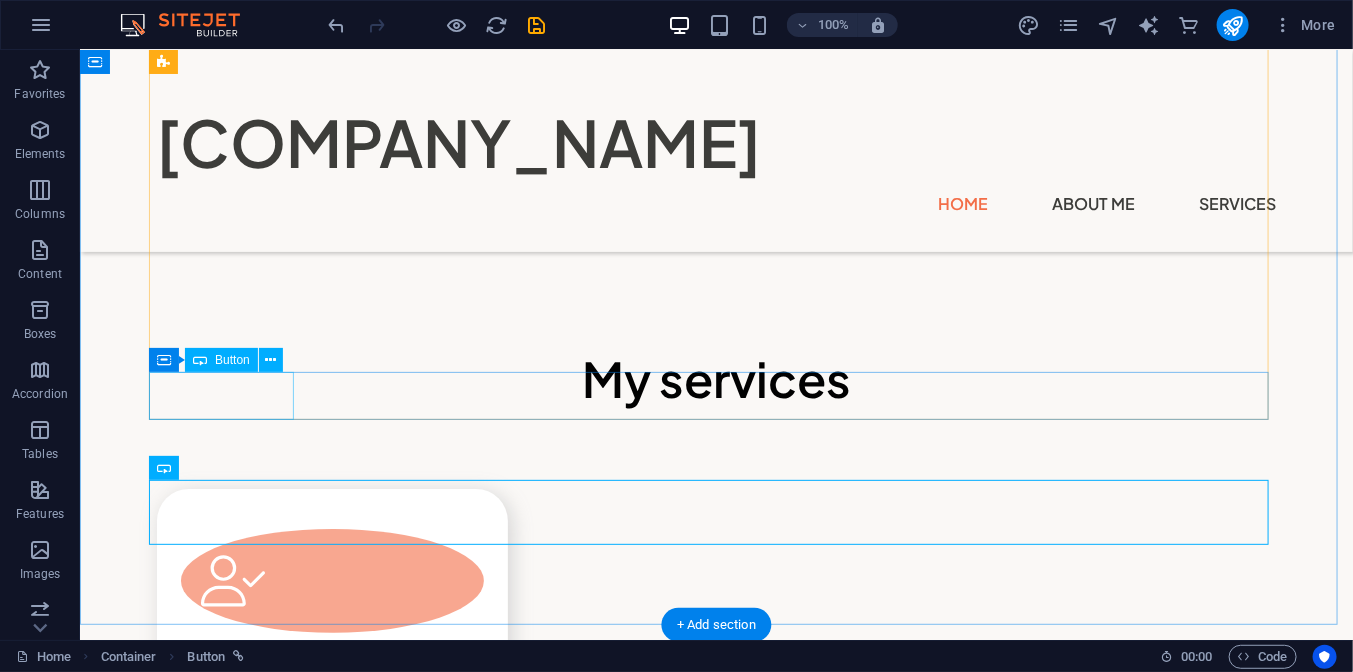click on "Vorherige" at bounding box center [716, 7156] 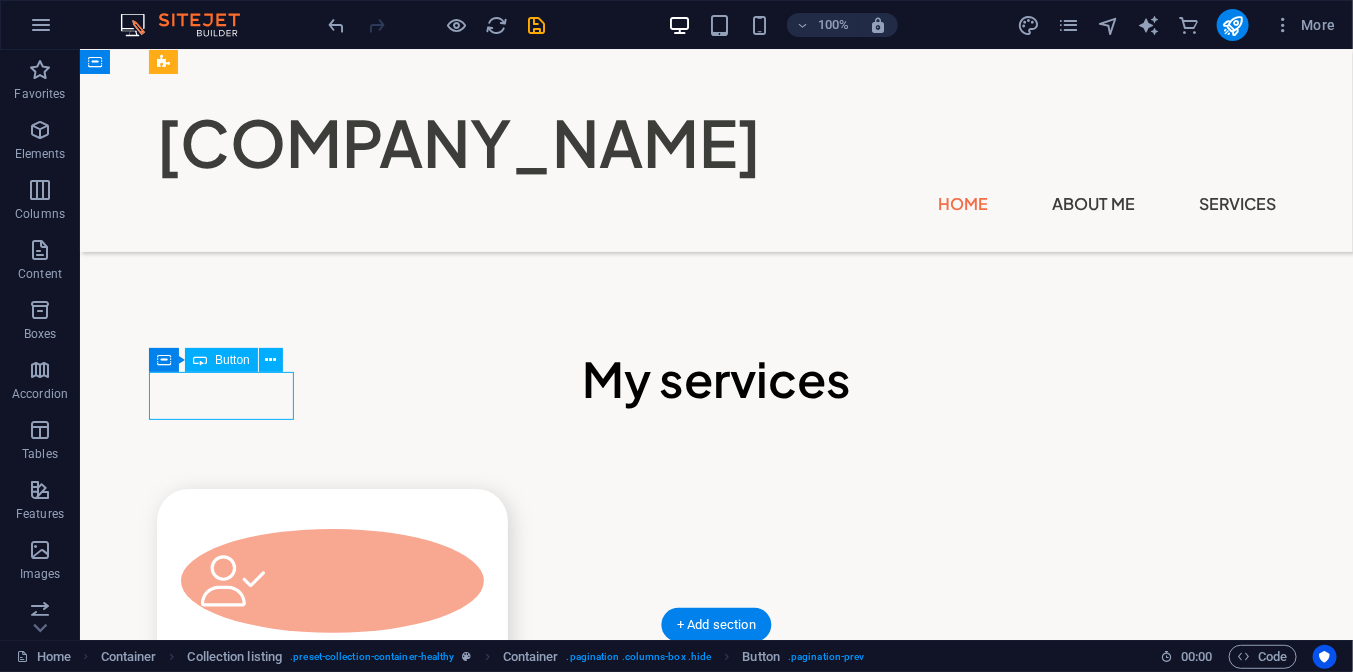 click on "Vorherige" at bounding box center (716, 7156) 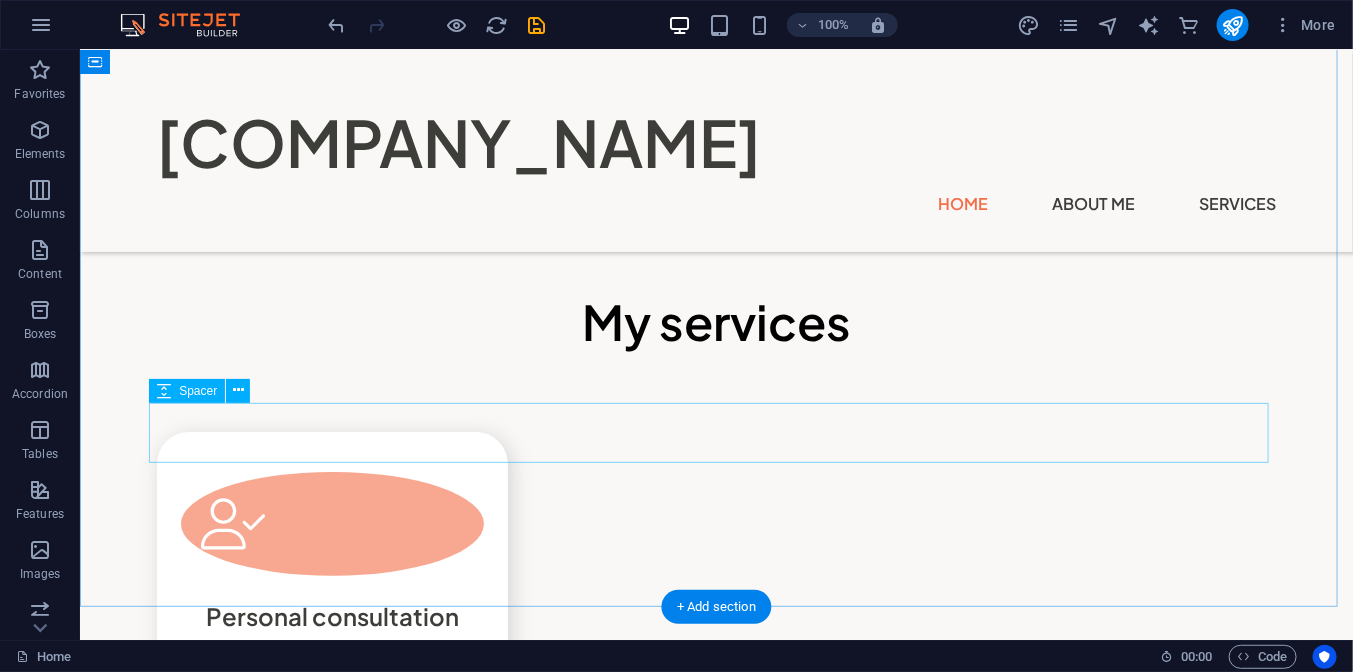 scroll, scrollTop: 2746, scrollLeft: 0, axis: vertical 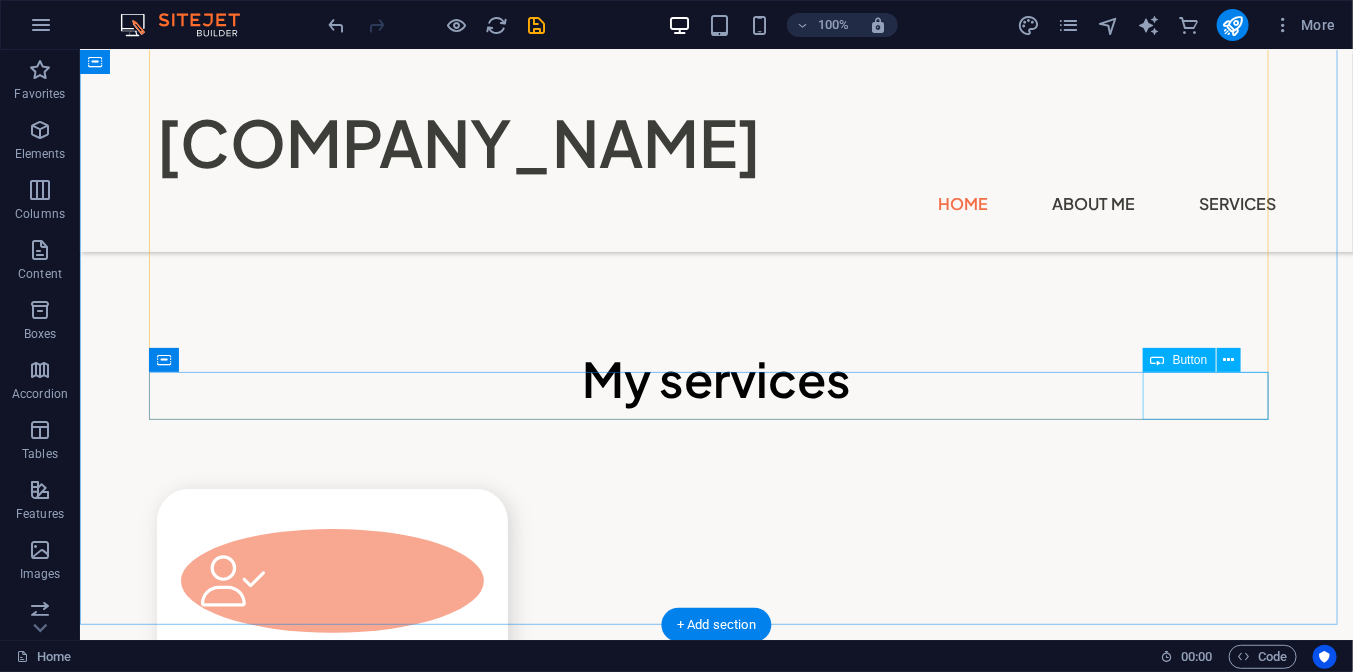 click on "Nächste" at bounding box center (716, 7204) 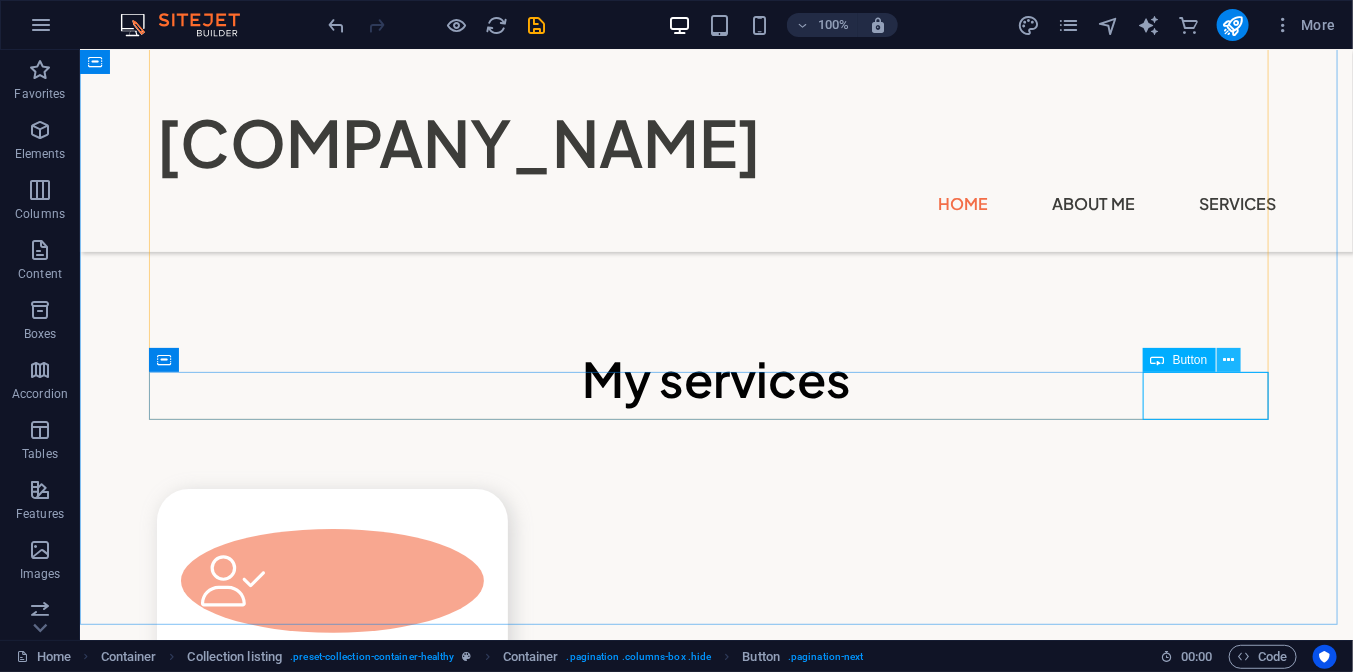 click at bounding box center [1228, 360] 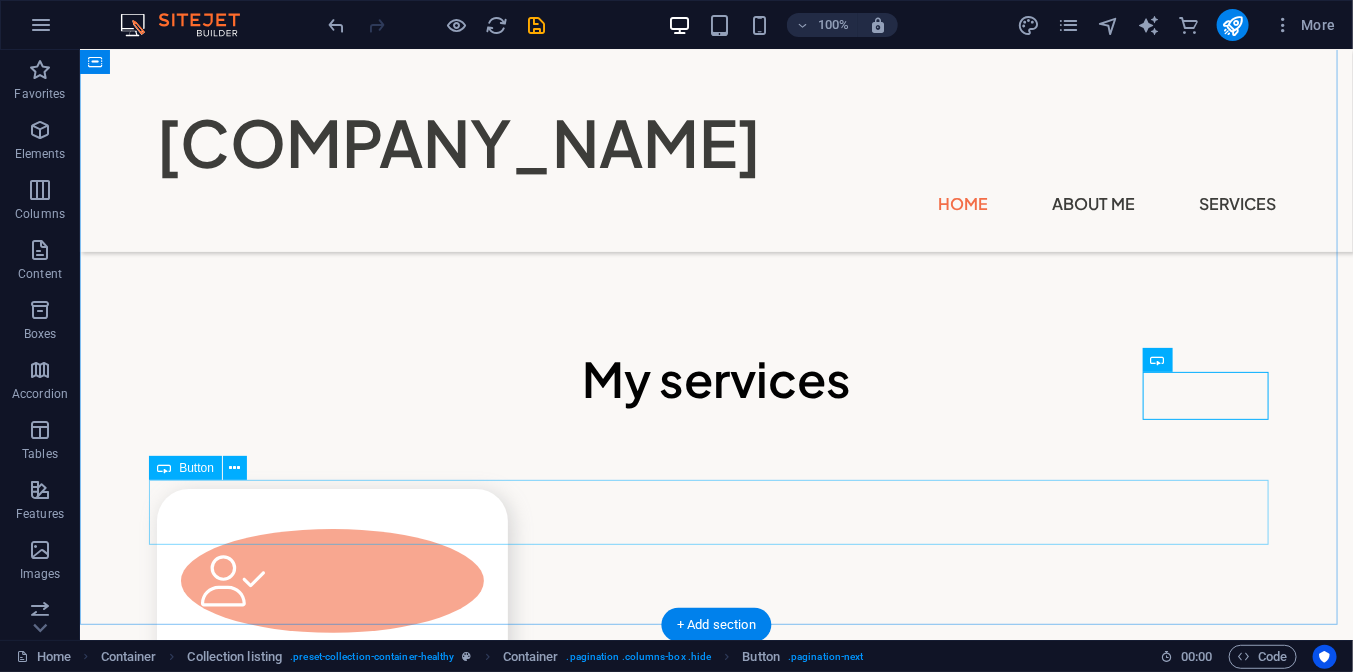 click on "SEE ALL" at bounding box center [716, 7320] 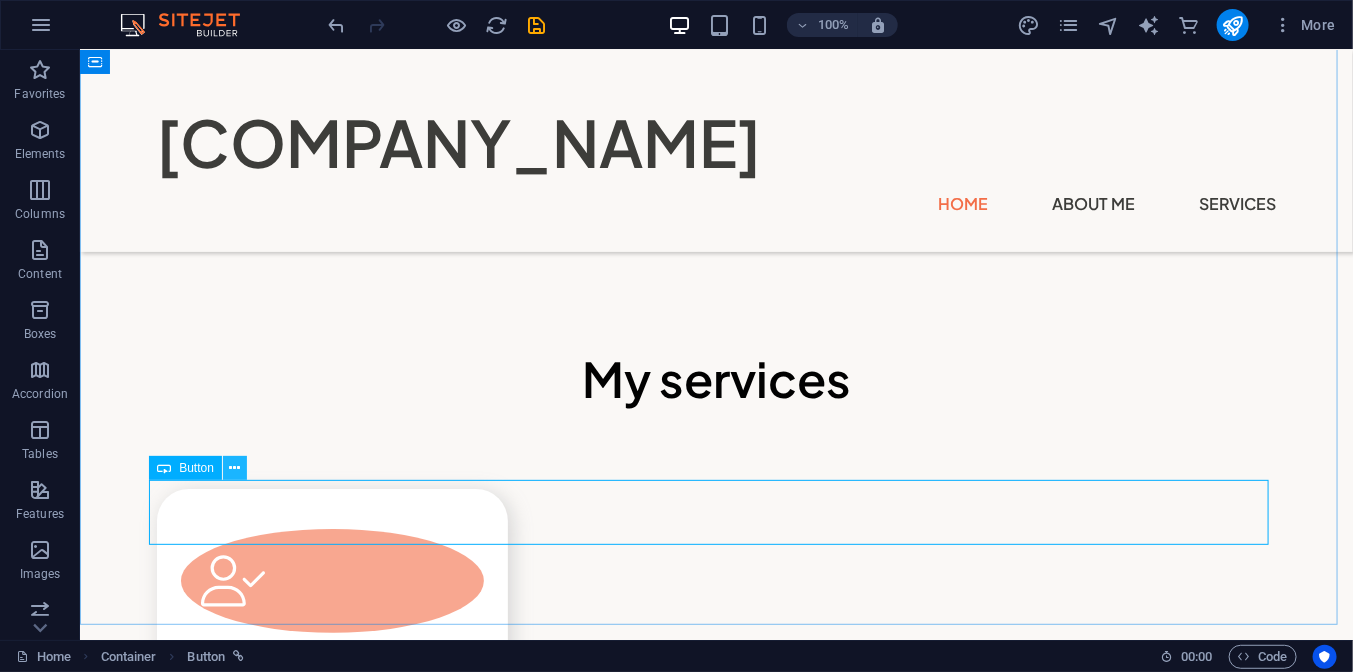 click at bounding box center (234, 468) 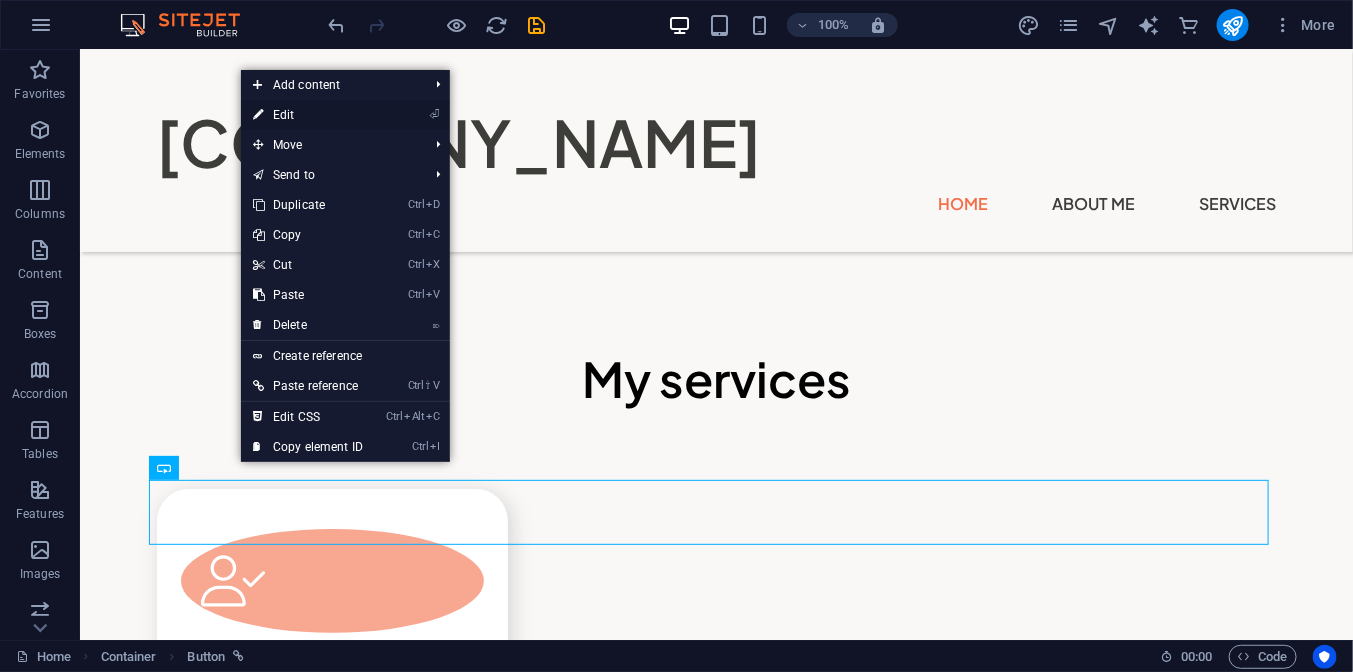 click on "⏎  Edit" at bounding box center [345, 115] 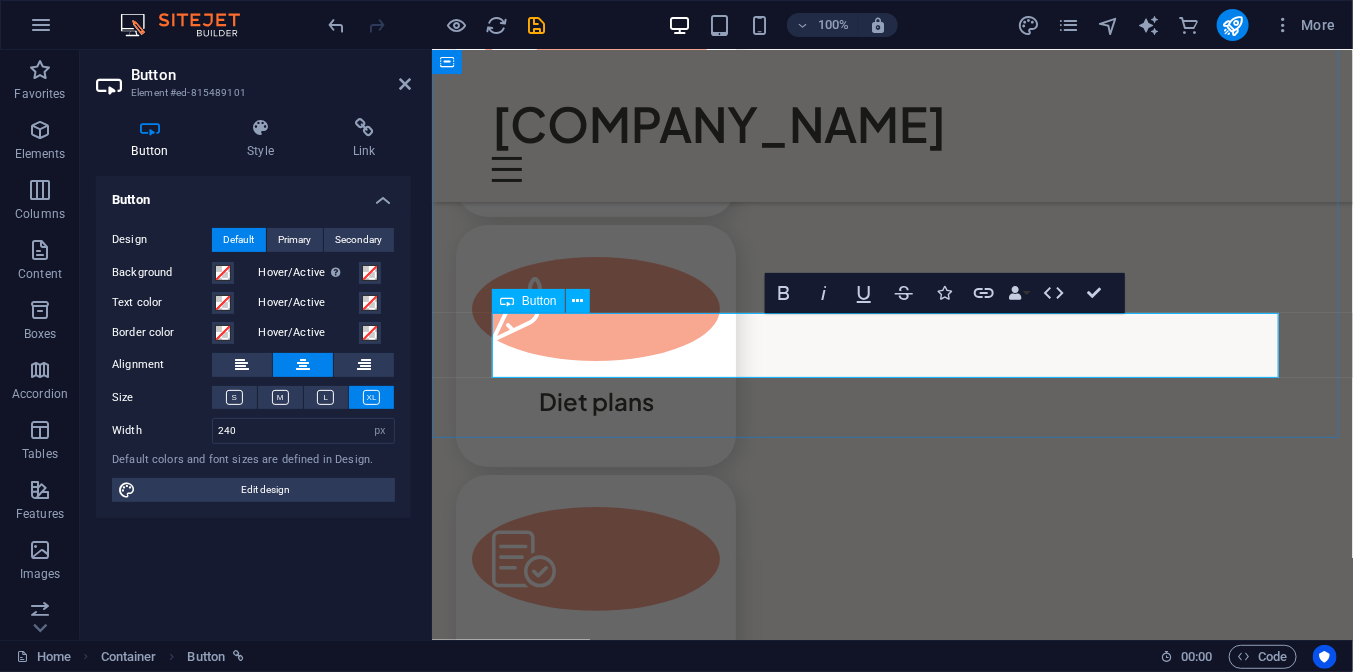 scroll, scrollTop: 3914, scrollLeft: 0, axis: vertical 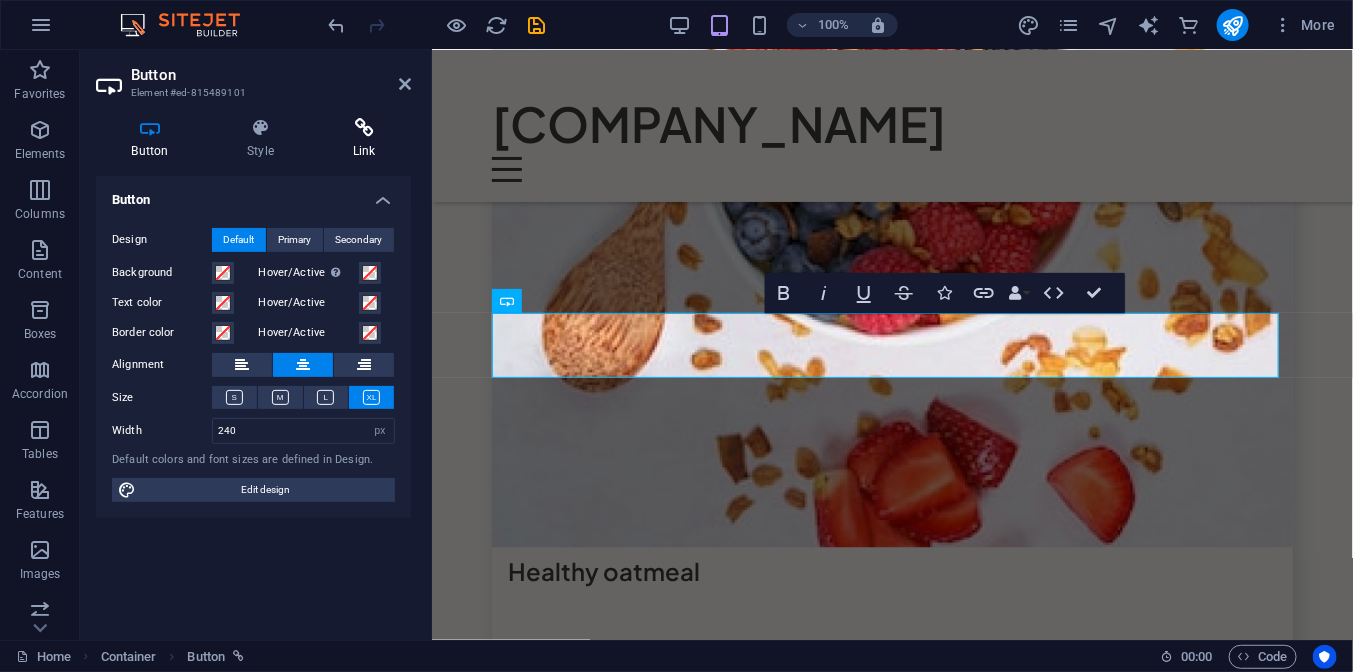 click on "Link" at bounding box center [364, 139] 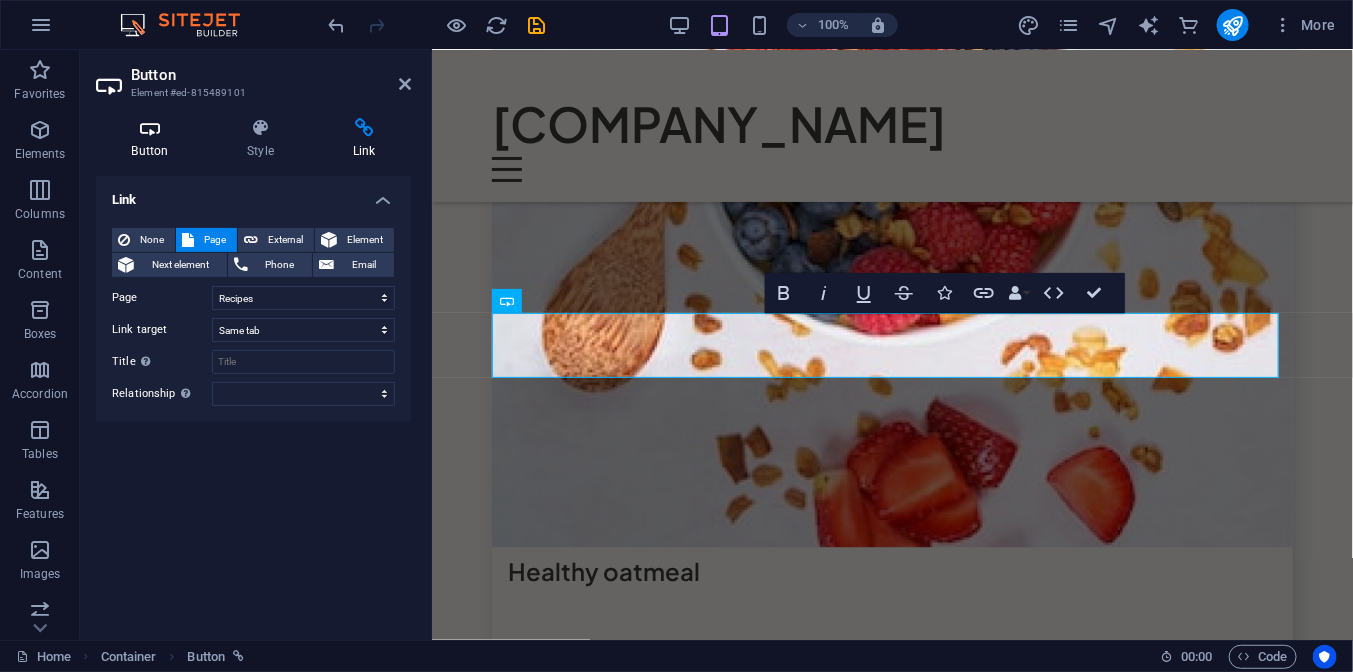 click at bounding box center [150, 128] 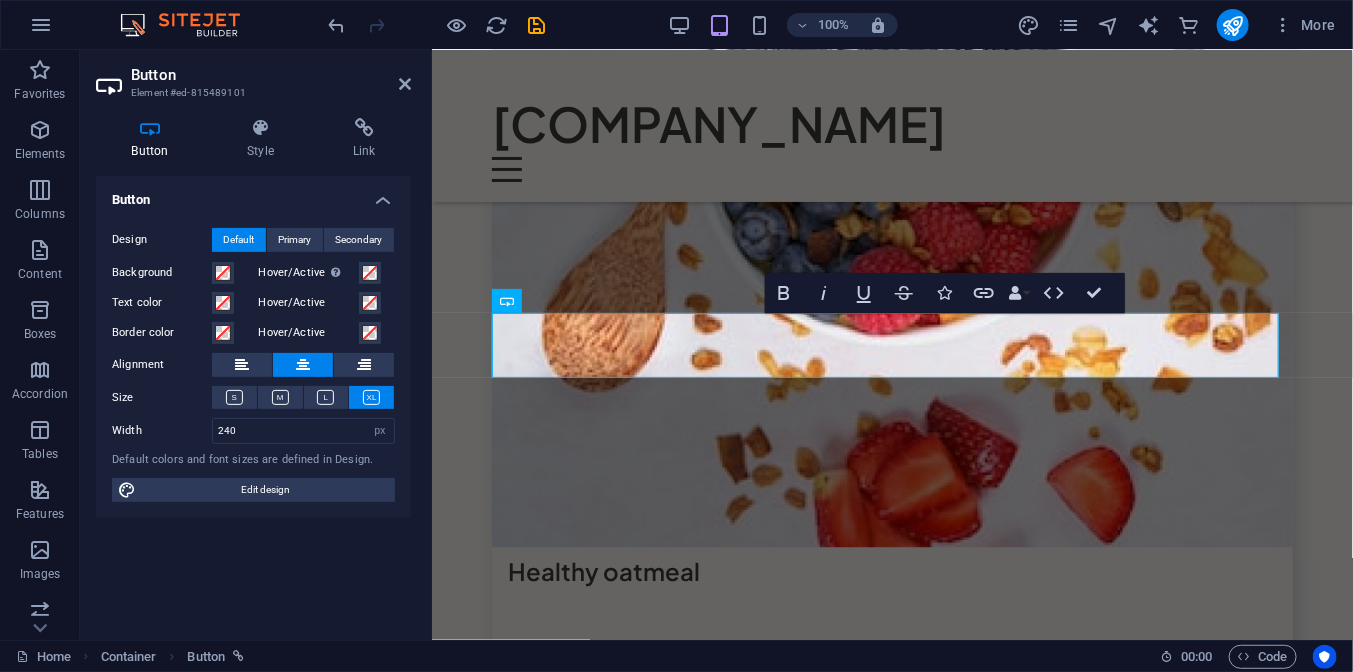 click on "Button Design Default Primary Secondary Background Hover/Active Switch to preview mode to test the active/hover state Text color Hover/Active Border color Hover/Active Alignment Size Width 240 Default px rem % em vh vw Default colors and font sizes are defined in Design. Edit design" at bounding box center [253, 400] 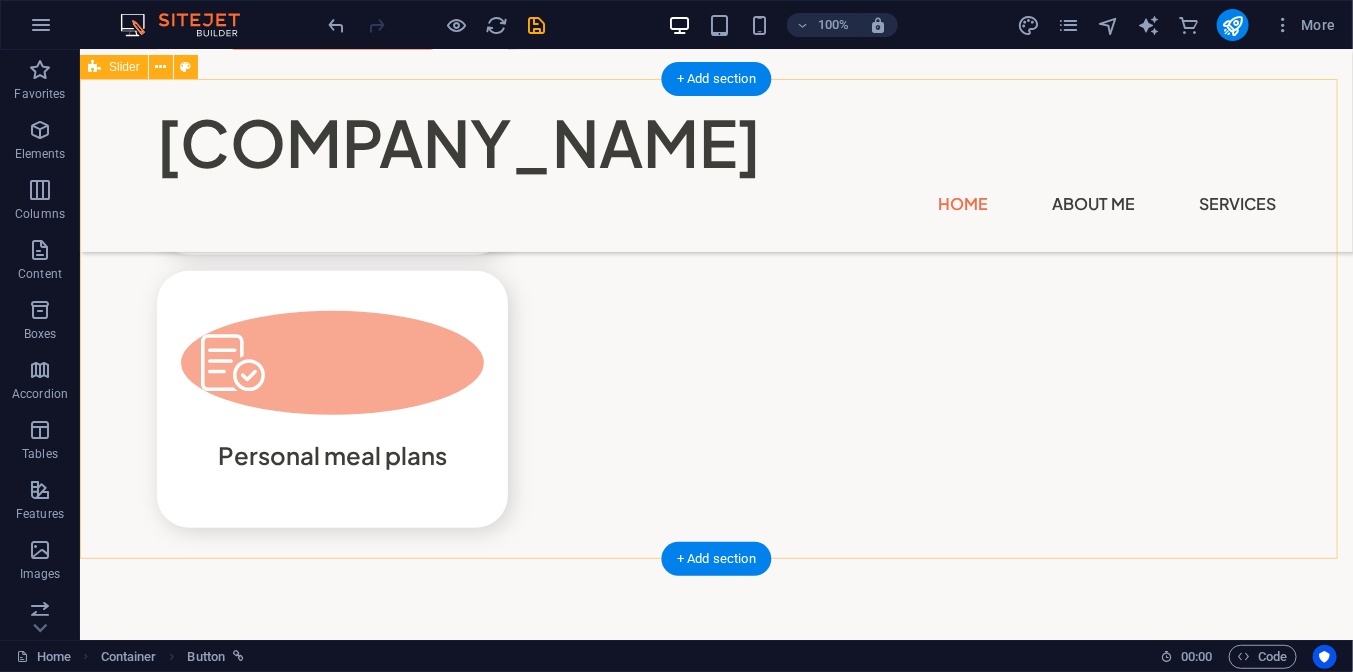 scroll, scrollTop: 3512, scrollLeft: 0, axis: vertical 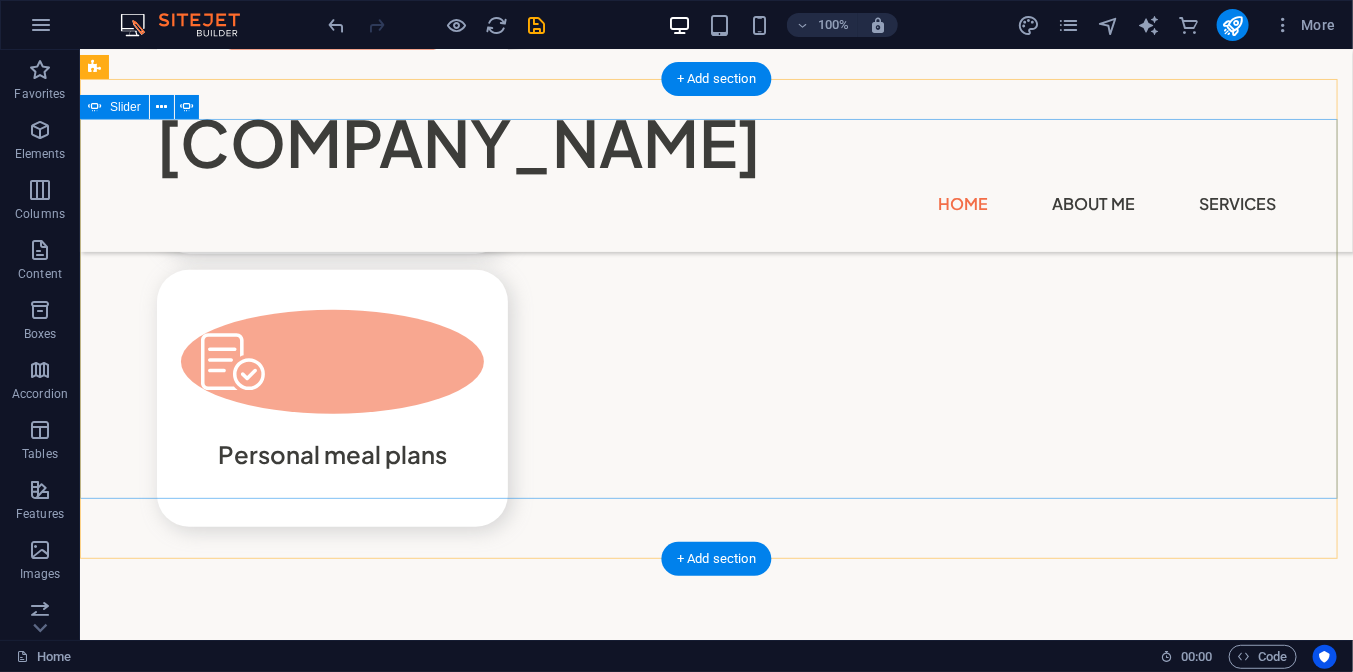 click at bounding box center [716, 7395] 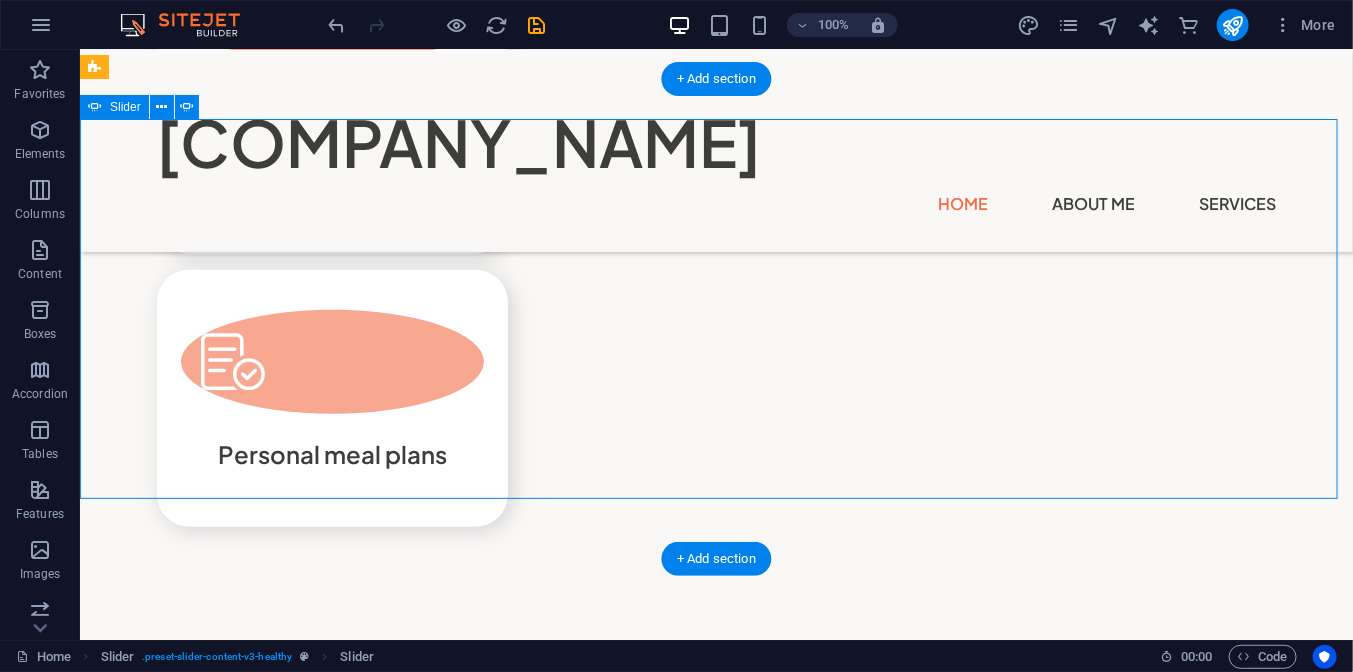 click at bounding box center (716, 7395) 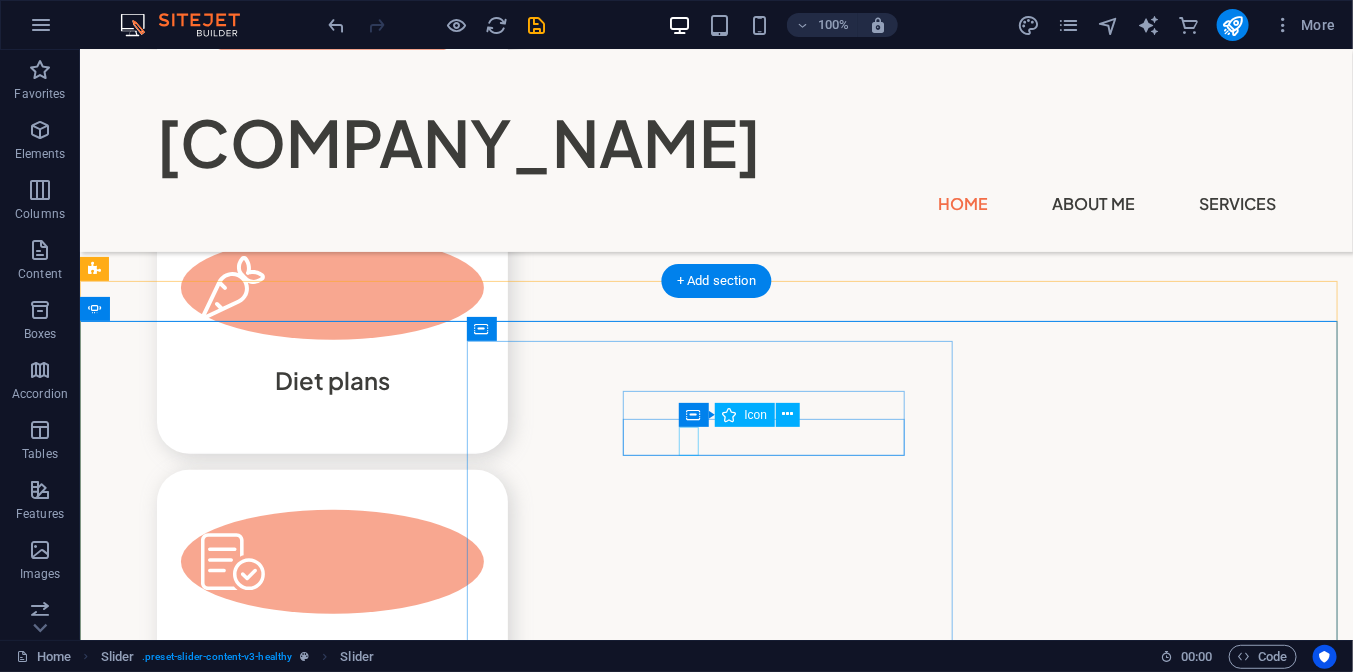 scroll, scrollTop: 3212, scrollLeft: 0, axis: vertical 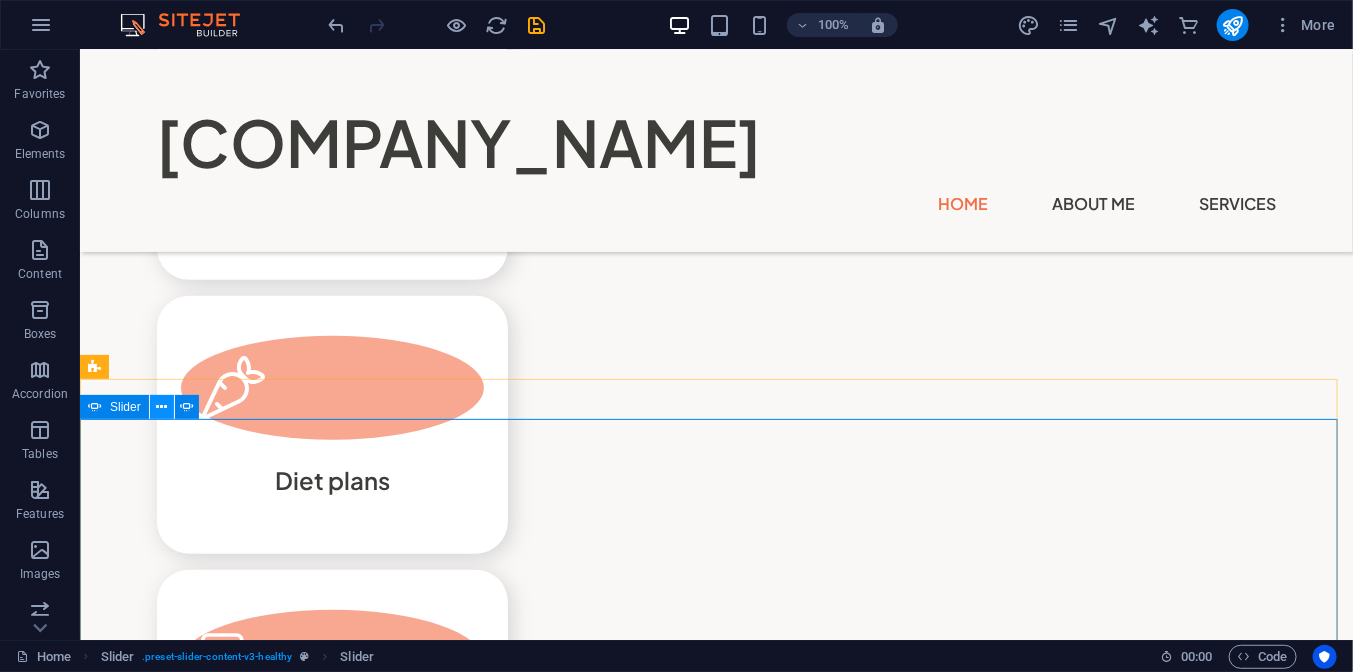 click at bounding box center [162, 407] 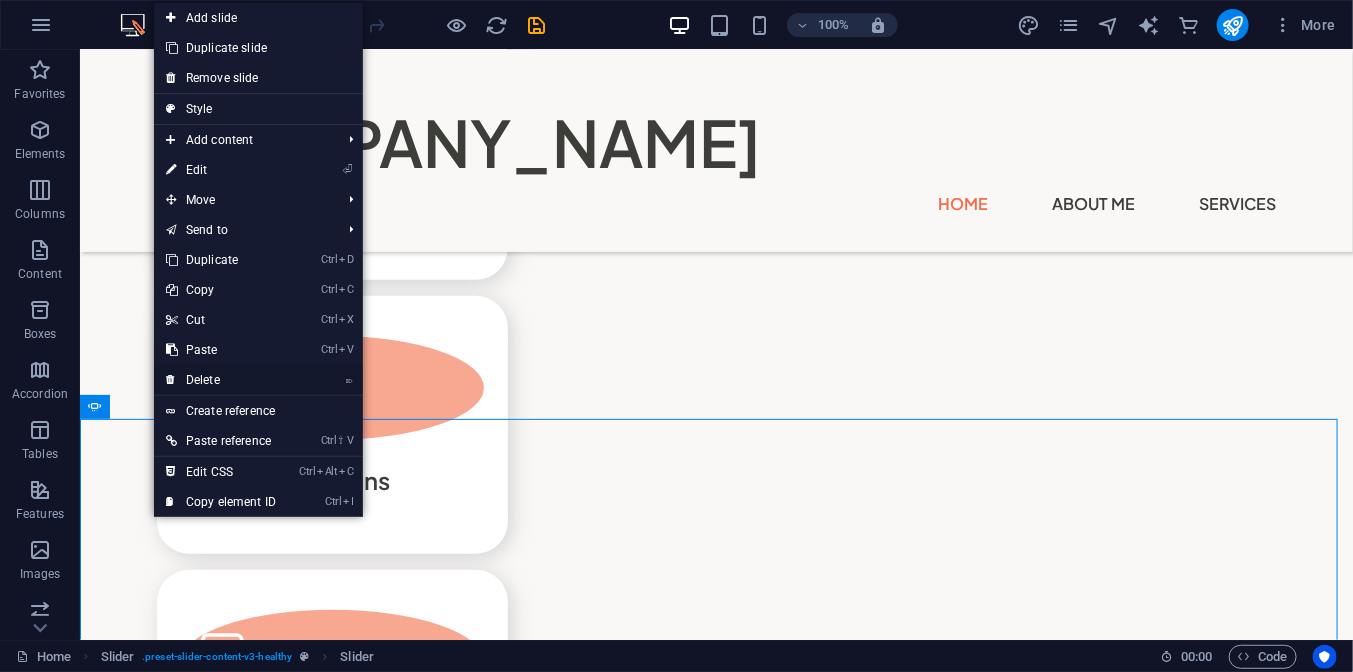 click on "⌦  Delete" at bounding box center [221, 380] 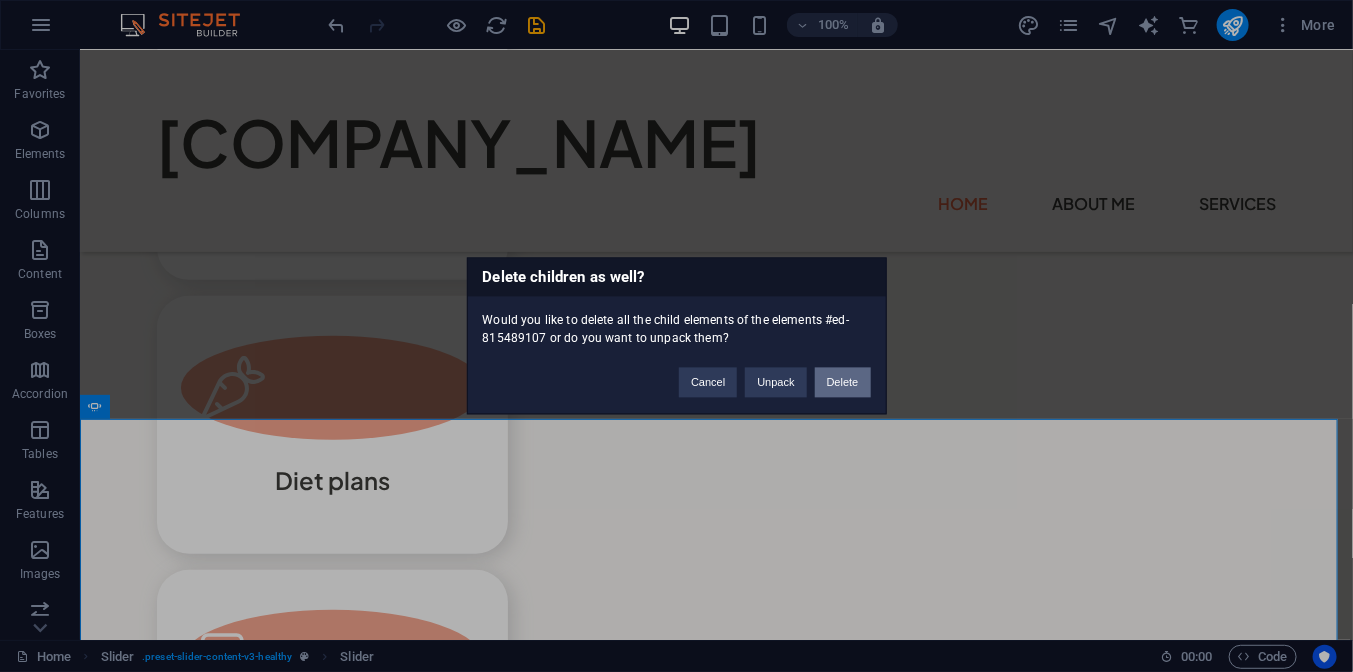click on "Delete" at bounding box center (843, 383) 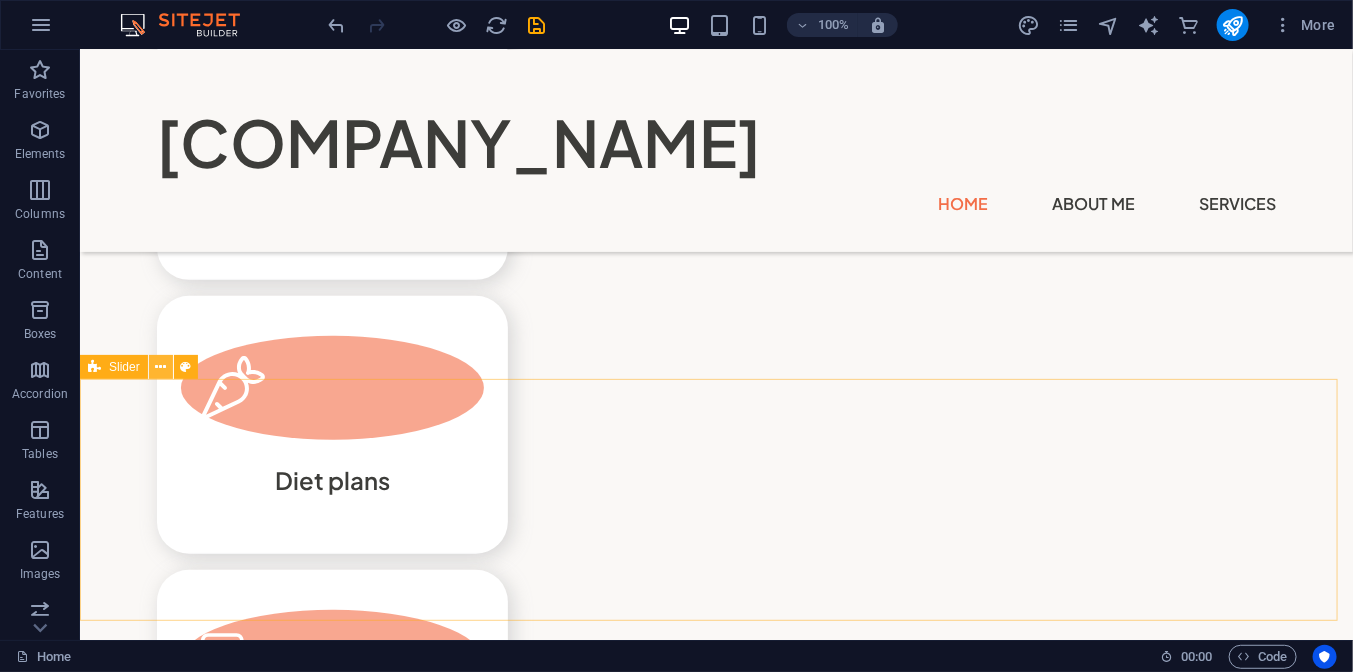 click at bounding box center [161, 367] 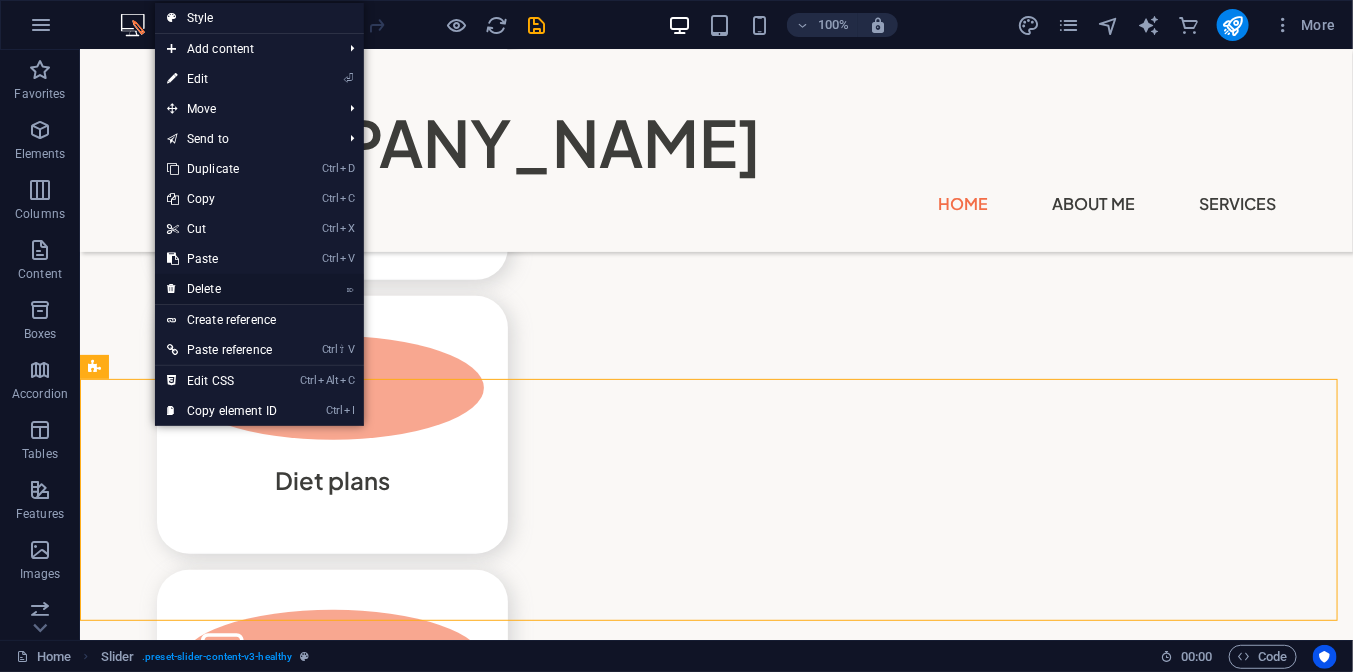 click on "⌦  Delete" at bounding box center (222, 289) 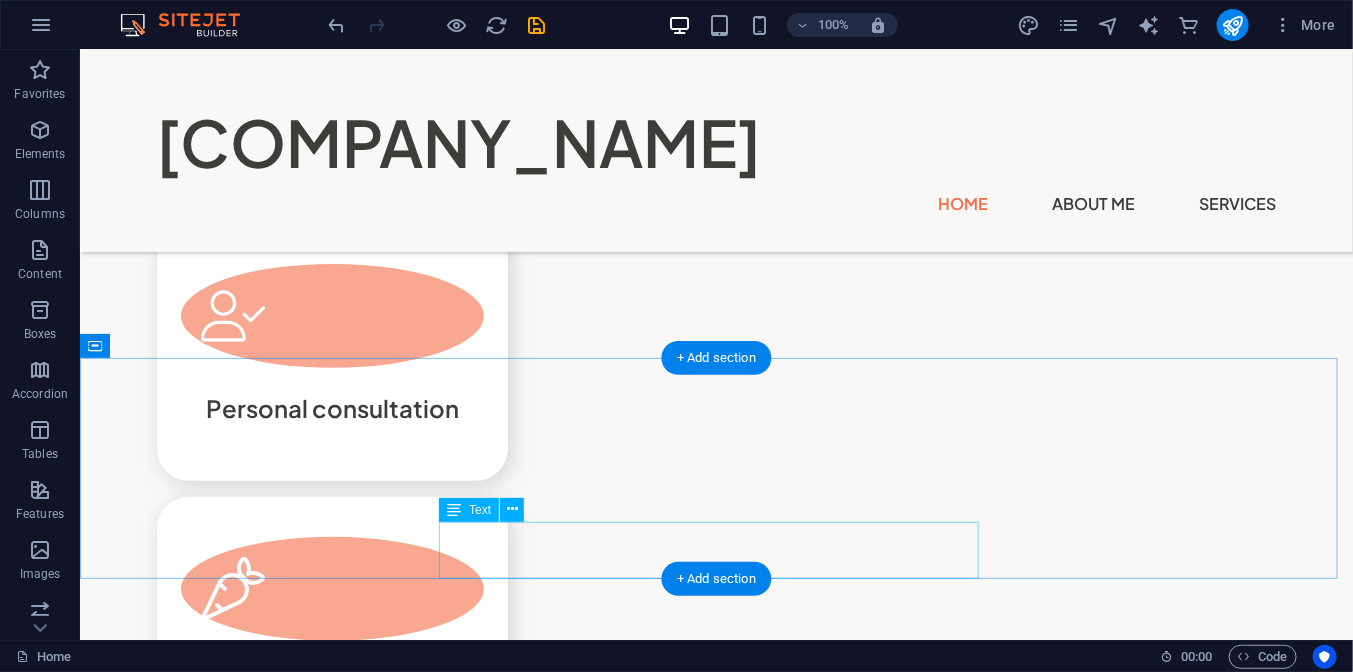 scroll, scrollTop: 3012, scrollLeft: 0, axis: vertical 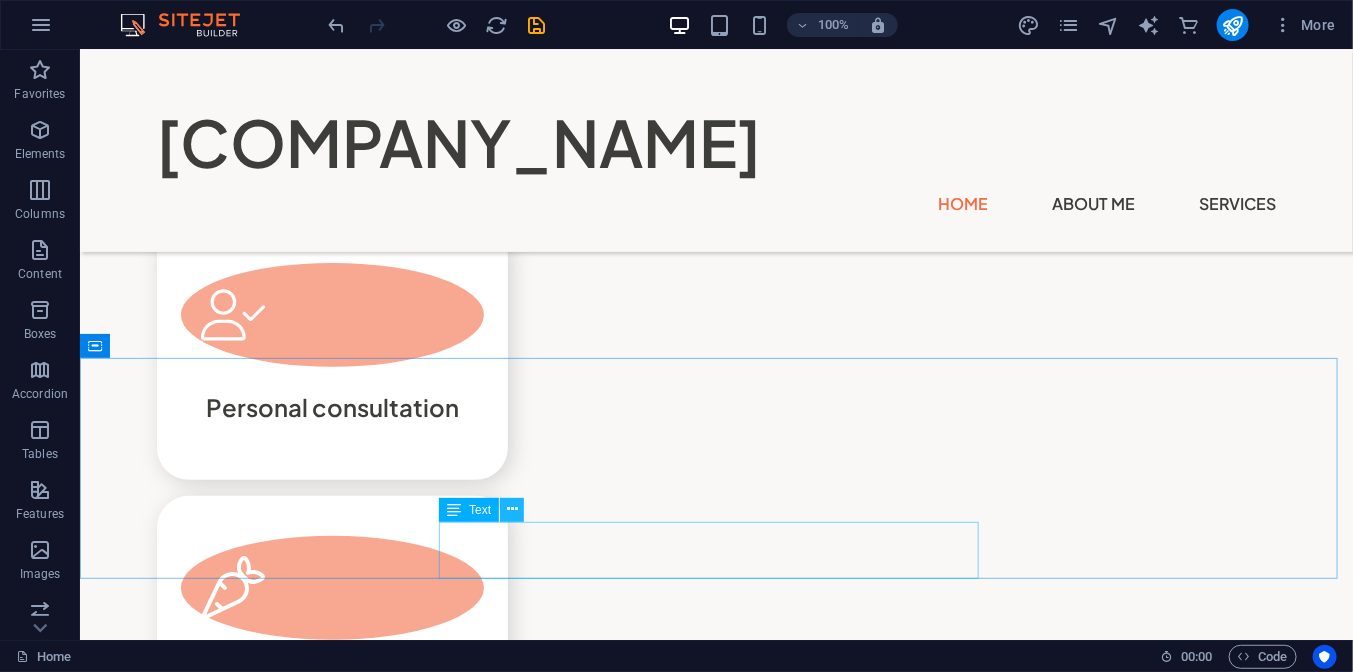click at bounding box center (512, 509) 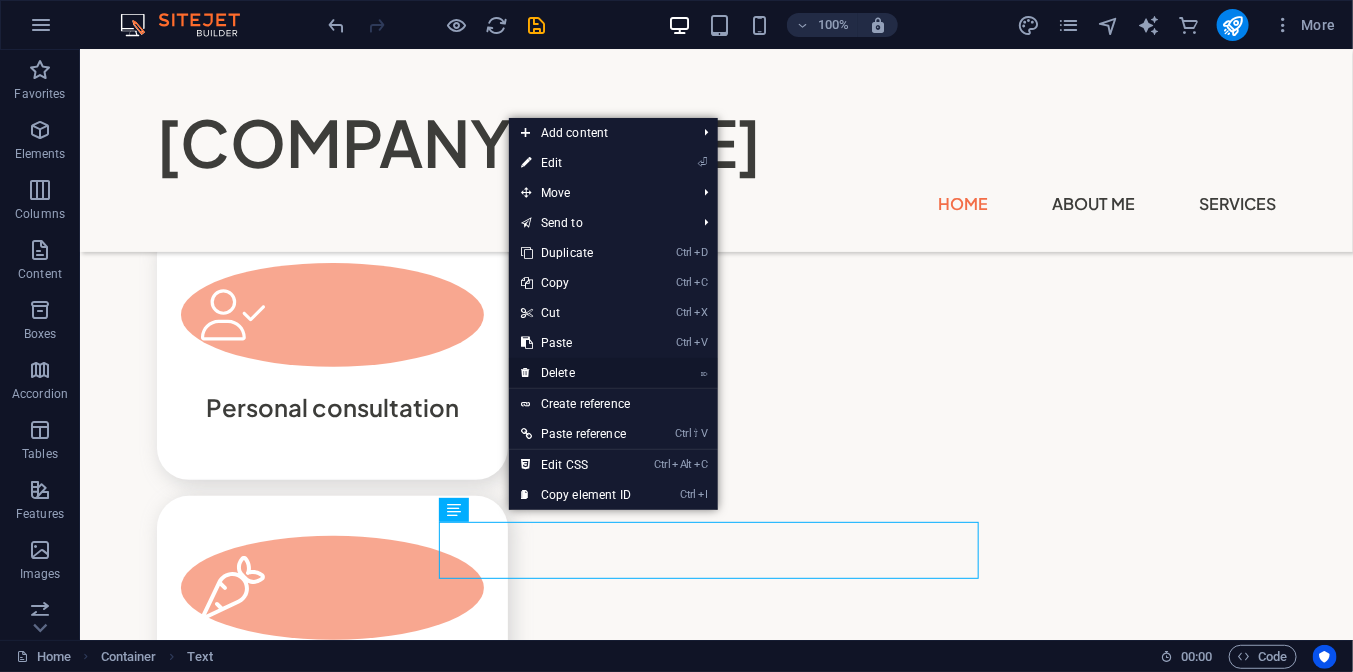 click on "⌦  Delete" at bounding box center (576, 373) 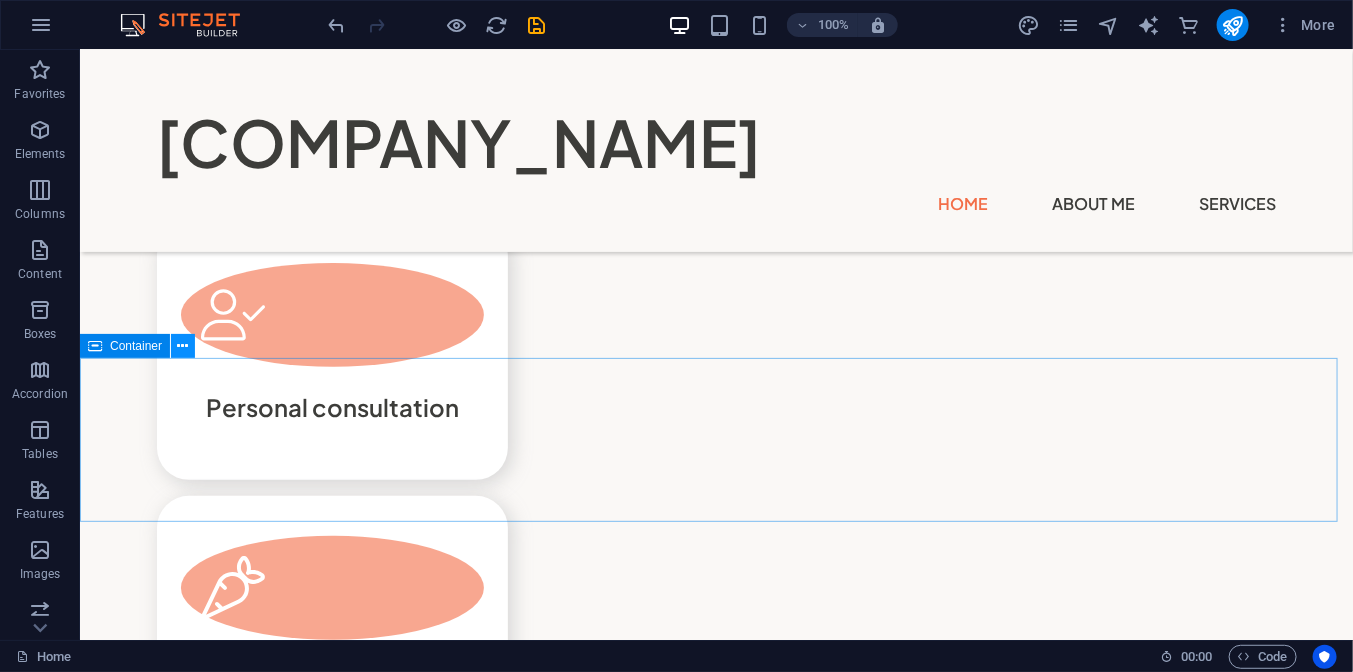click at bounding box center [183, 346] 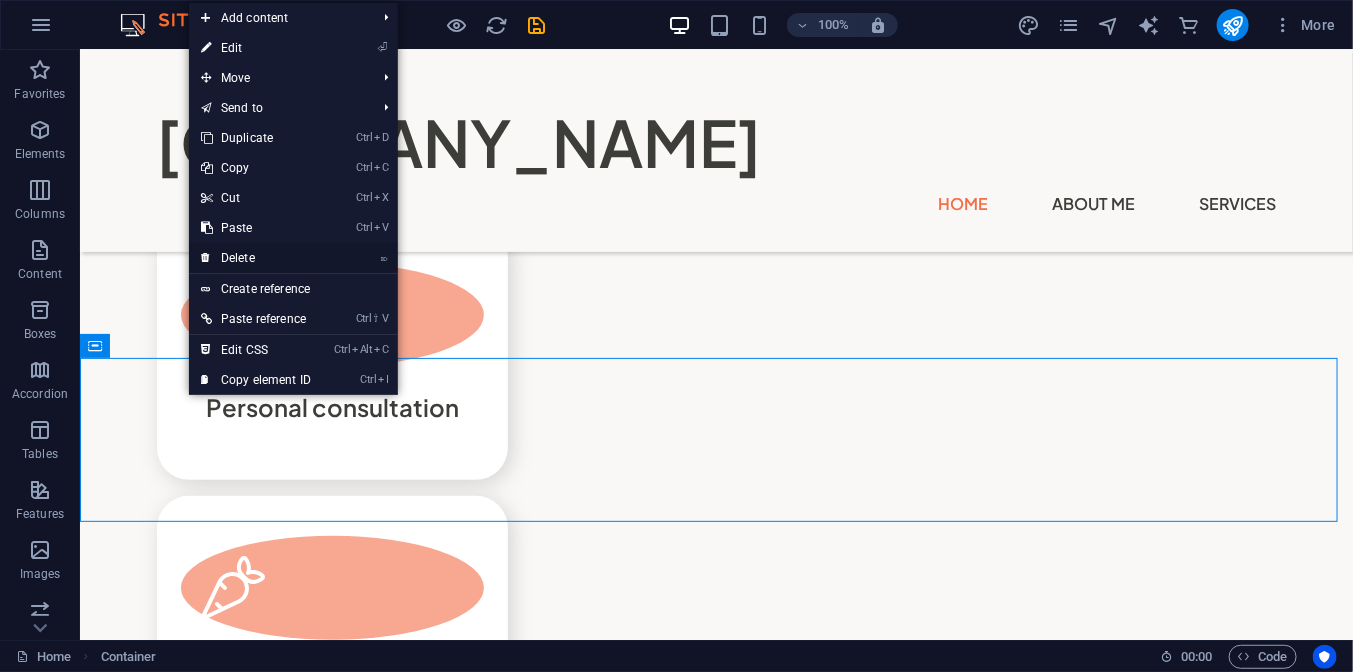 click on "⌦  Delete" at bounding box center (256, 258) 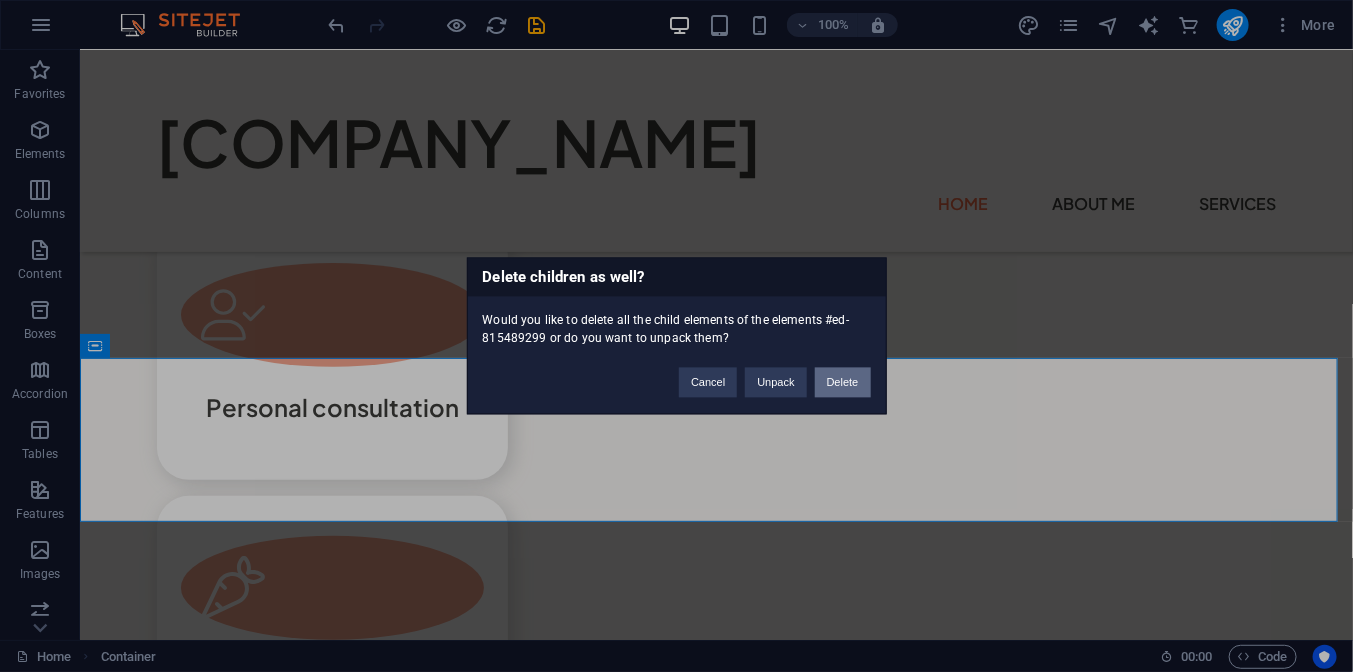 click on "Delete" at bounding box center [843, 383] 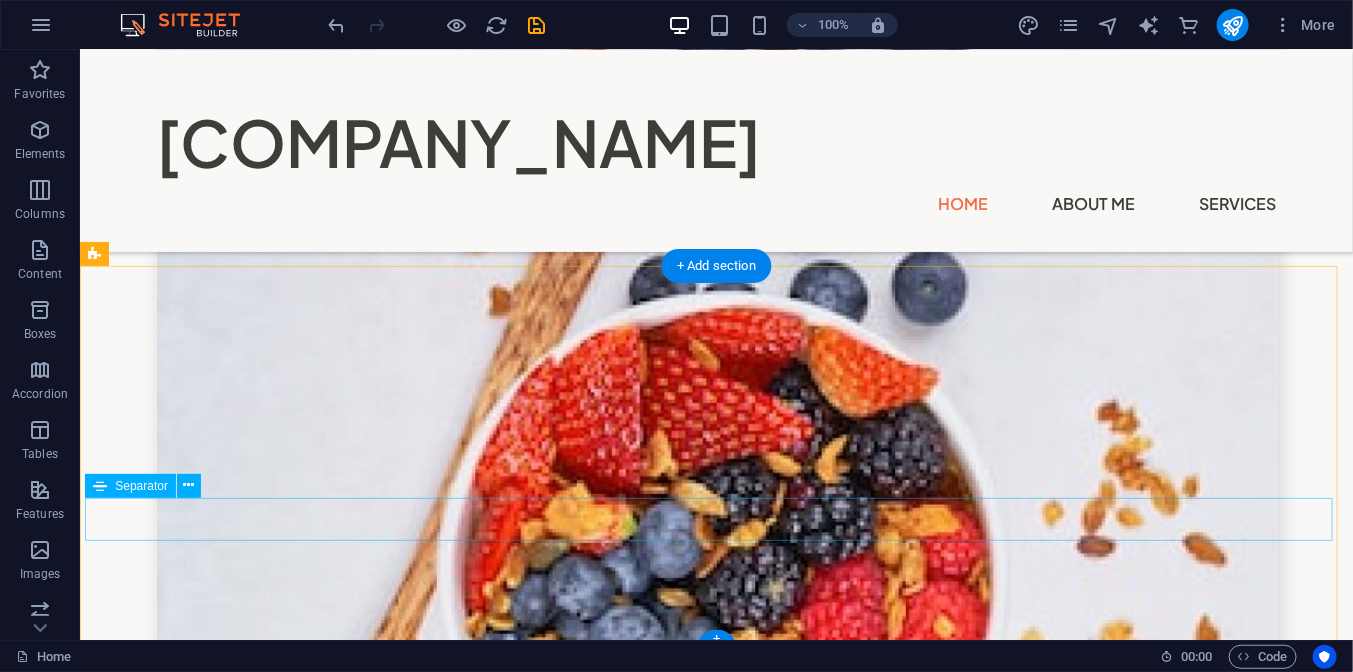 scroll, scrollTop: 4324, scrollLeft: 0, axis: vertical 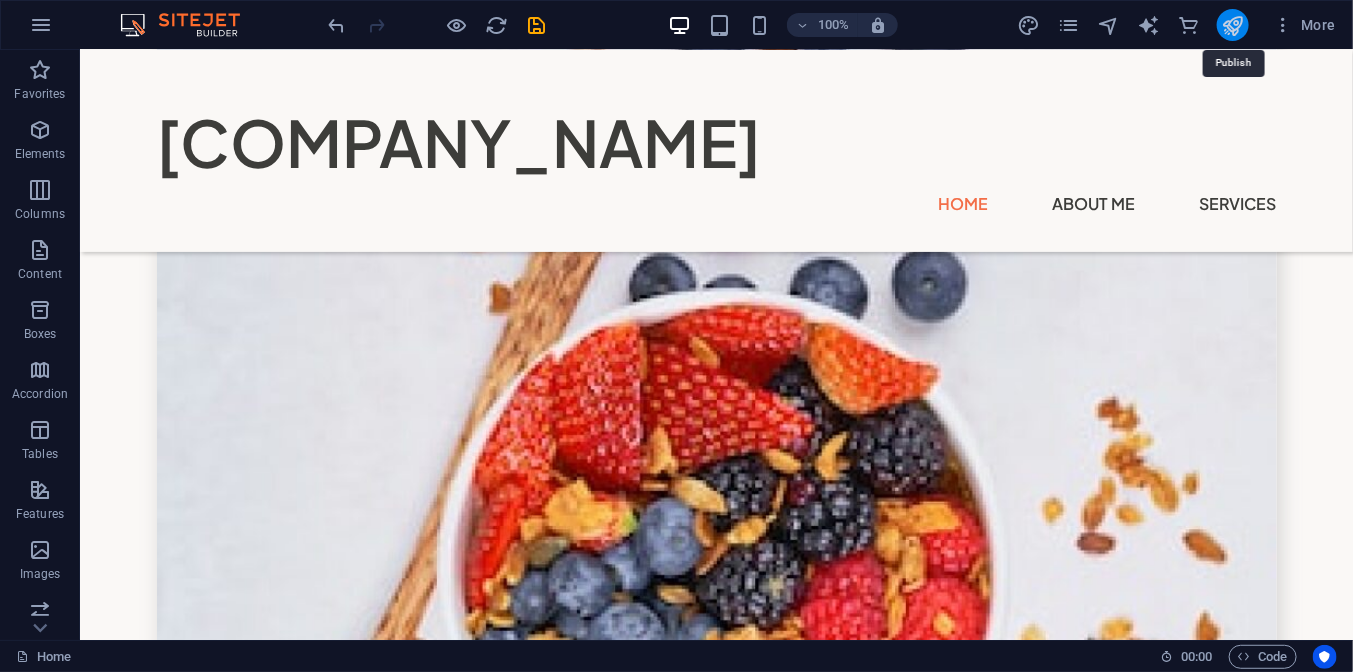 click at bounding box center [1232, 25] 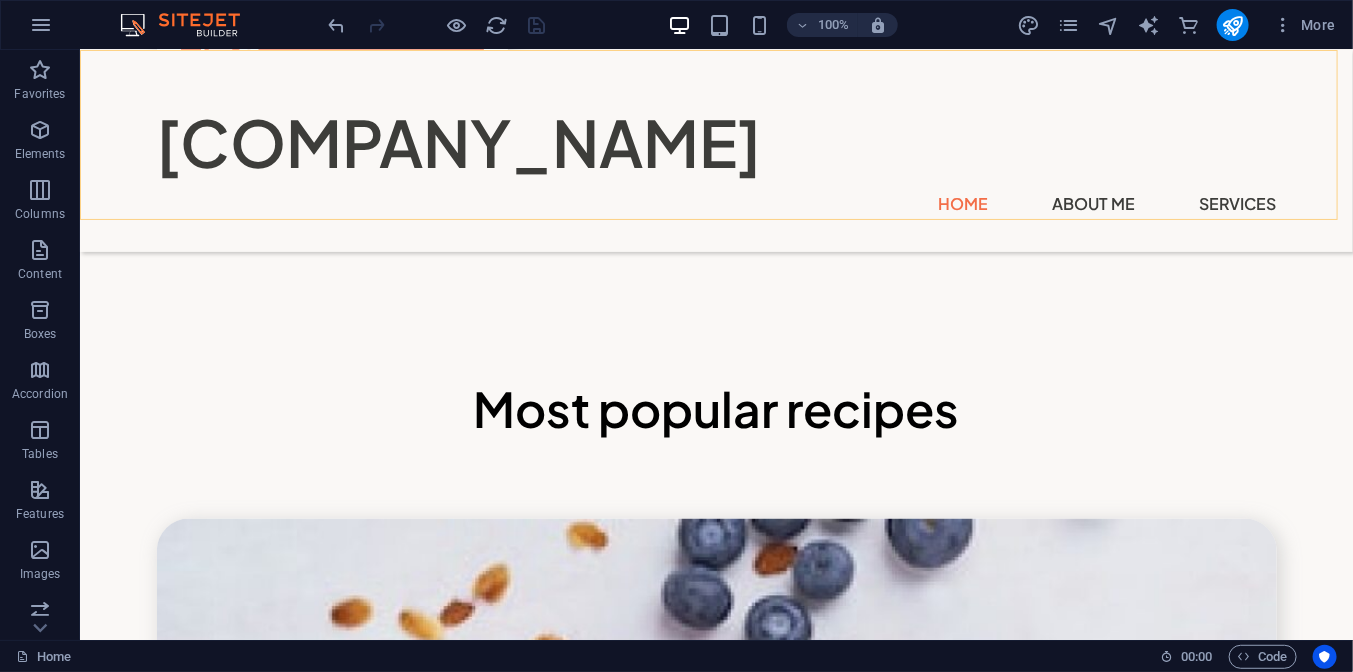scroll, scrollTop: 3524, scrollLeft: 0, axis: vertical 